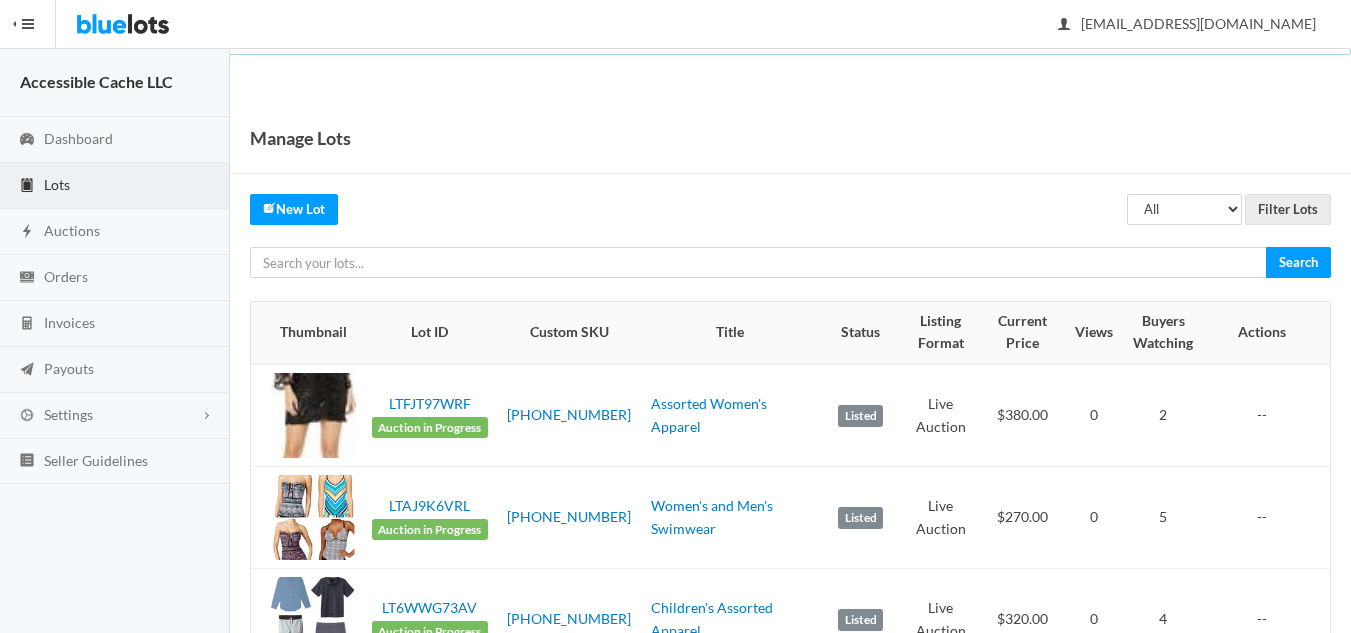 scroll, scrollTop: 200, scrollLeft: 0, axis: vertical 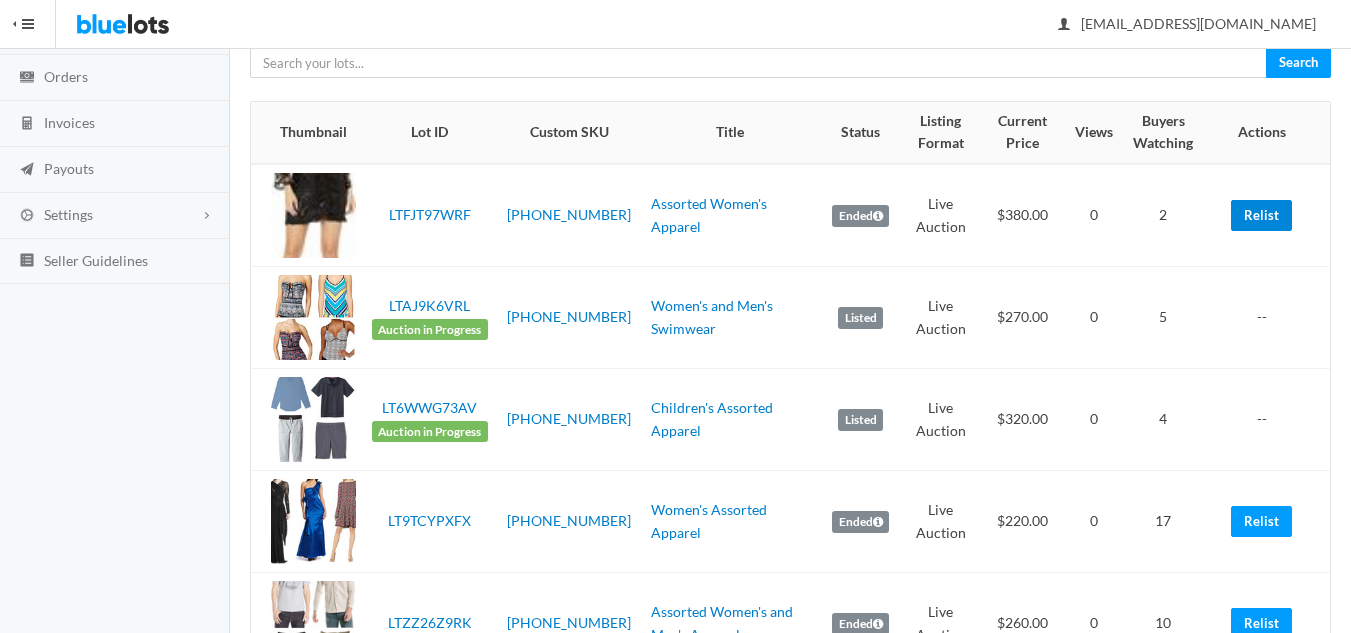 click on "Relist" at bounding box center (1261, 215) 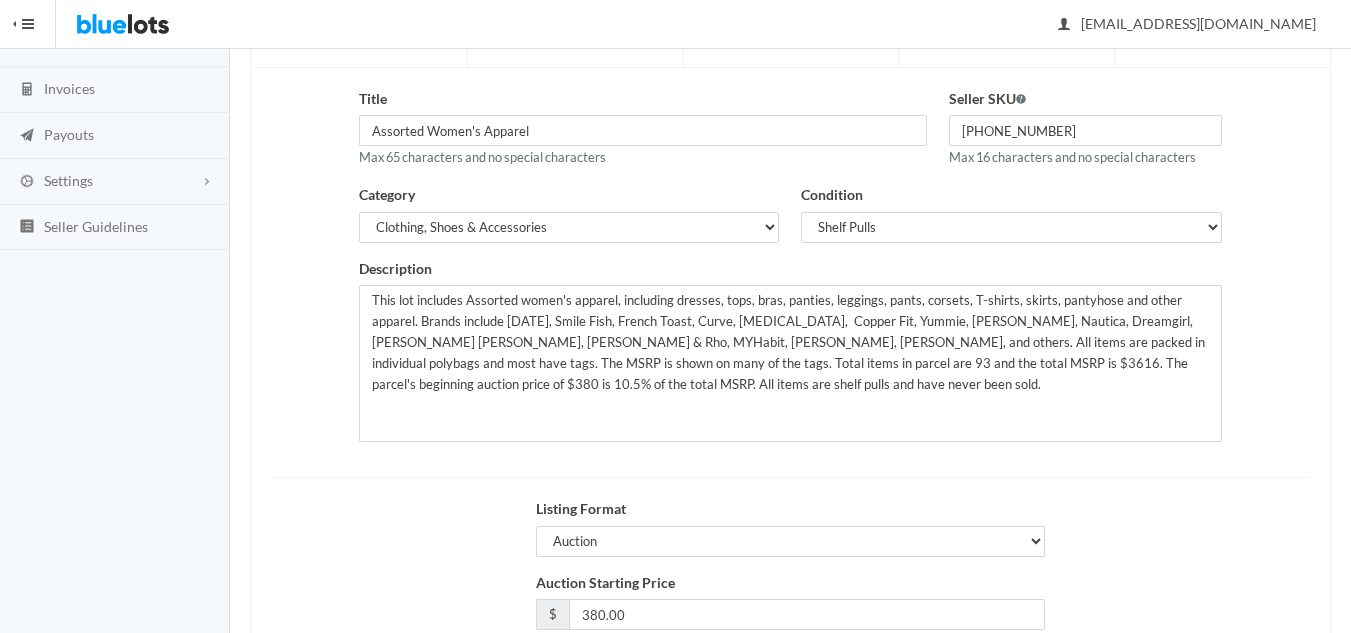 scroll, scrollTop: 385, scrollLeft: 0, axis: vertical 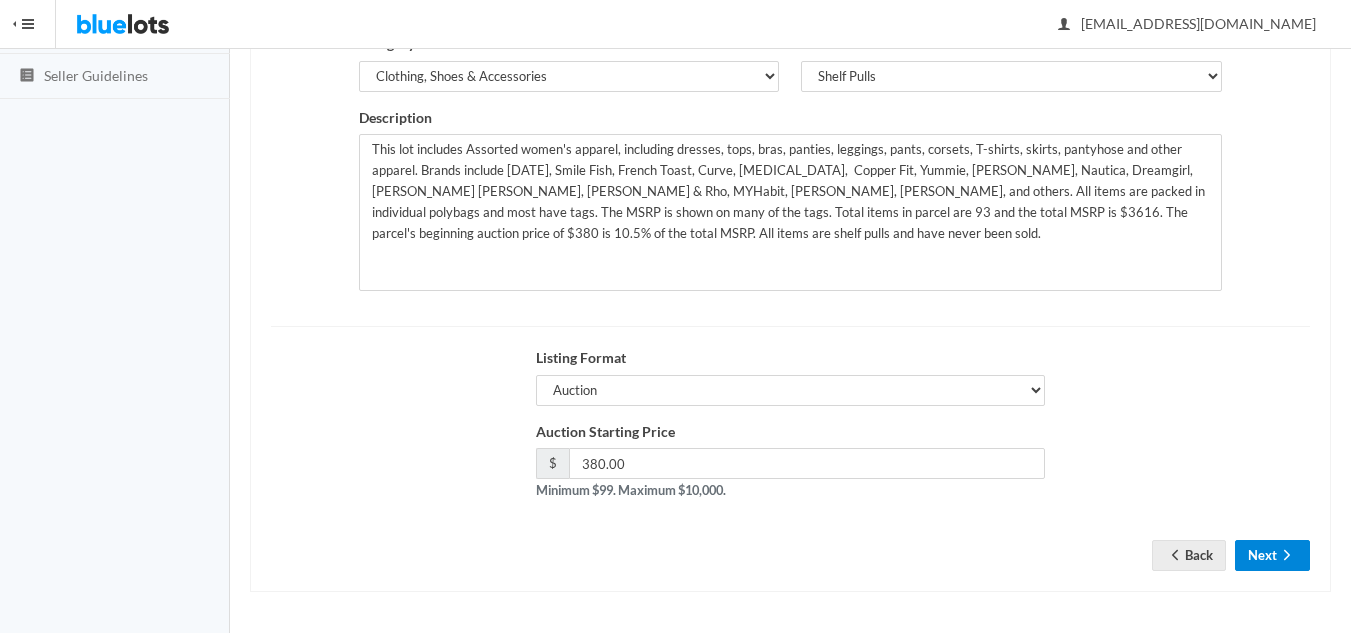 click on "Next" at bounding box center [1272, 555] 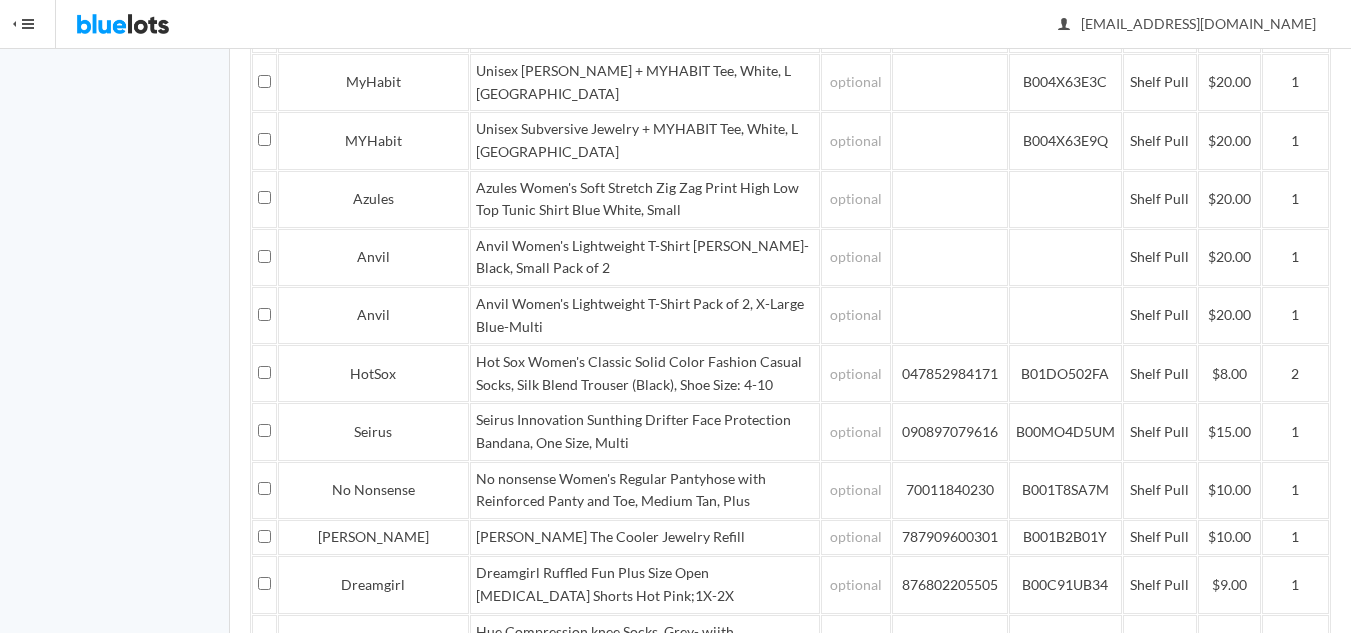 scroll, scrollTop: 3302, scrollLeft: 0, axis: vertical 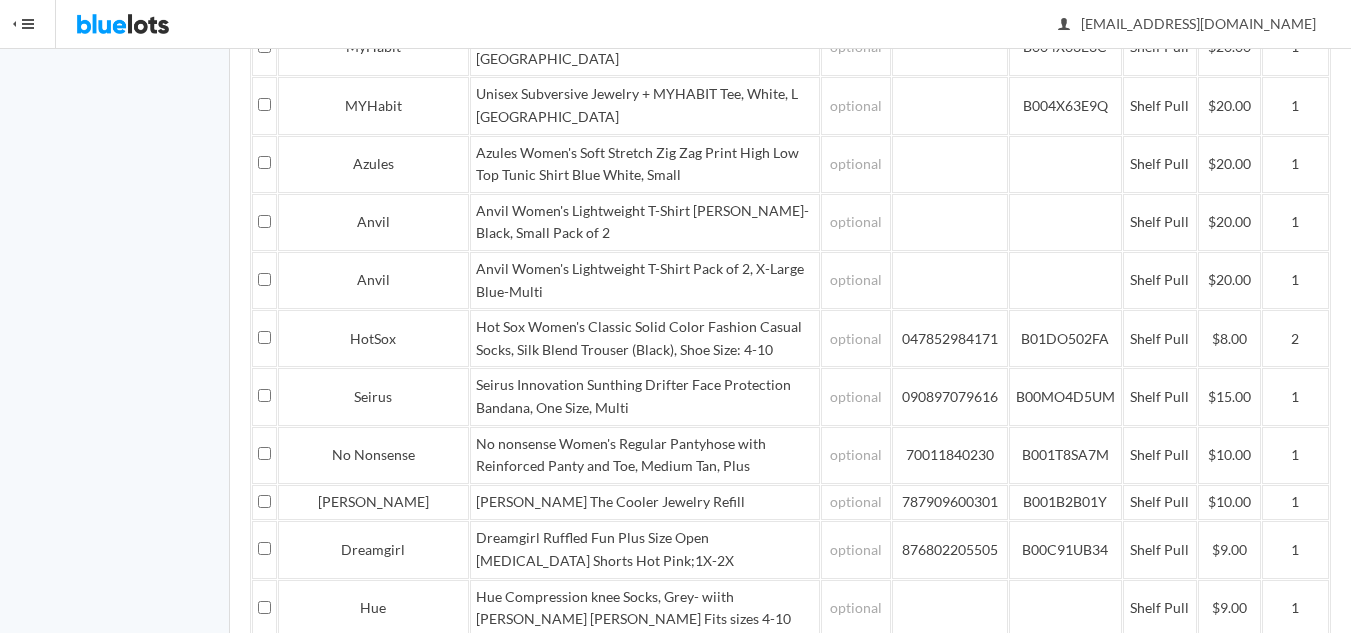 click on "Save and Continue" at bounding box center (1233, 750) 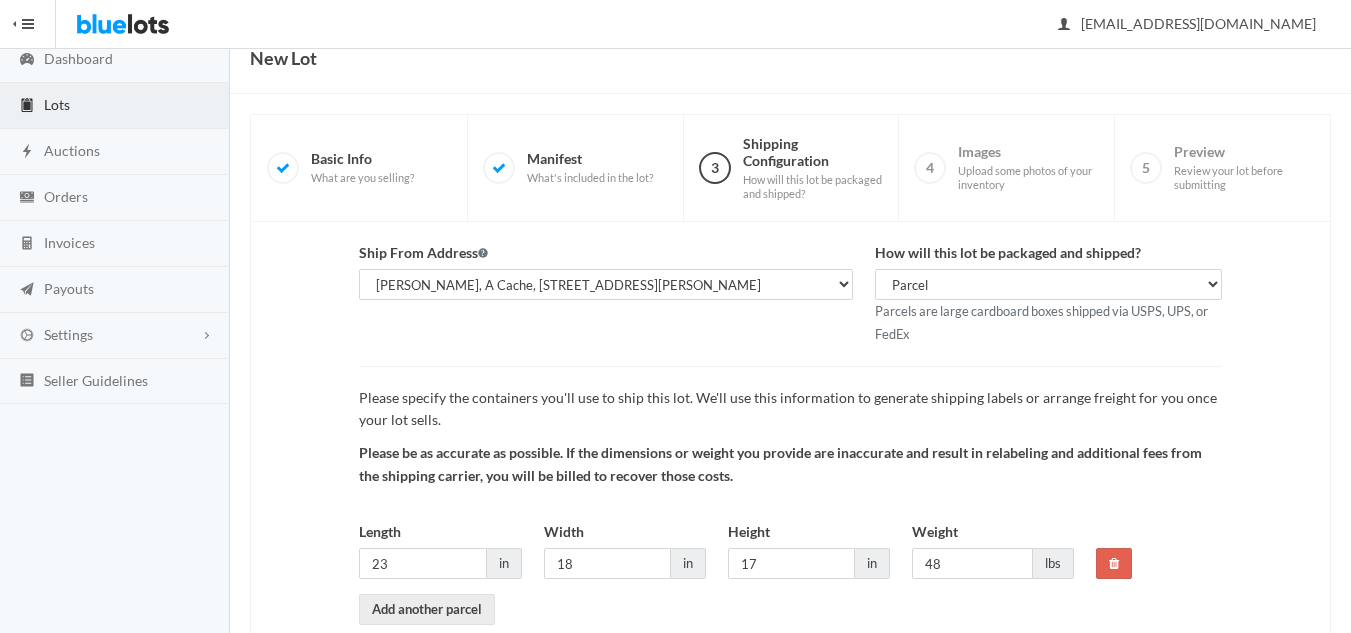 scroll, scrollTop: 188, scrollLeft: 0, axis: vertical 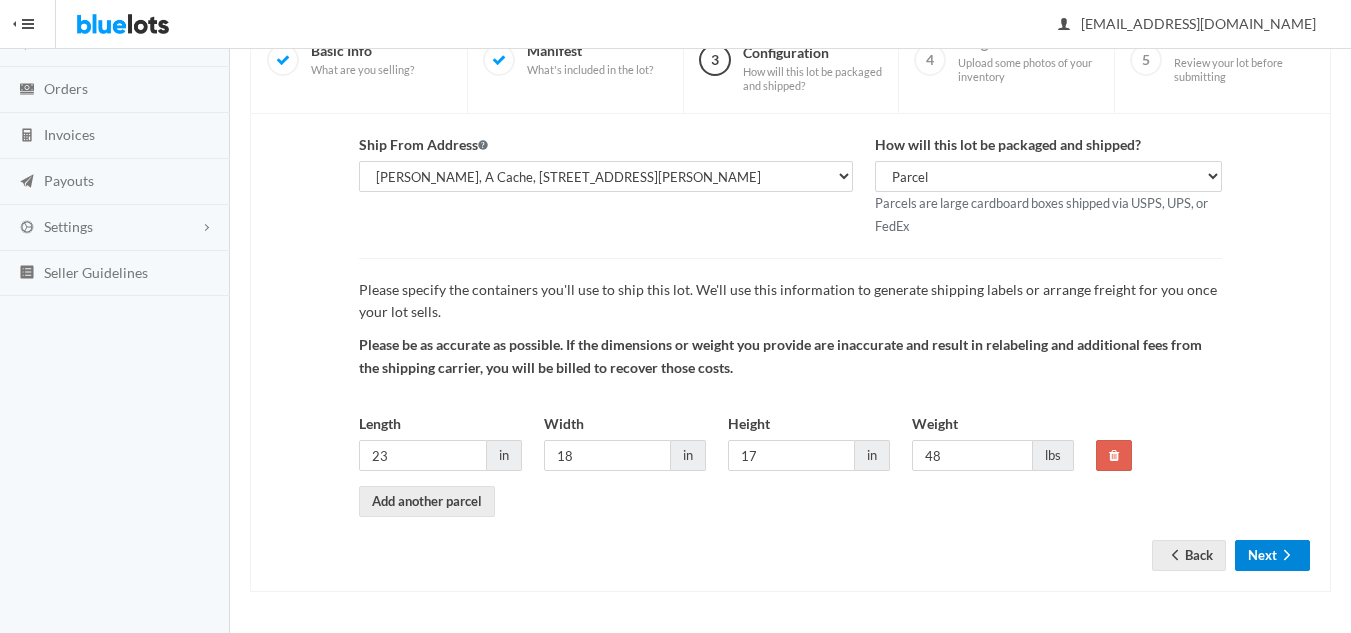 drag, startPoint x: 1264, startPoint y: 562, endPoint x: 1245, endPoint y: 556, distance: 19.924858 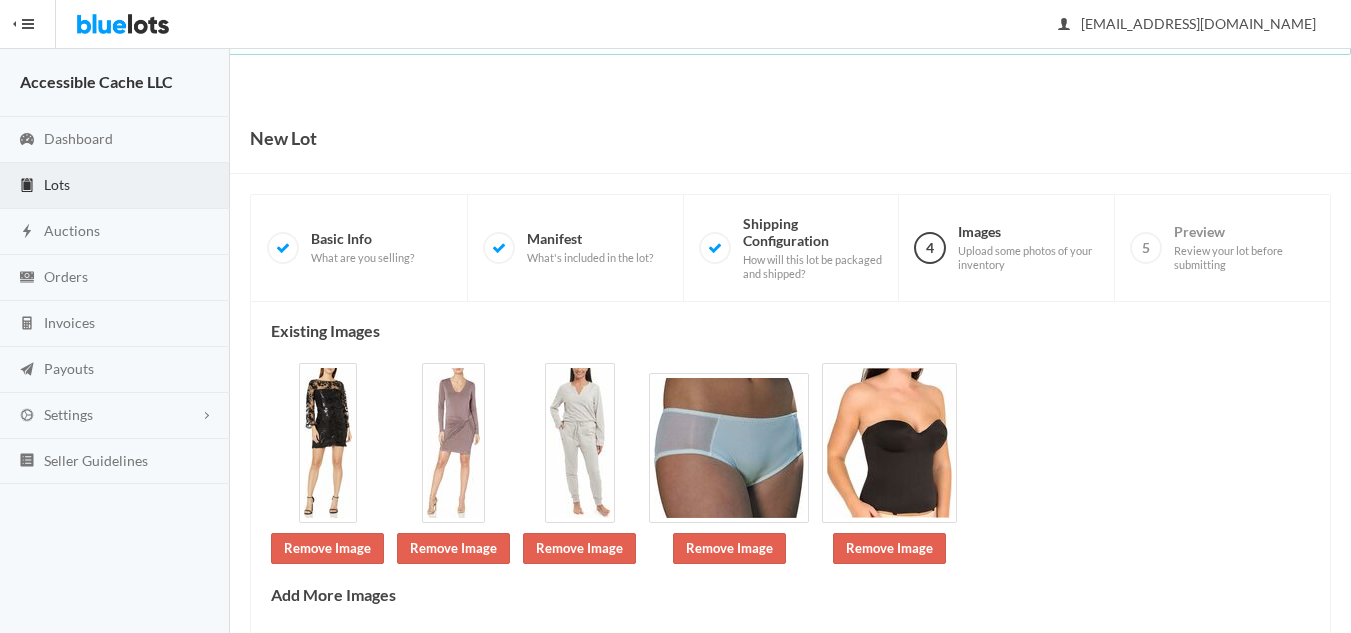 scroll, scrollTop: 0, scrollLeft: 0, axis: both 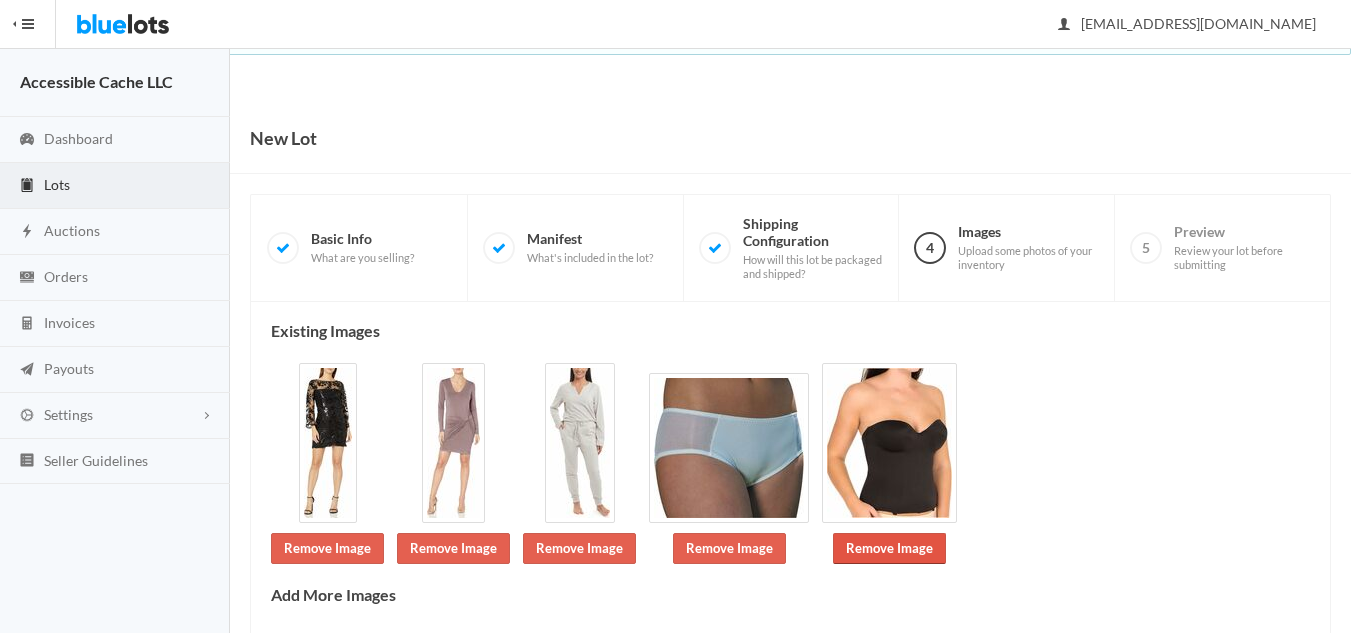 click on "Remove Image" at bounding box center (889, 548) 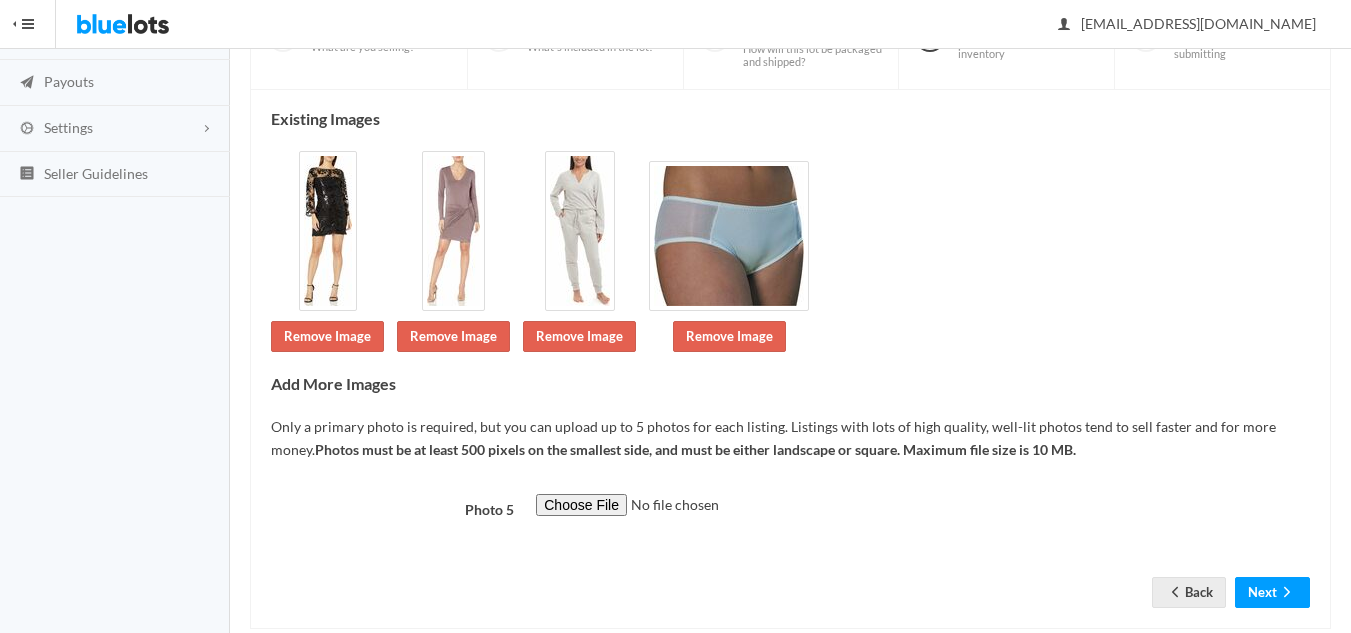 scroll, scrollTop: 300, scrollLeft: 0, axis: vertical 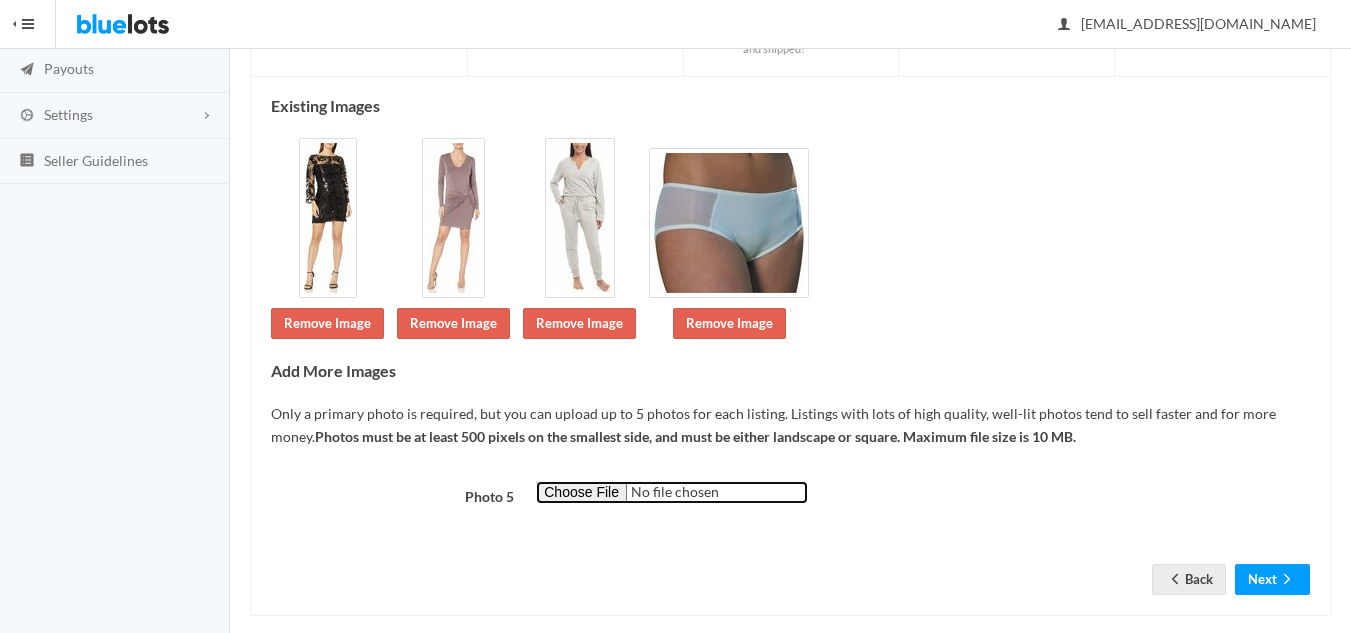 click at bounding box center (672, 492) 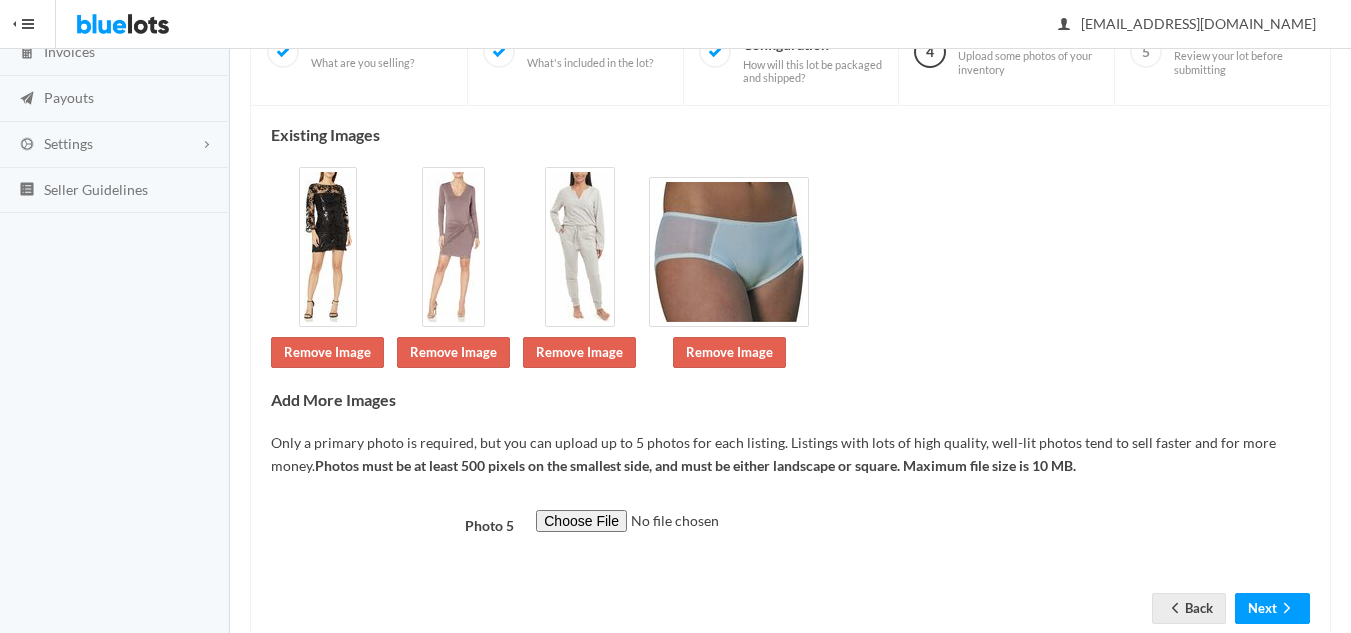 scroll, scrollTop: 300, scrollLeft: 0, axis: vertical 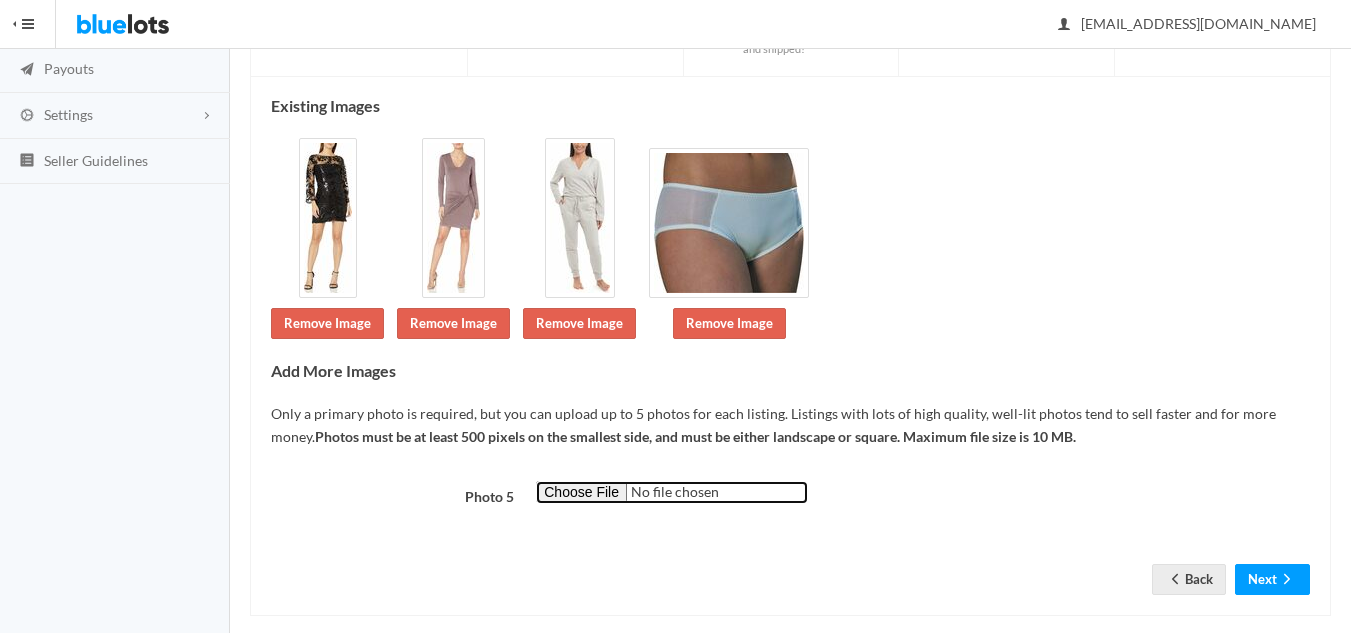 type on "C:\fakepath\5a 2505-93-3616 misc - combo 4.jpg" 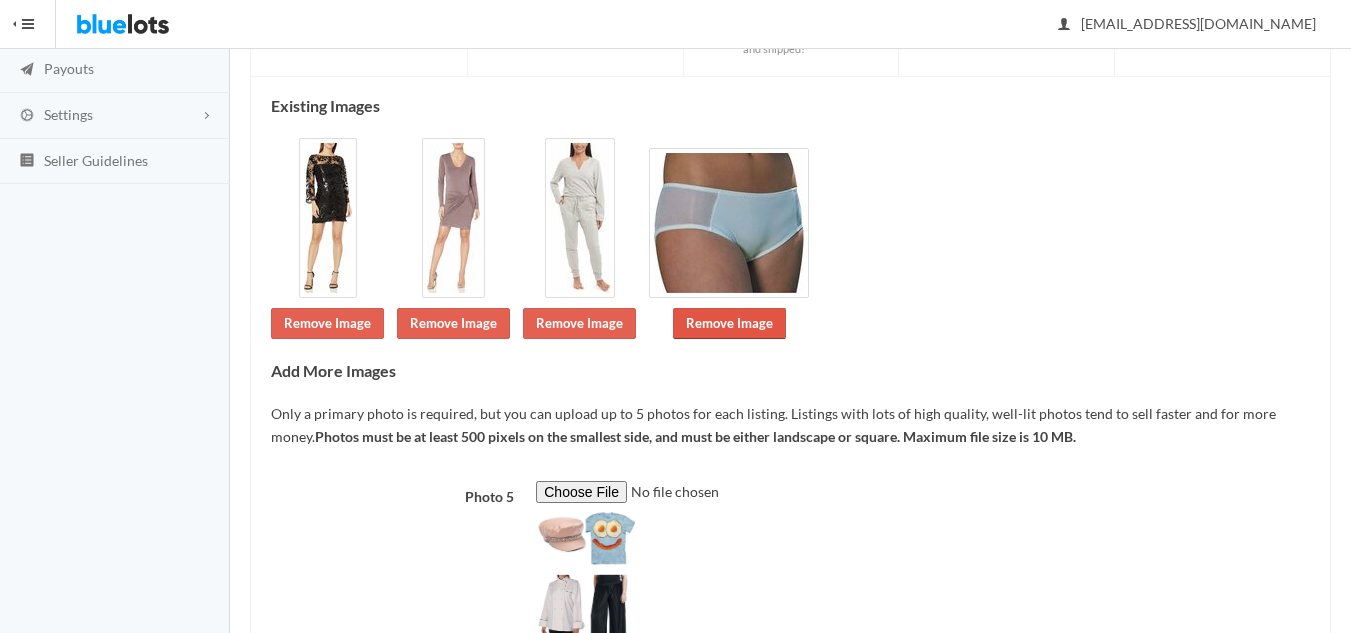 click on "Remove Image" at bounding box center [729, 323] 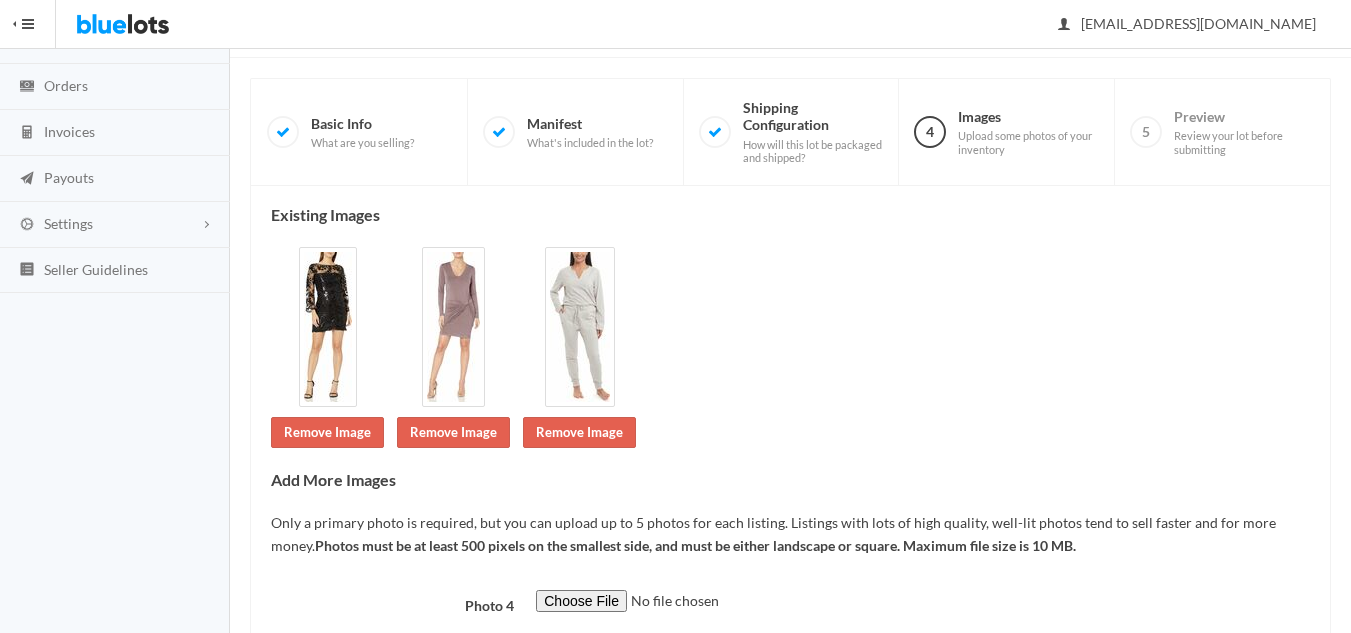 scroll, scrollTop: 300, scrollLeft: 0, axis: vertical 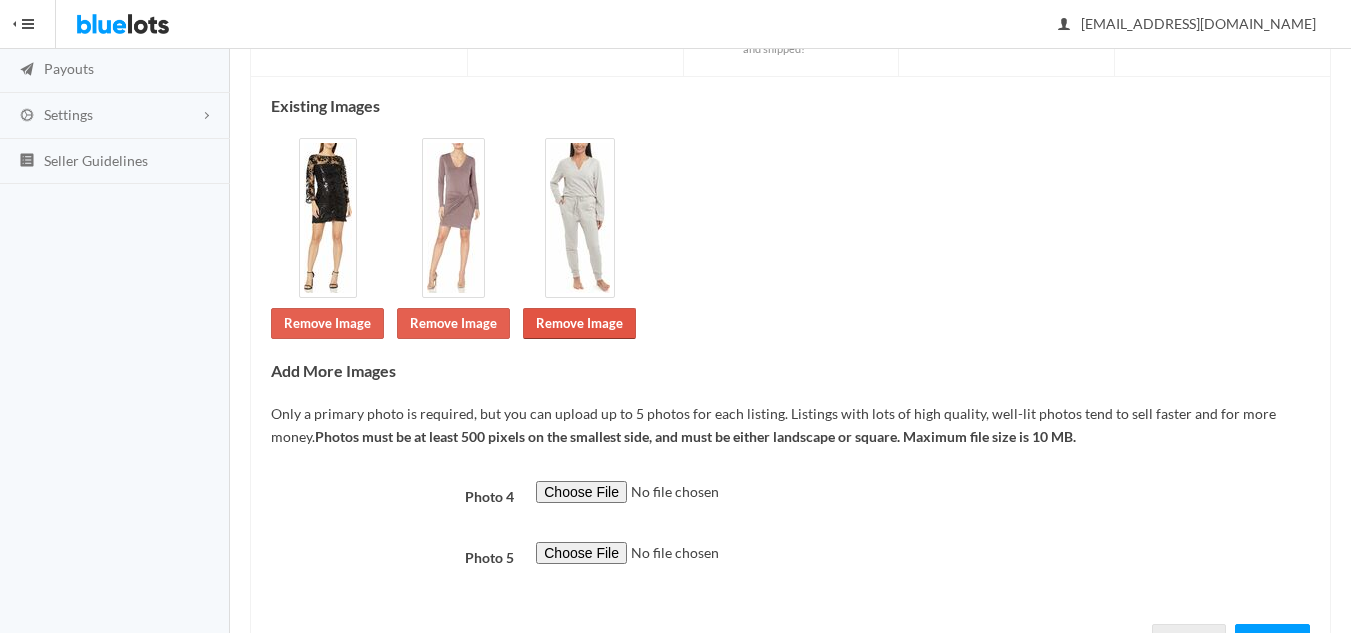 click on "Remove Image" at bounding box center (579, 323) 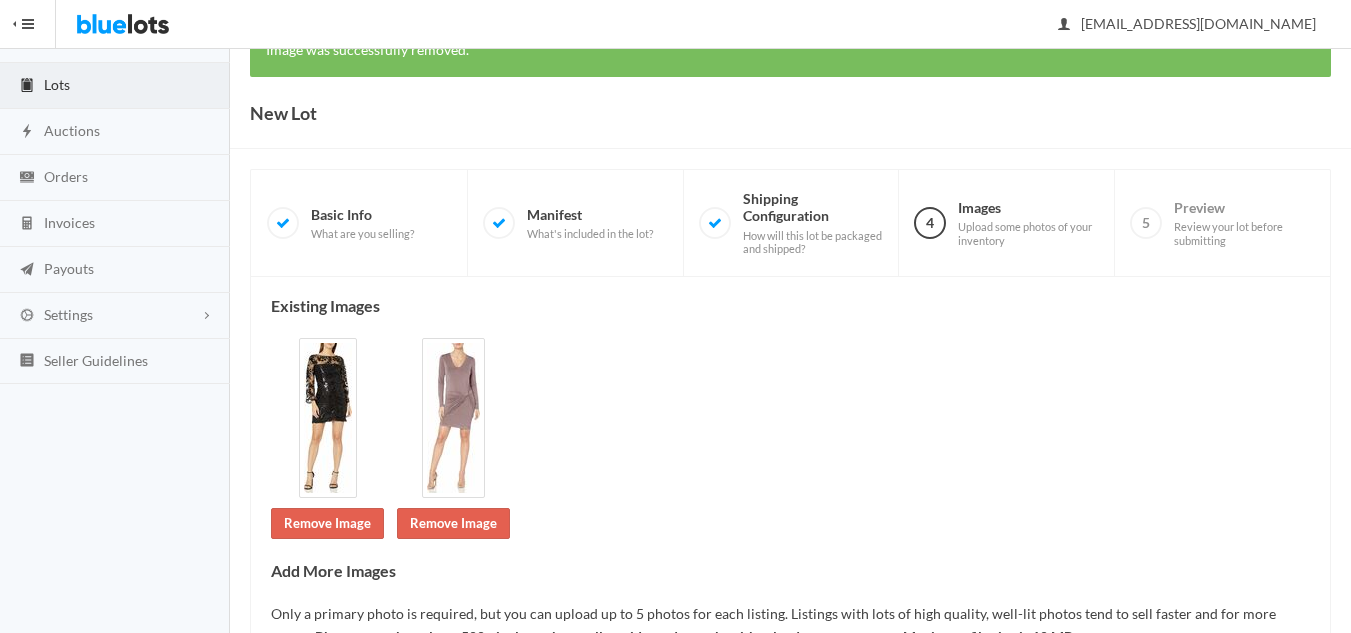 scroll, scrollTop: 300, scrollLeft: 0, axis: vertical 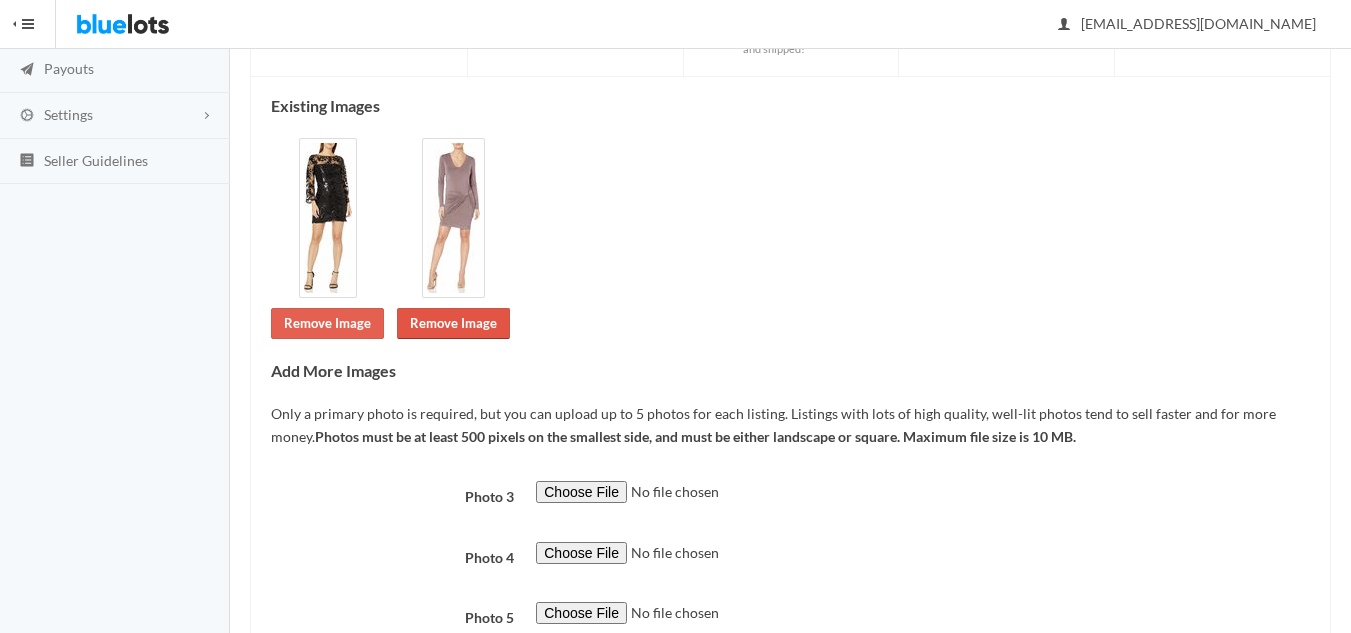drag, startPoint x: 472, startPoint y: 330, endPoint x: 446, endPoint y: 340, distance: 27.856777 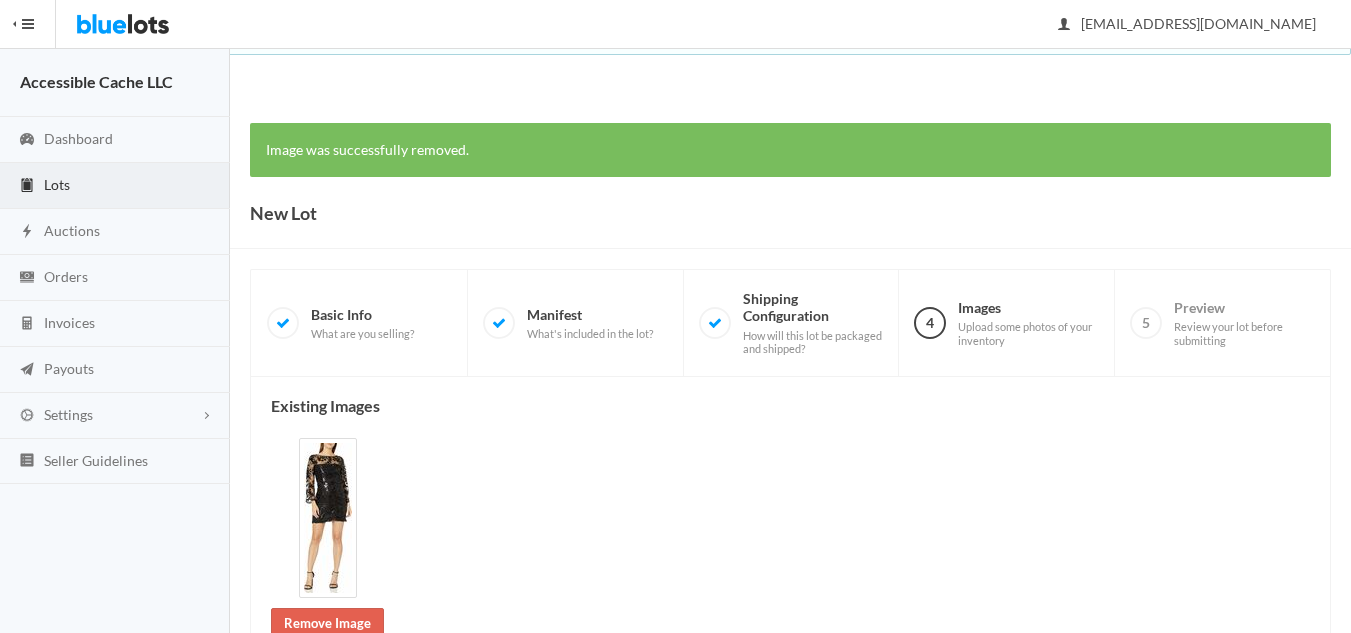 scroll, scrollTop: 0, scrollLeft: 0, axis: both 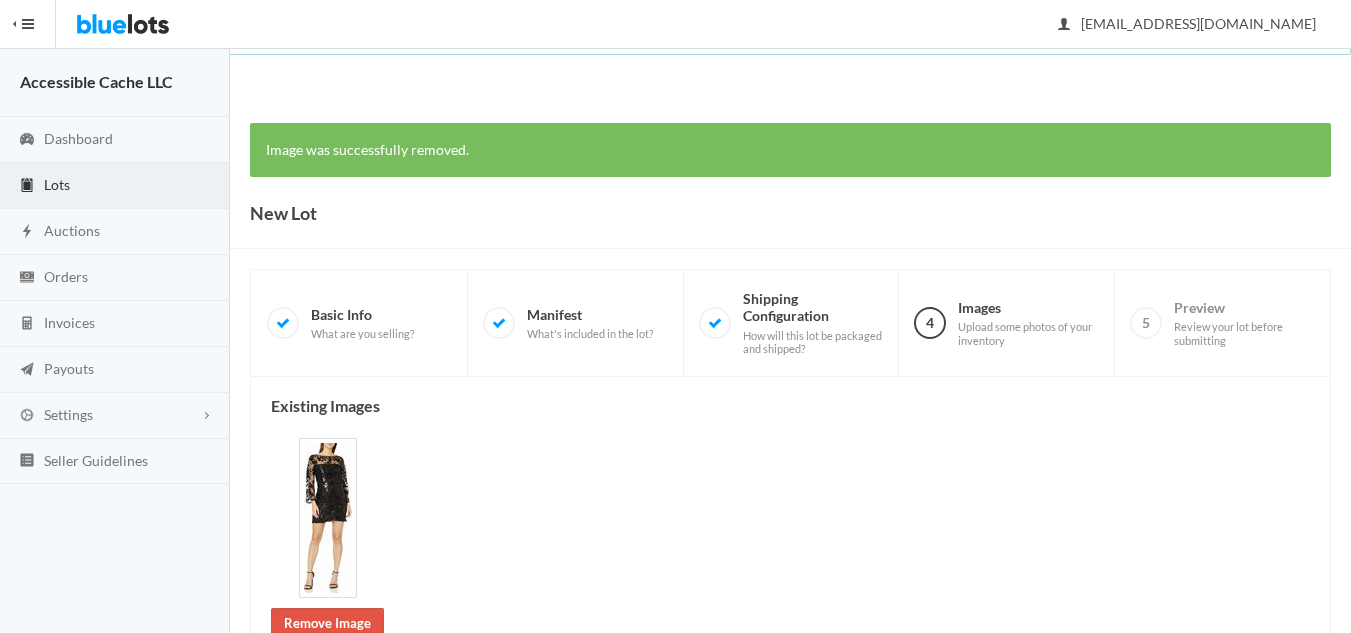 click on "Remove Image" at bounding box center [327, 623] 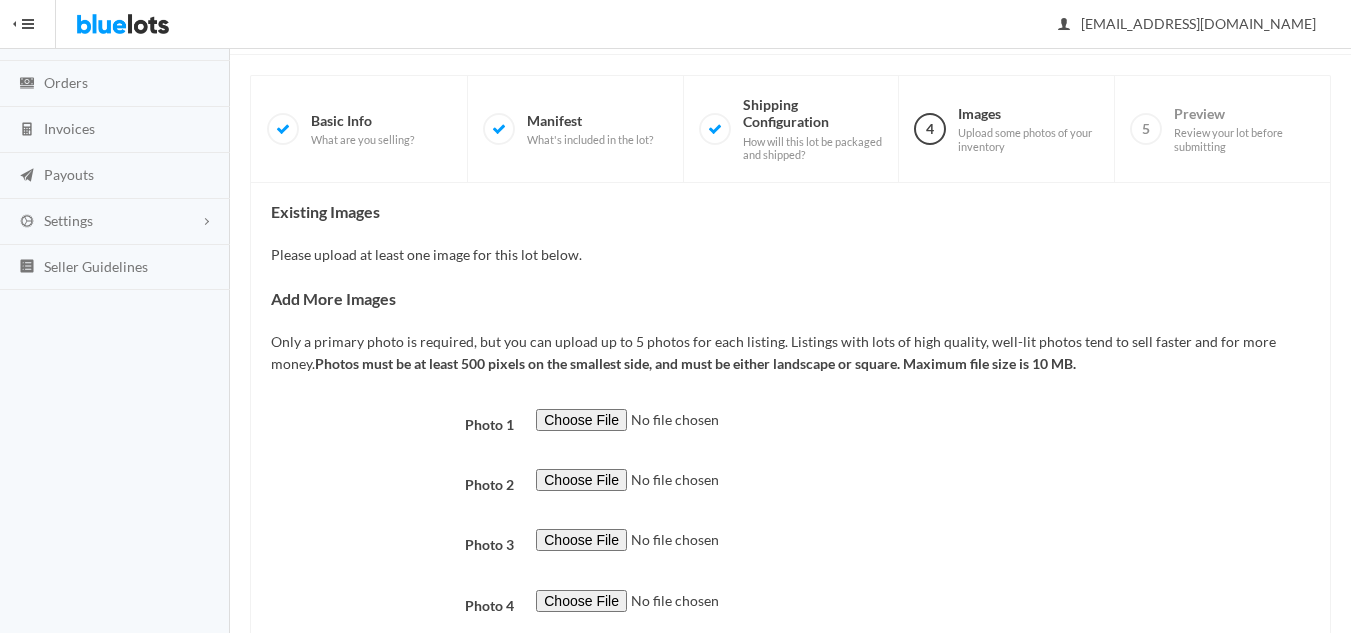 scroll, scrollTop: 387, scrollLeft: 0, axis: vertical 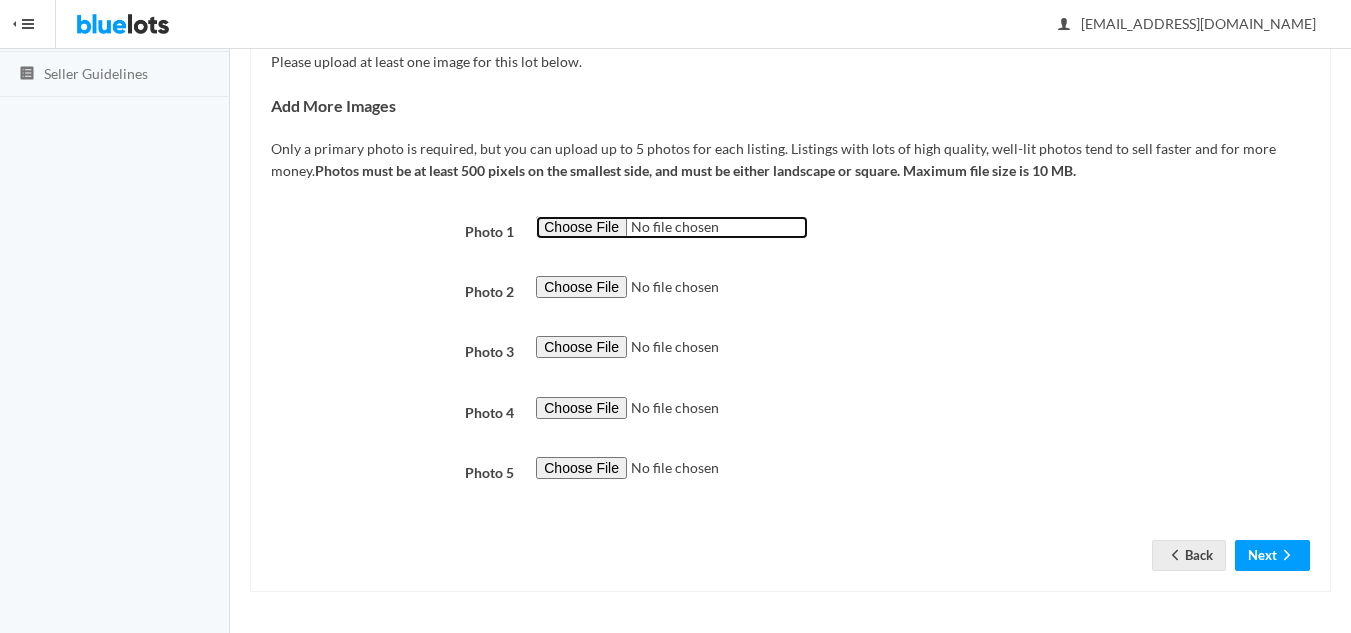 click at bounding box center (672, 227) 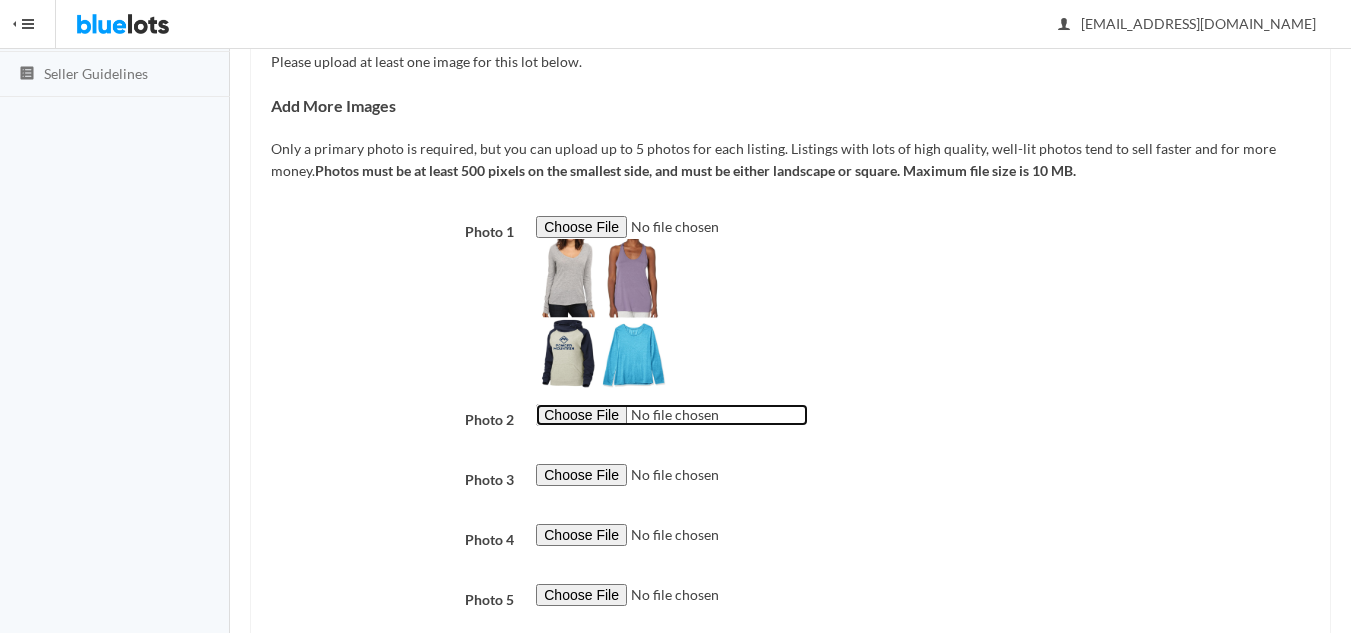 click at bounding box center (672, 415) 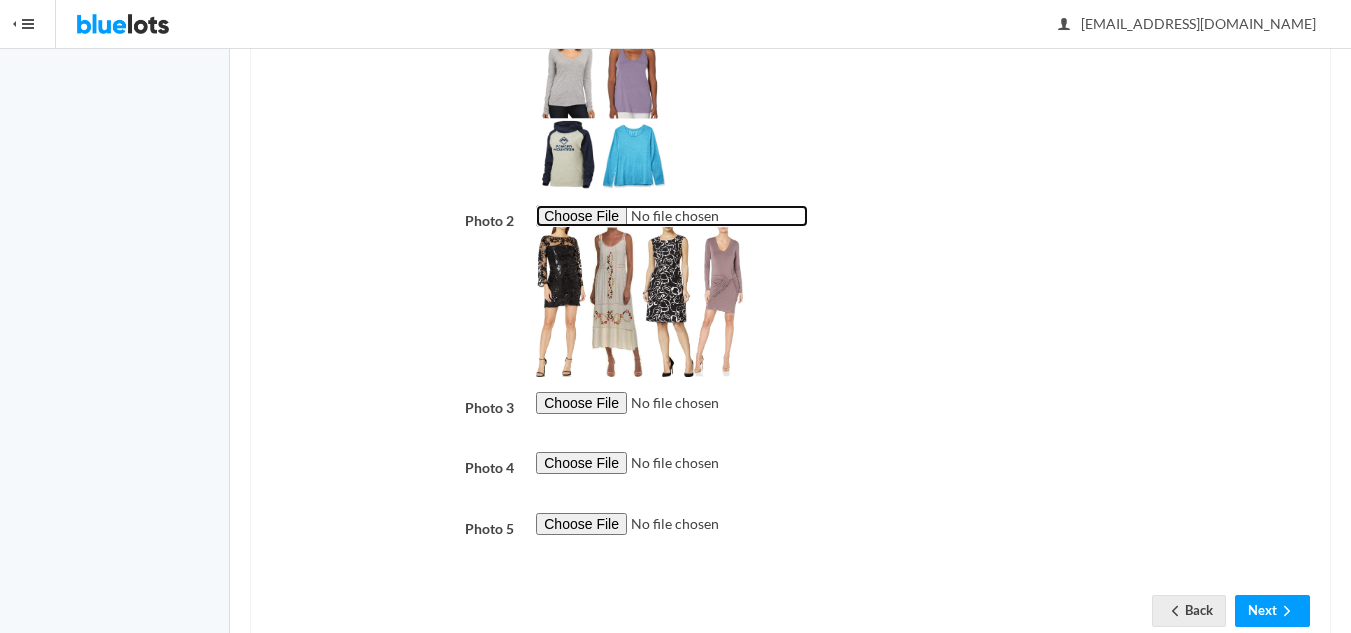 scroll, scrollTop: 587, scrollLeft: 0, axis: vertical 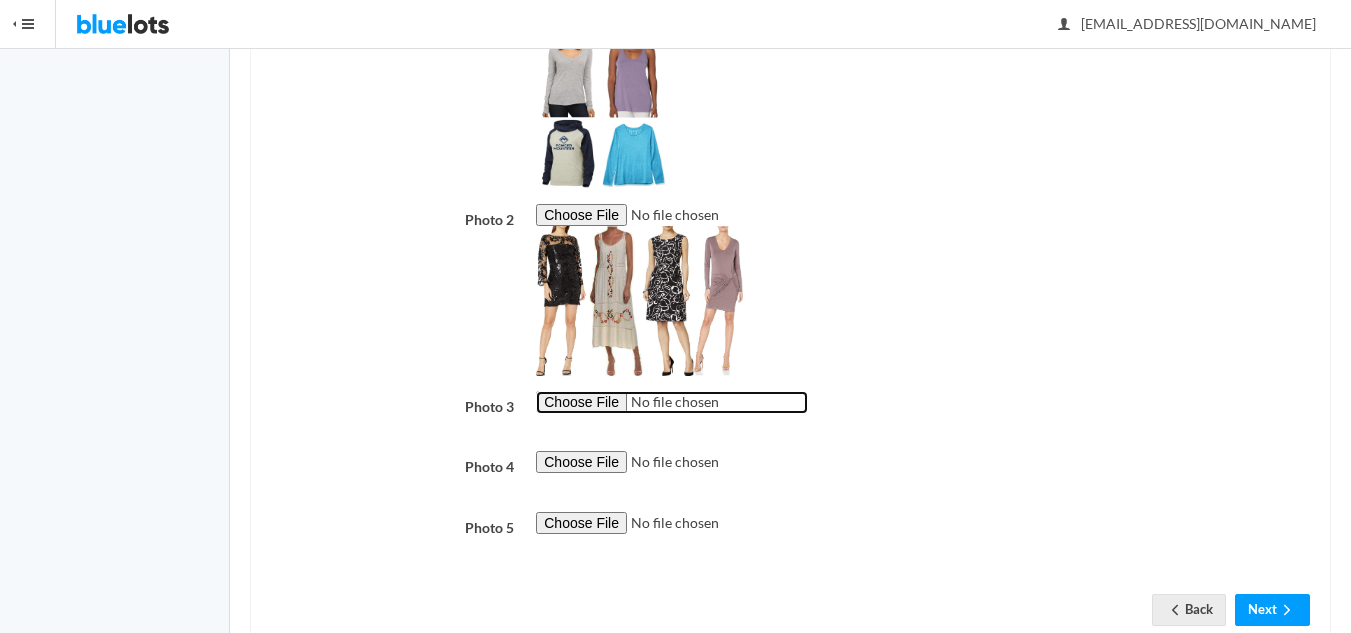 click at bounding box center (672, 402) 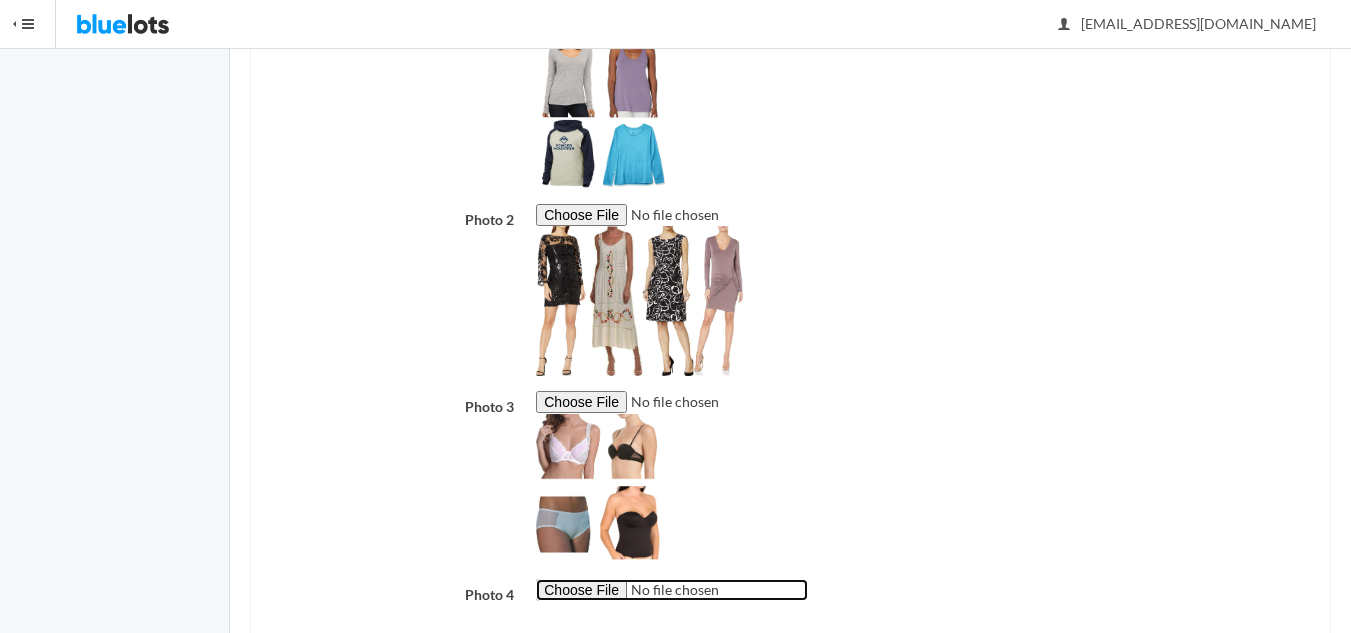 click at bounding box center [672, 590] 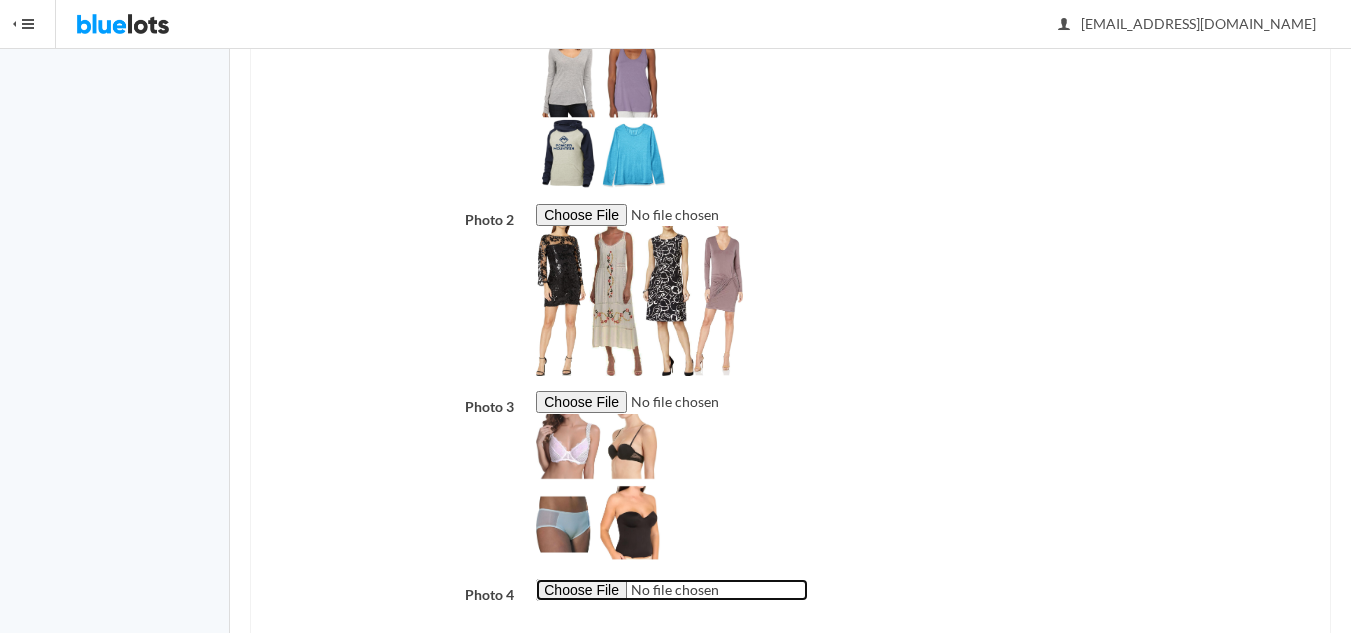type on "C:\fakepath\3a 2505-93-3616 lingerie b - combo 4.jpg" 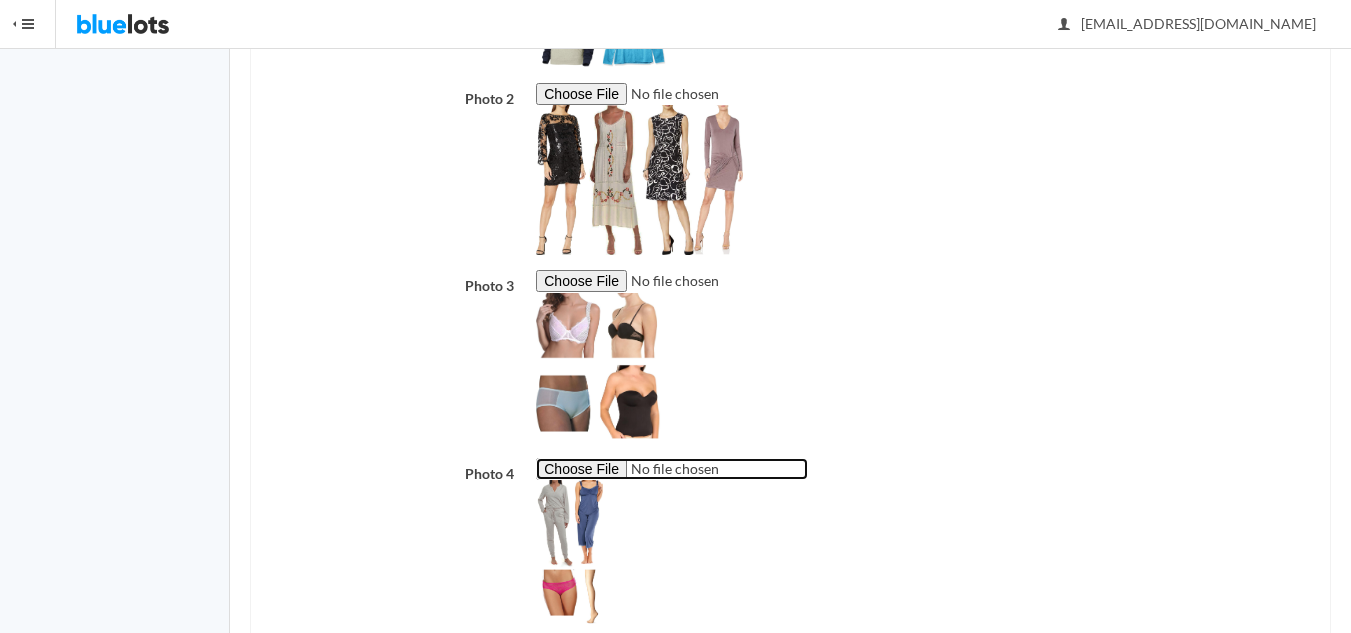 scroll, scrollTop: 887, scrollLeft: 0, axis: vertical 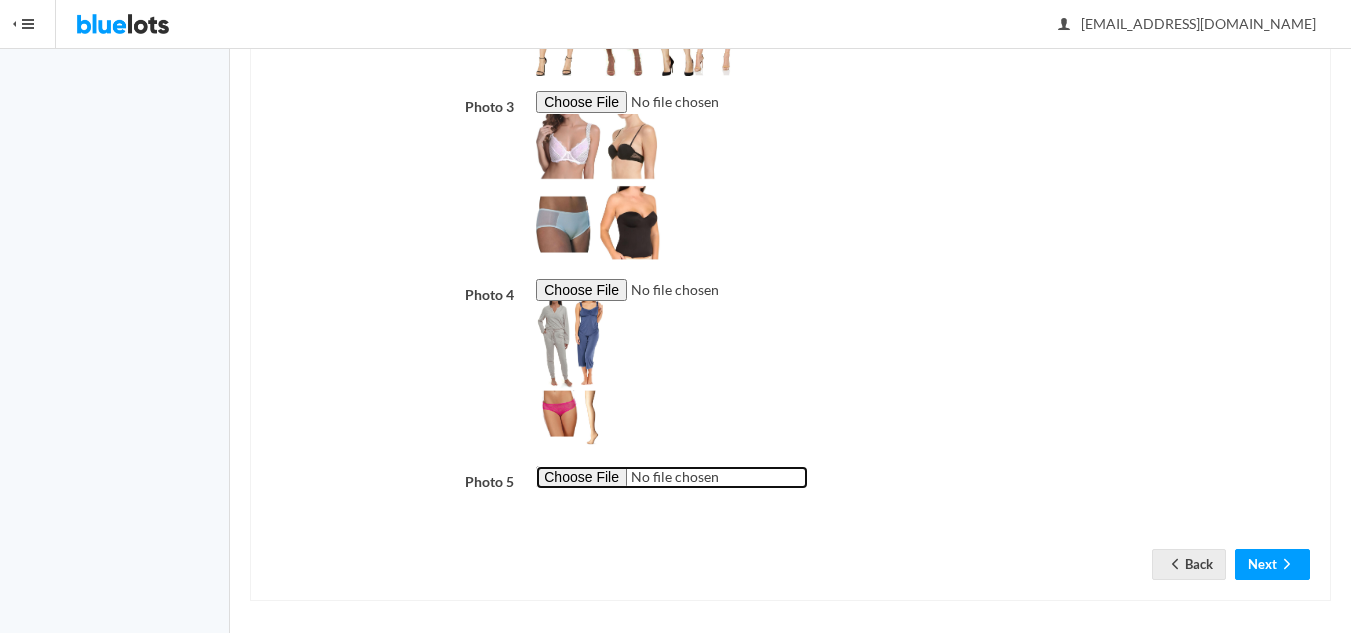 click at bounding box center (672, 477) 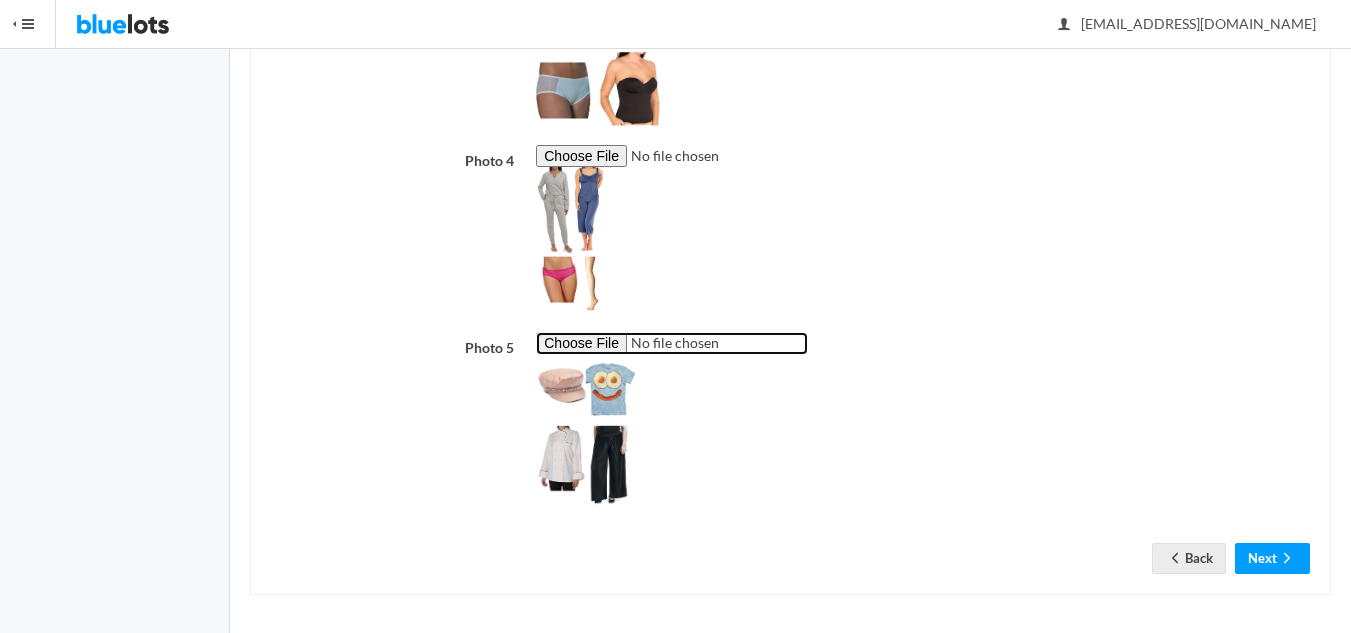 scroll, scrollTop: 1024, scrollLeft: 0, axis: vertical 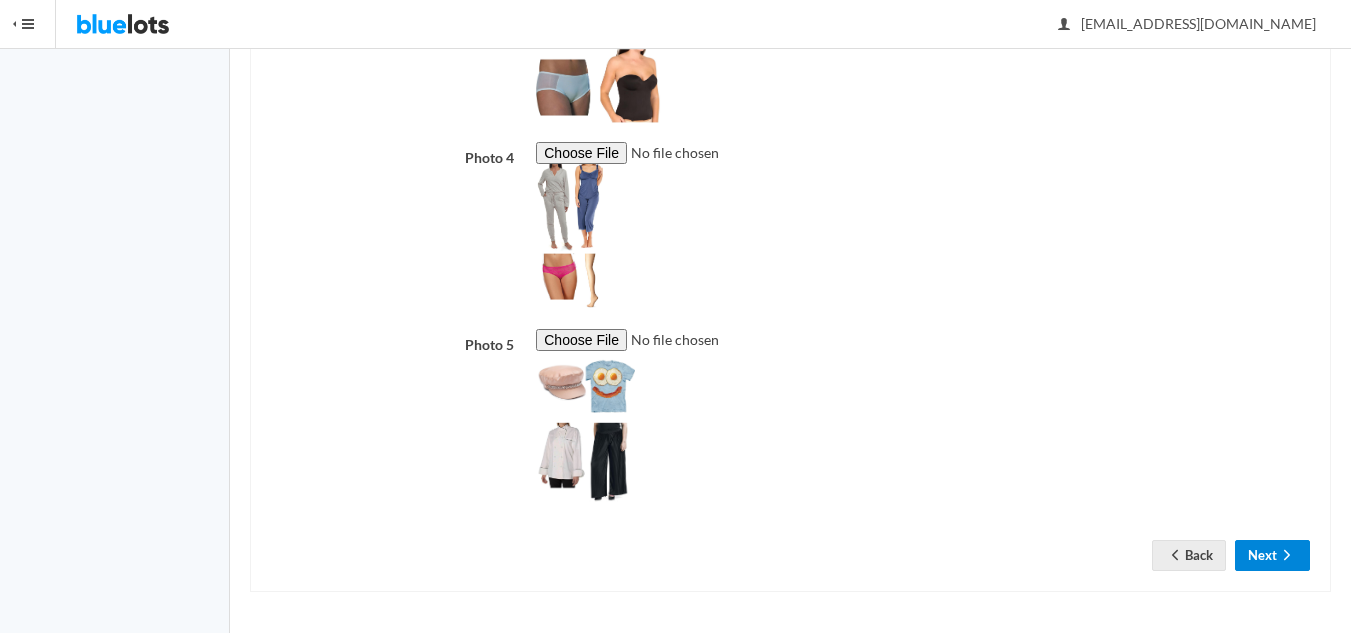 click on "Next" at bounding box center (1272, 555) 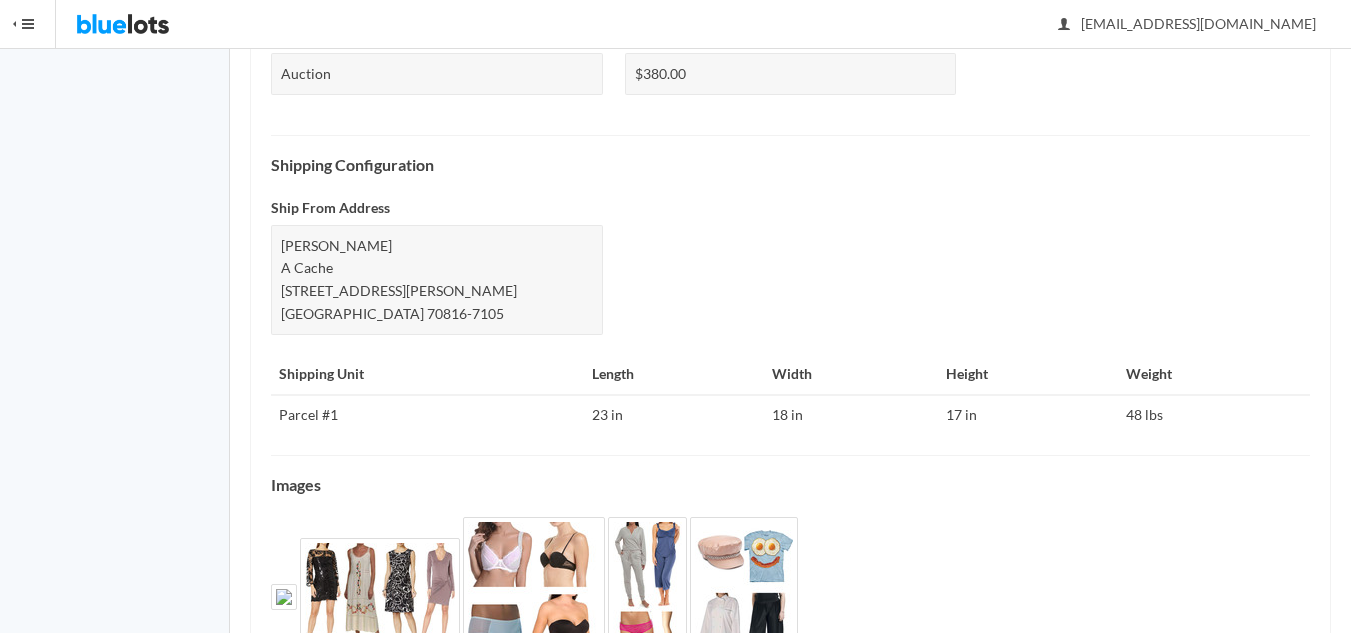 scroll, scrollTop: 929, scrollLeft: 0, axis: vertical 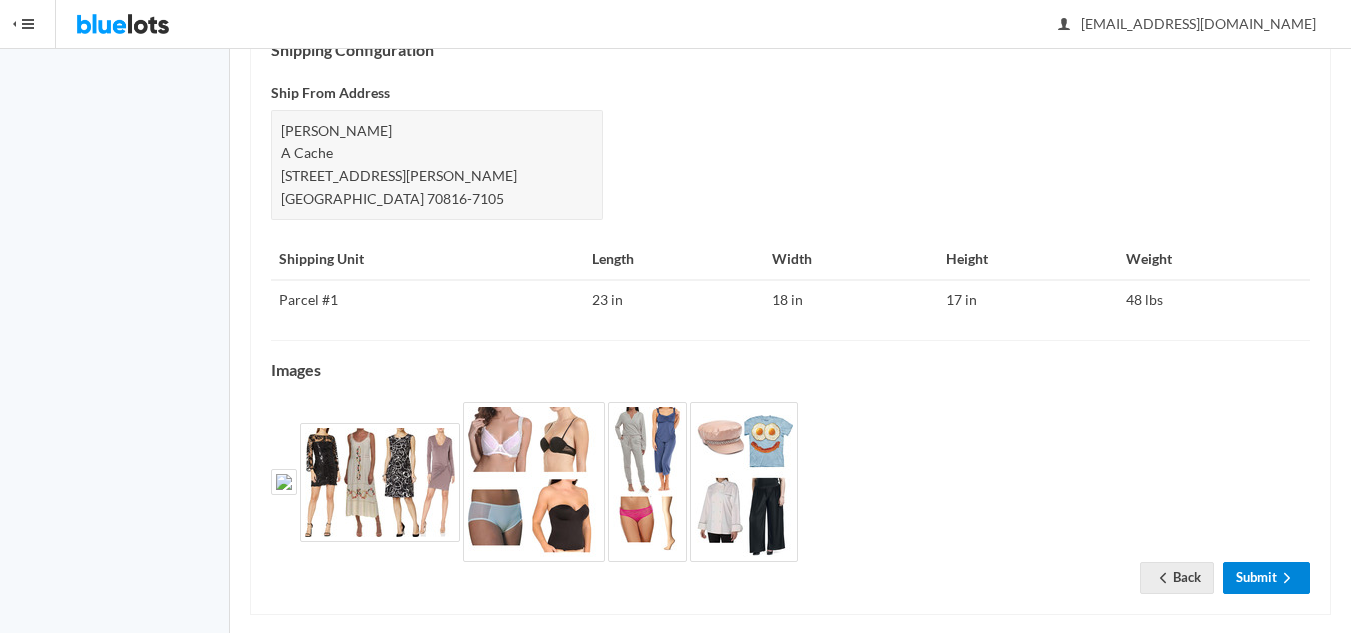 click on "Submit" at bounding box center [1266, 577] 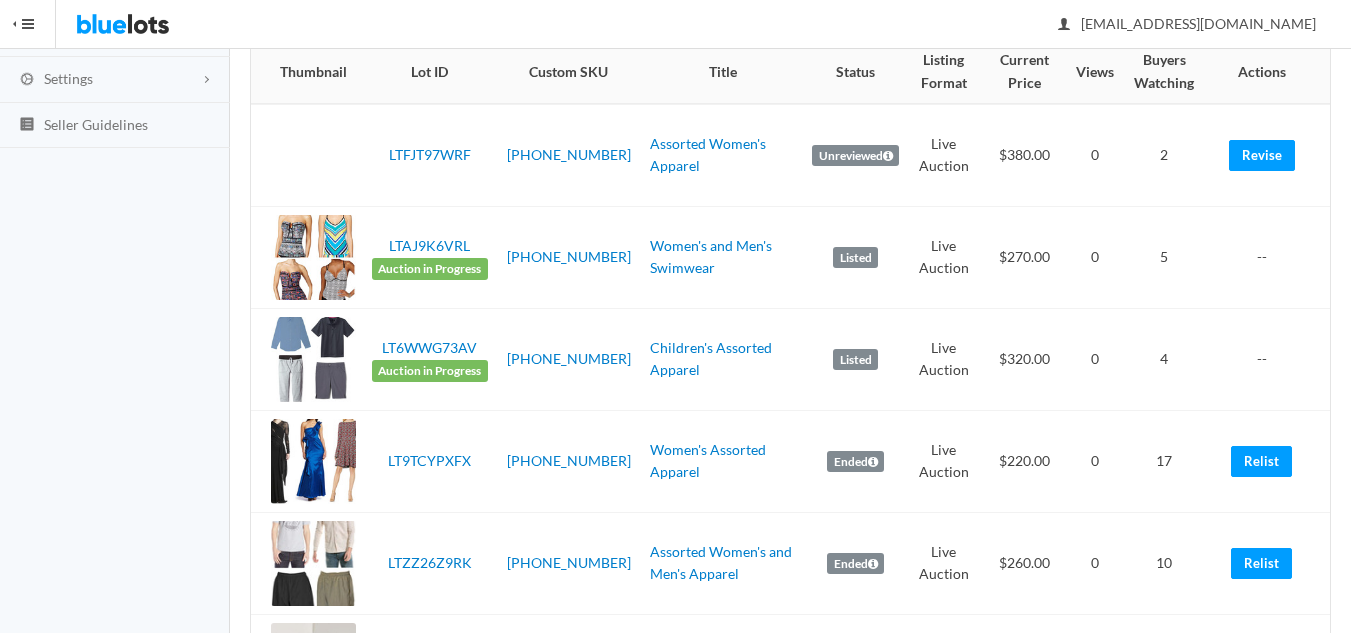 scroll, scrollTop: 300, scrollLeft: 0, axis: vertical 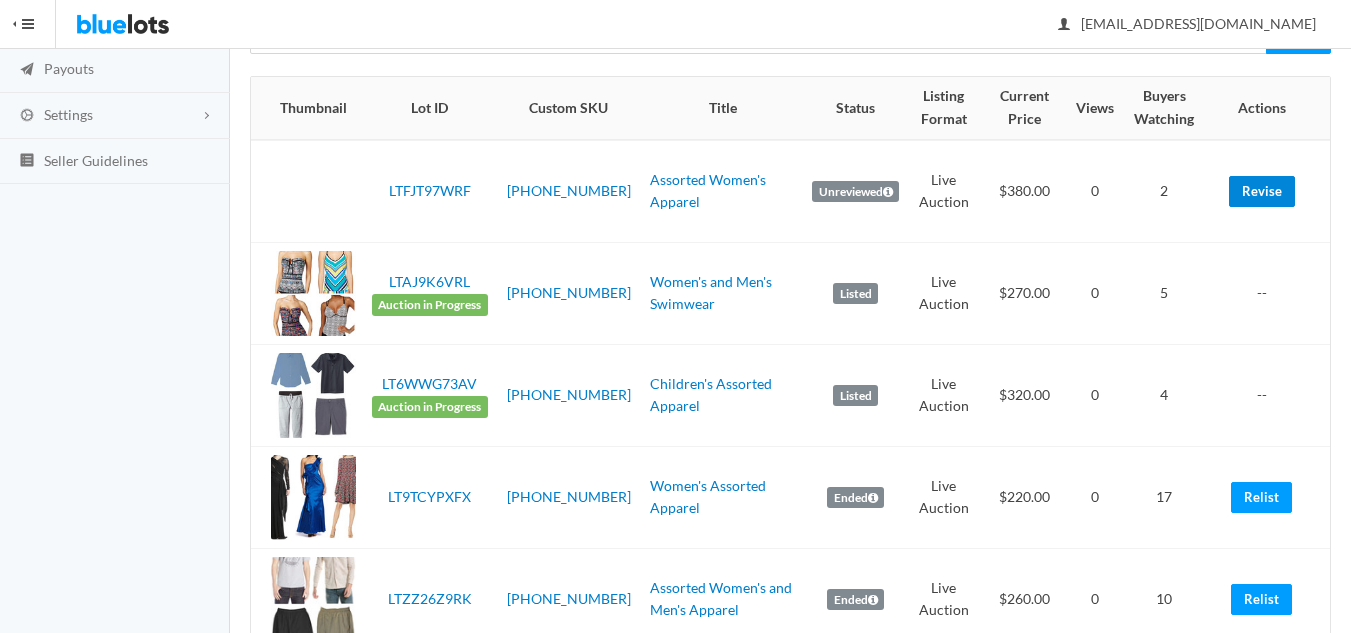 click on "Revise" at bounding box center (1262, 191) 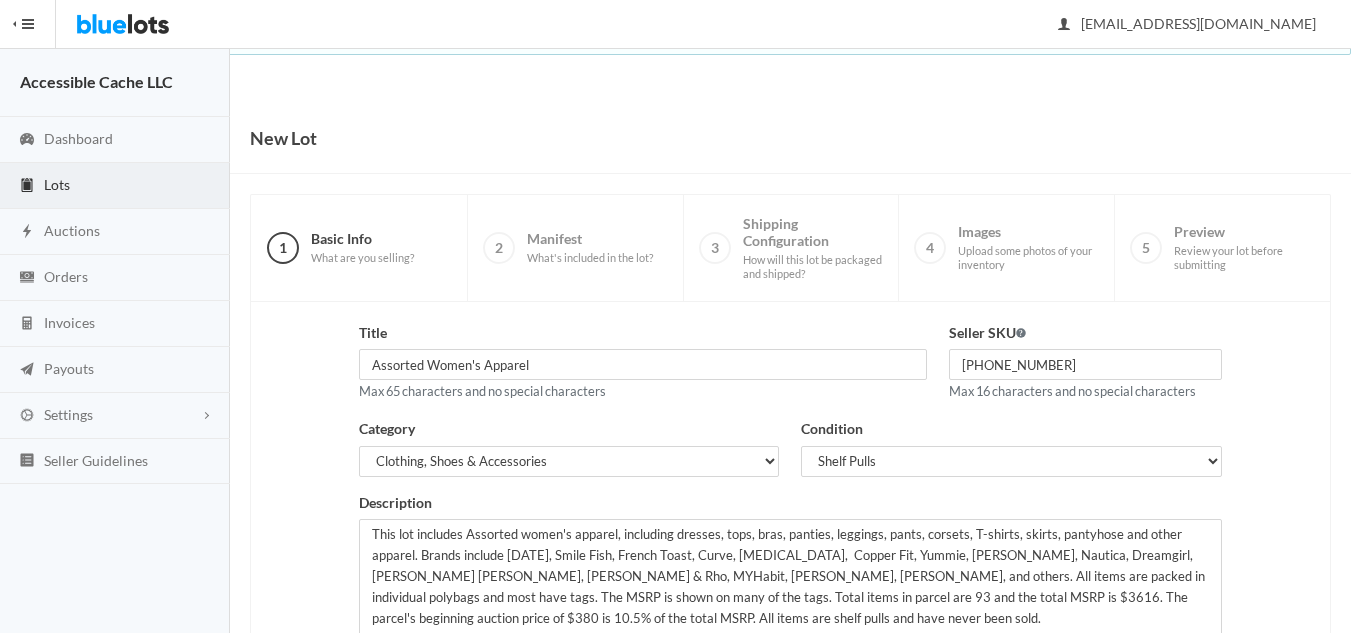 scroll, scrollTop: 385, scrollLeft: 0, axis: vertical 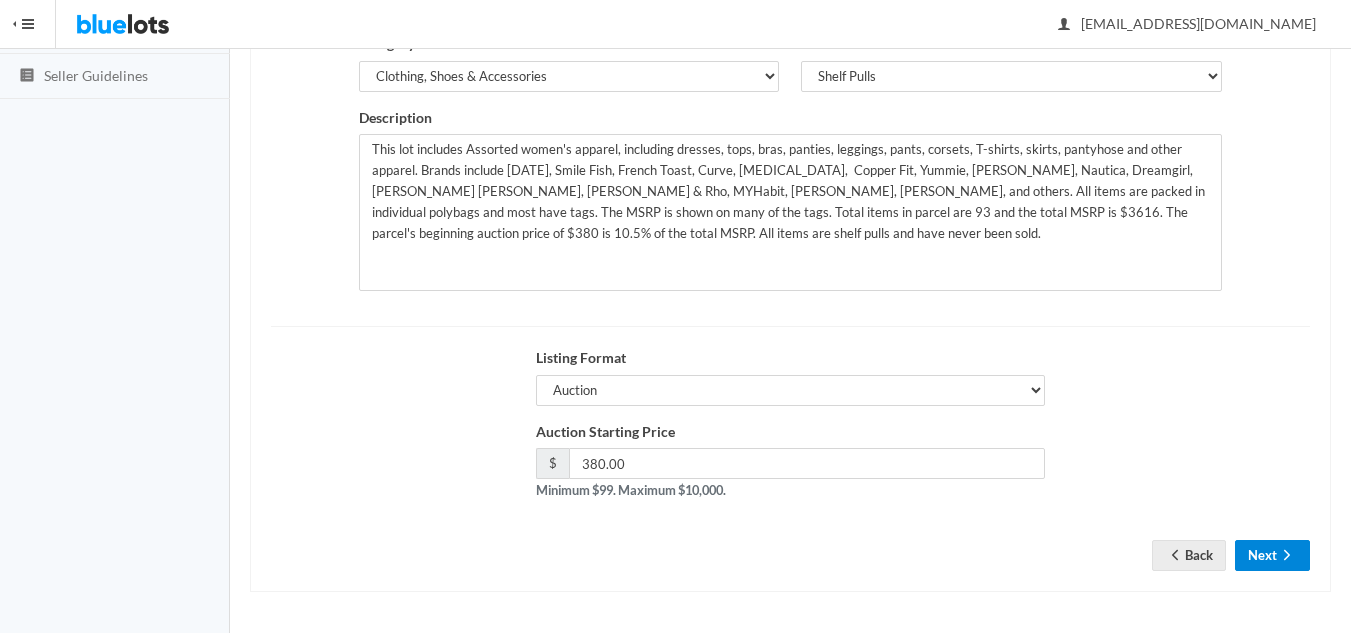 click on "Next" at bounding box center (1272, 555) 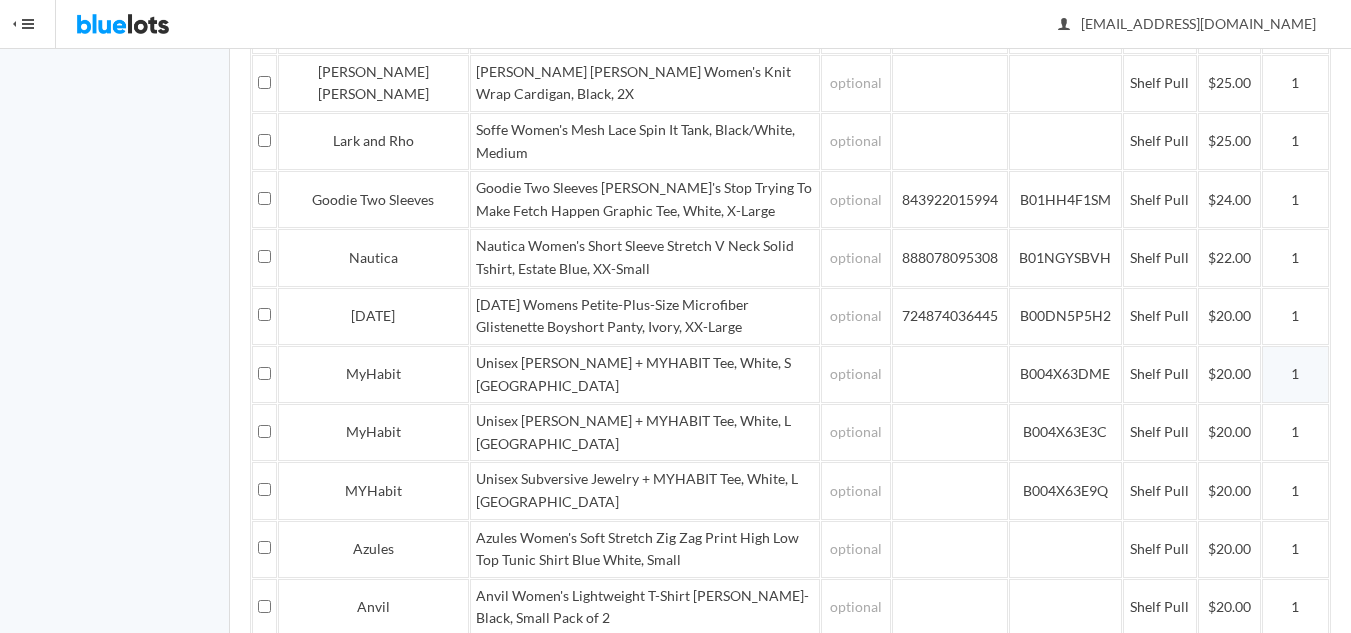 scroll, scrollTop: 3300, scrollLeft: 0, axis: vertical 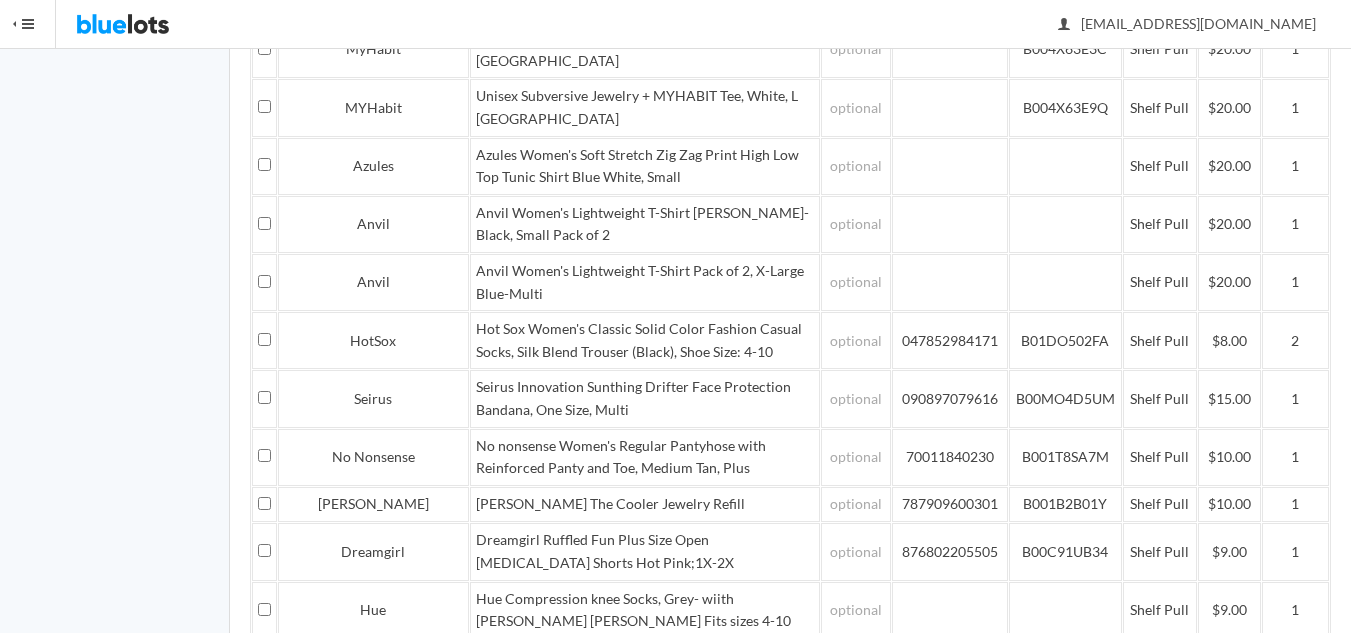 click on "Save and Continue" at bounding box center [1233, 752] 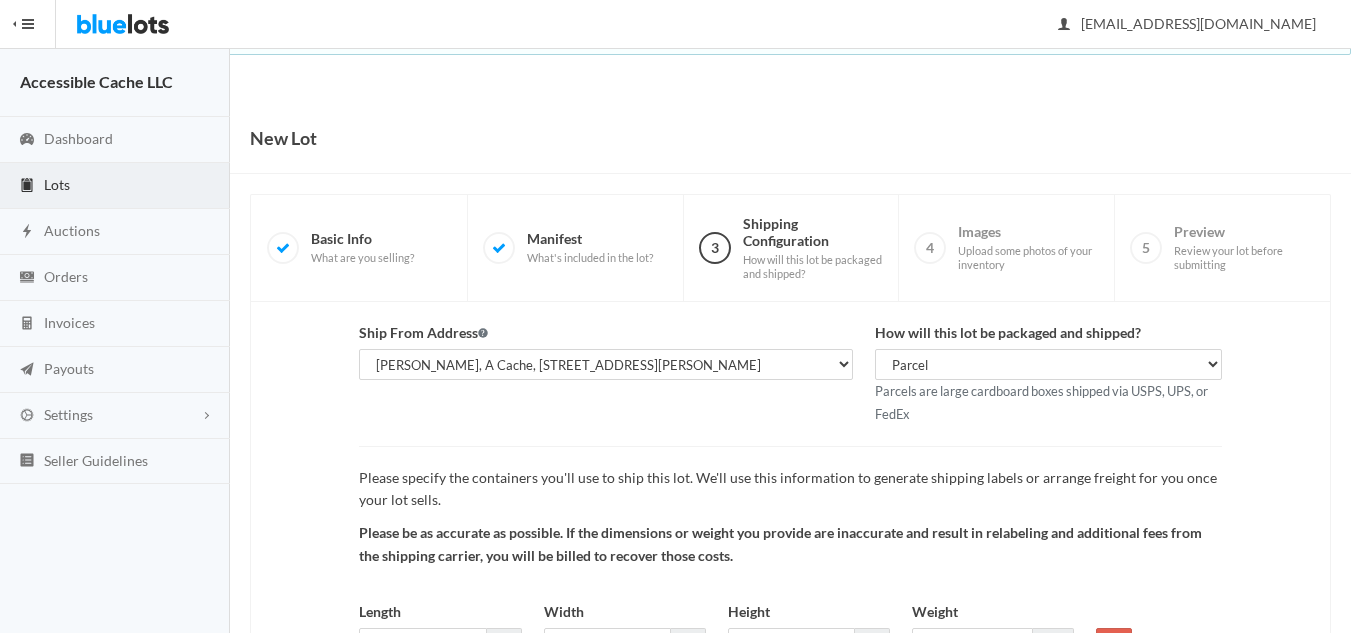 scroll, scrollTop: 188, scrollLeft: 0, axis: vertical 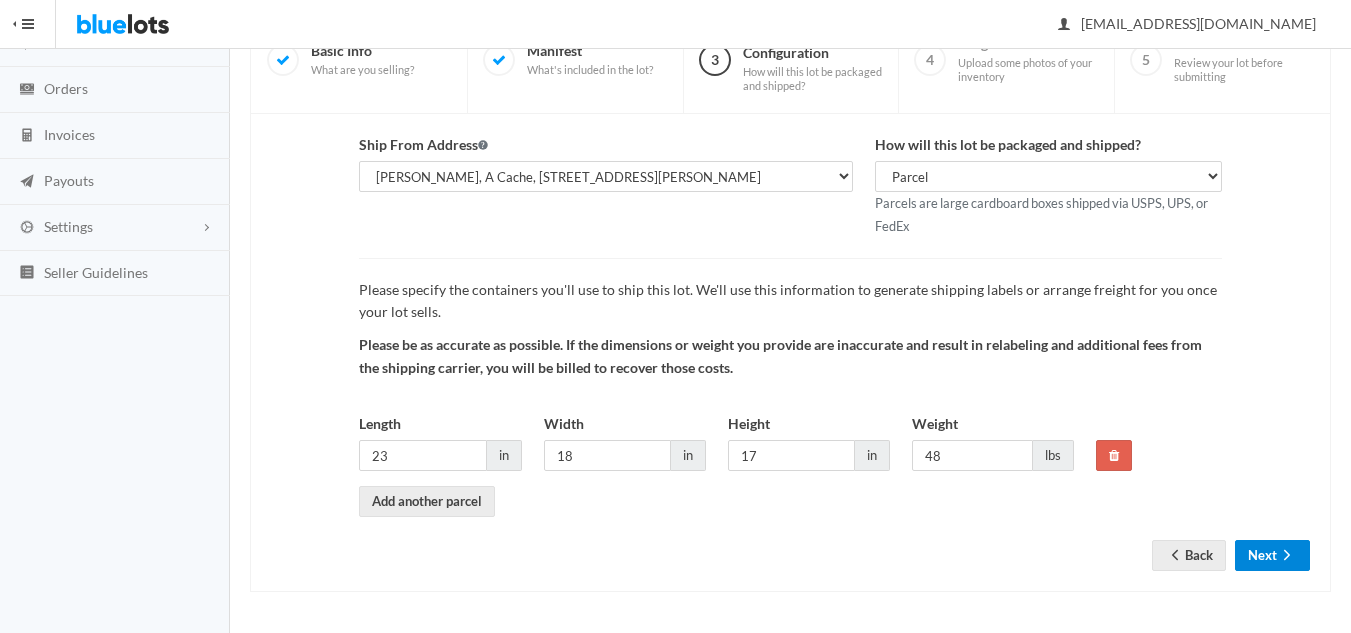 click on "Next" at bounding box center [1272, 555] 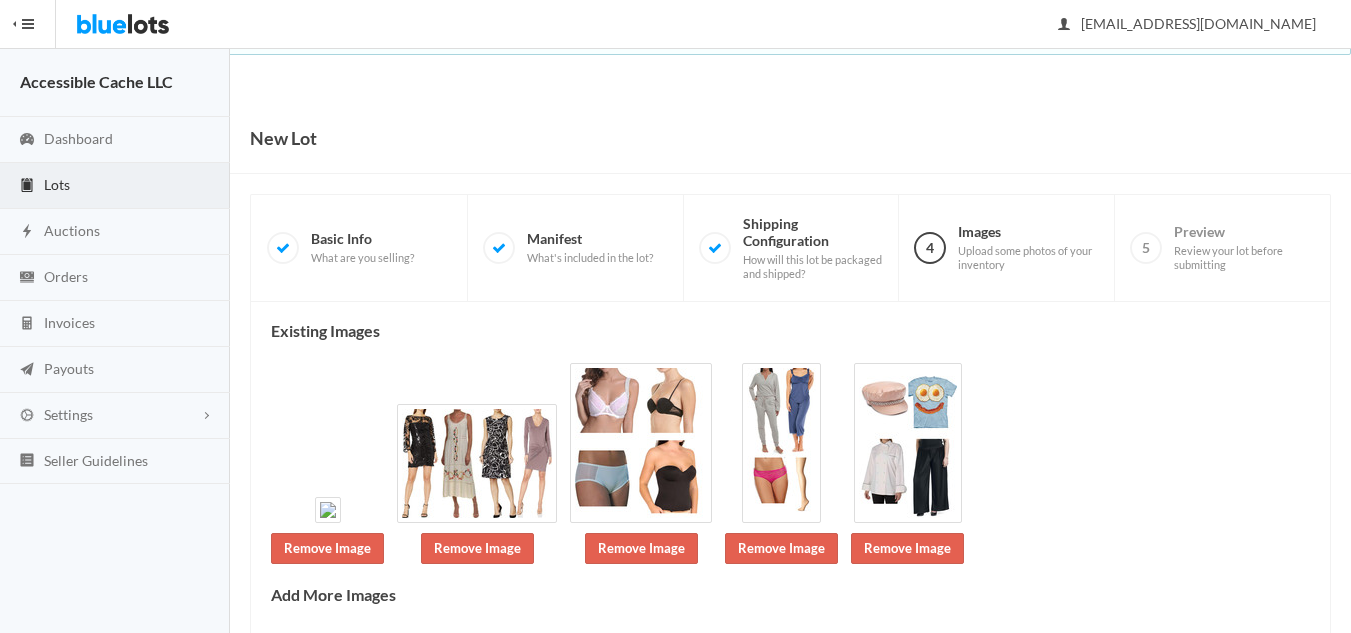 scroll, scrollTop: 0, scrollLeft: 0, axis: both 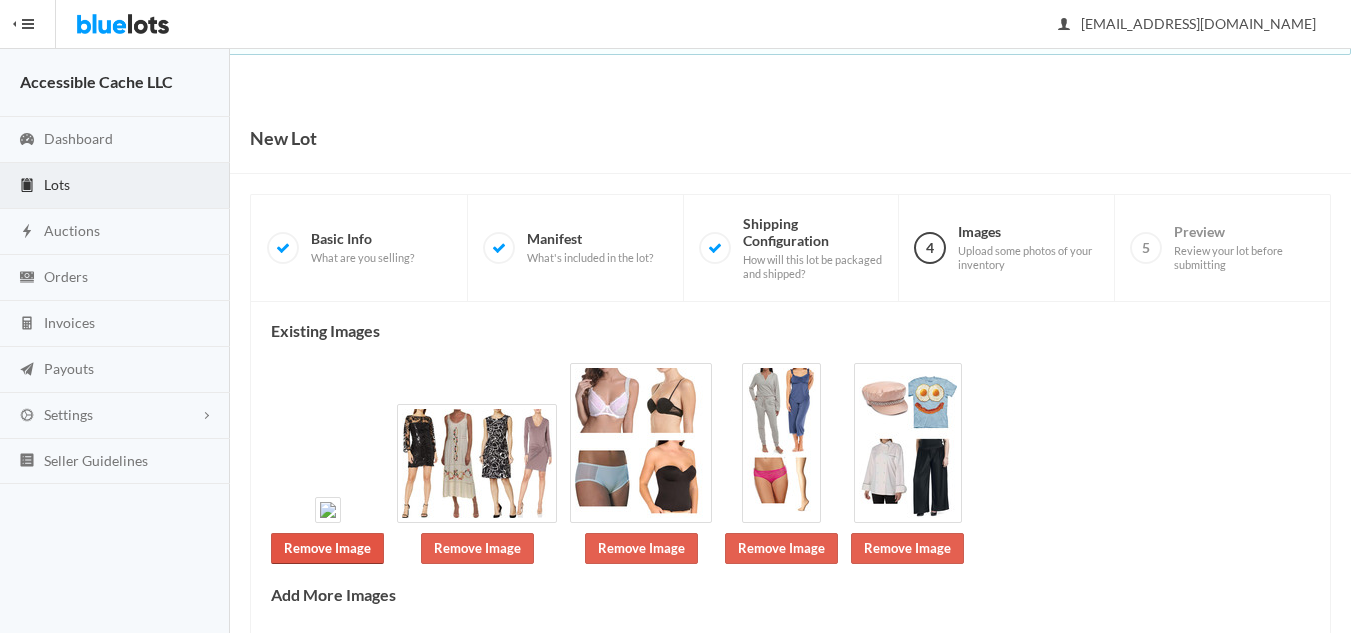 click on "Remove Image" at bounding box center (327, 548) 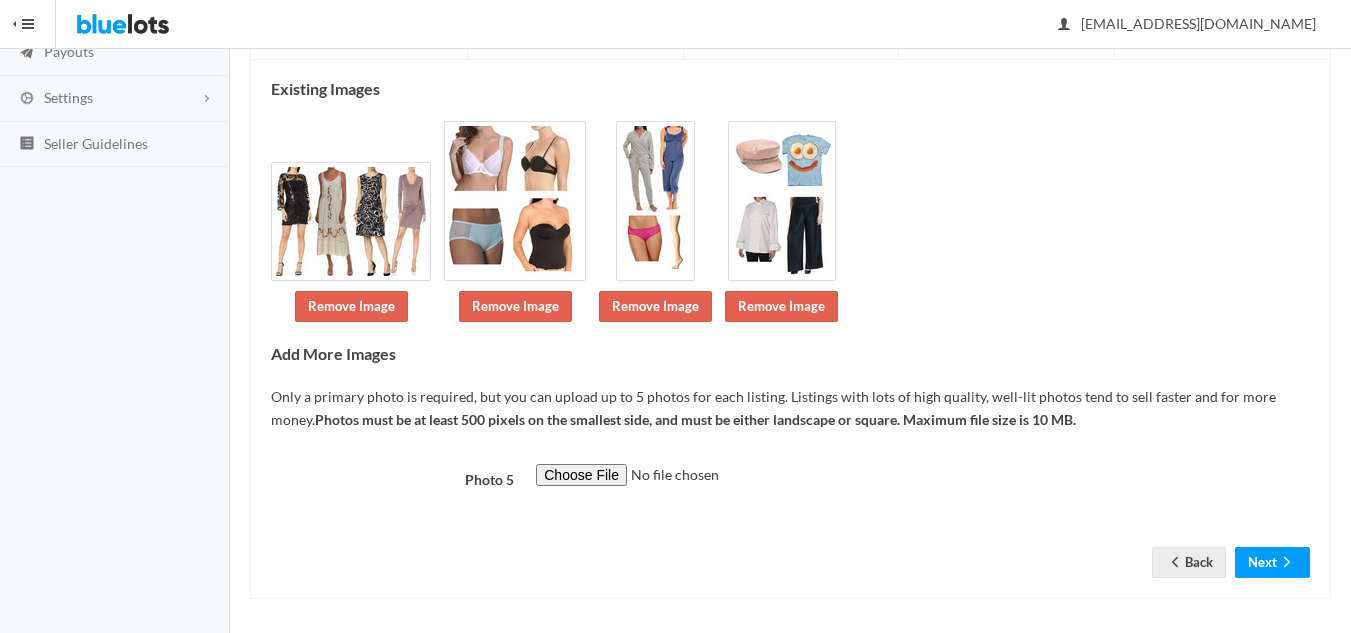 scroll, scrollTop: 324, scrollLeft: 0, axis: vertical 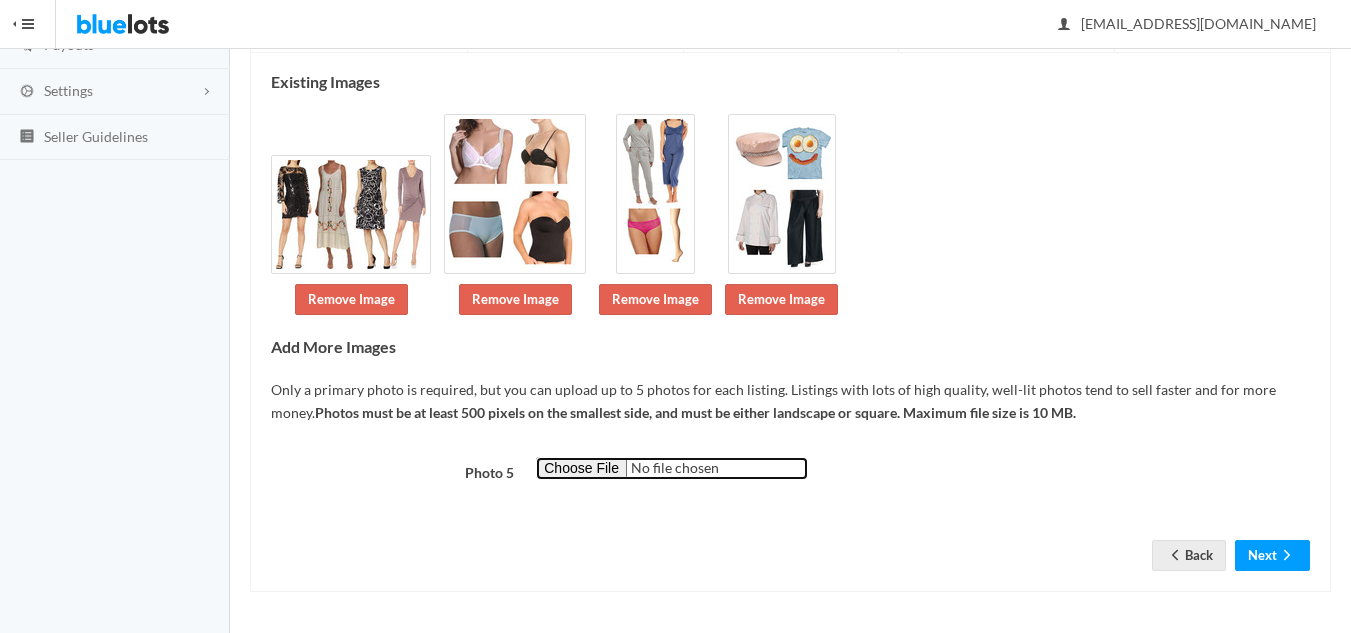 click at bounding box center (672, 468) 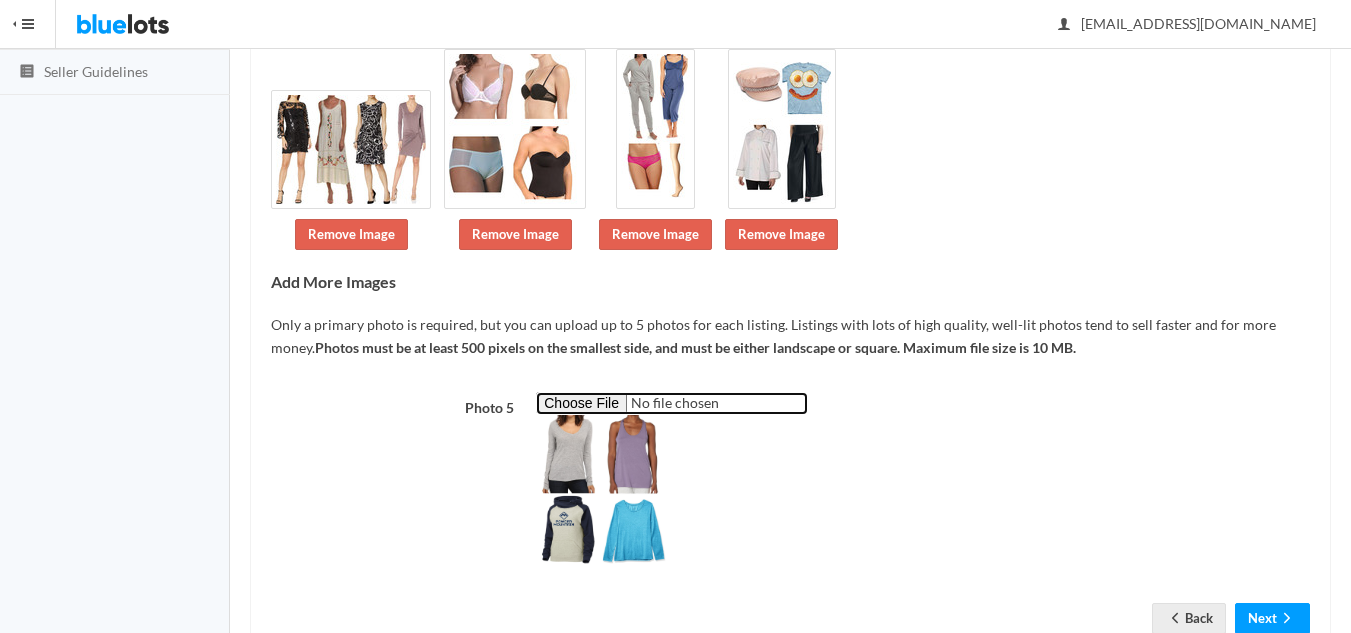 scroll, scrollTop: 452, scrollLeft: 0, axis: vertical 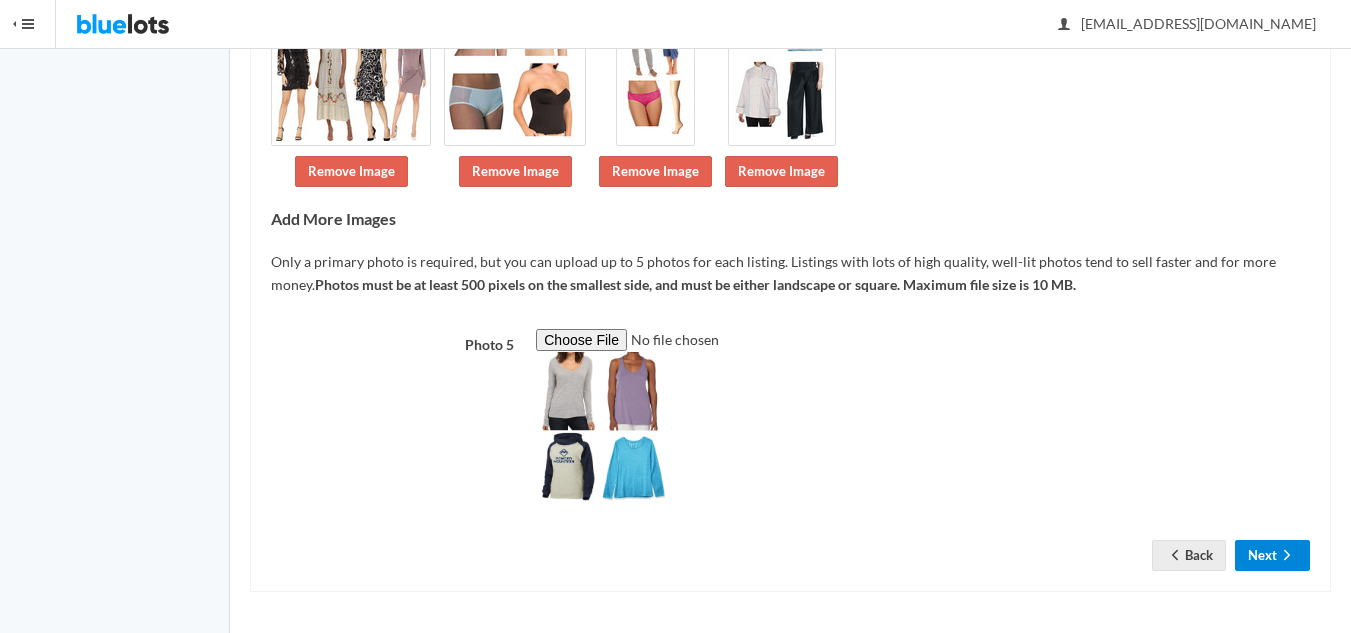 click on "Next" at bounding box center [1272, 555] 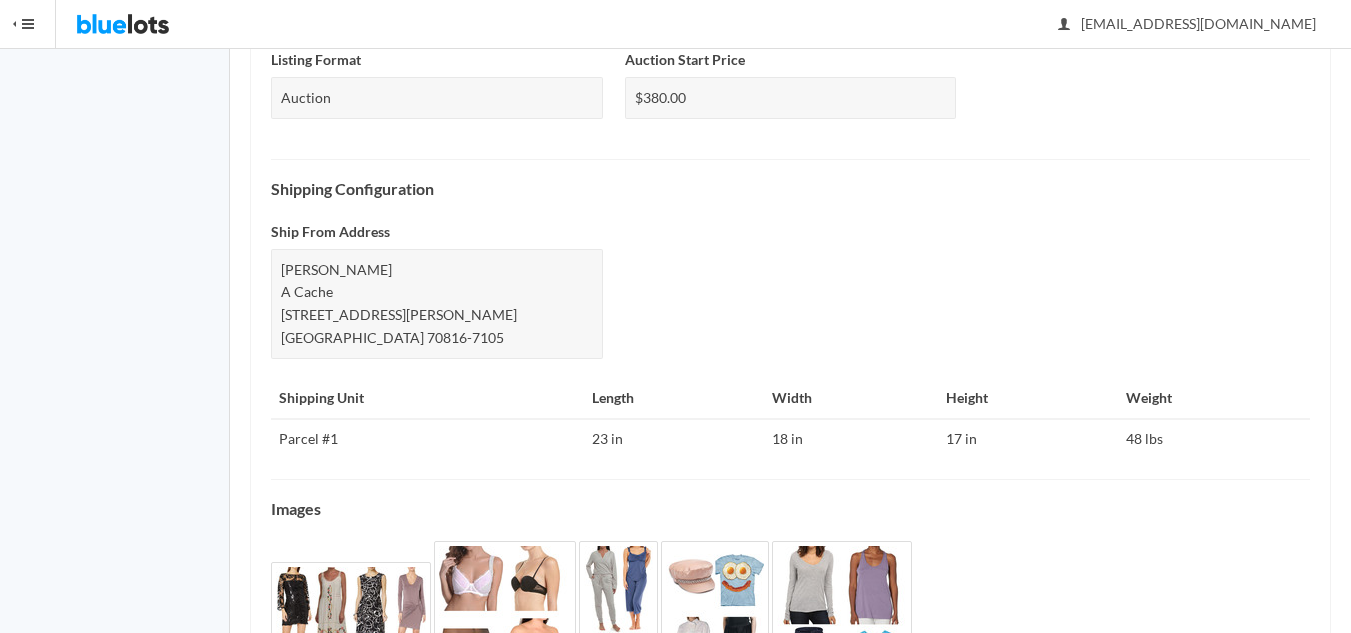 scroll, scrollTop: 929, scrollLeft: 0, axis: vertical 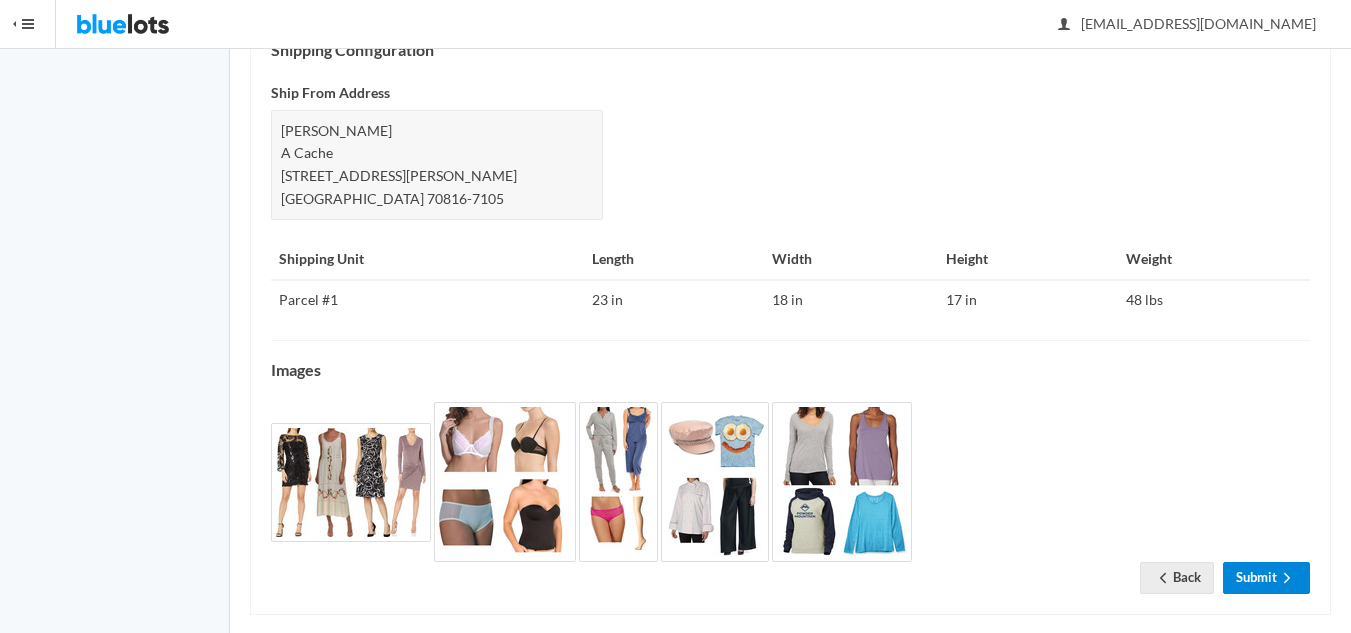 click at bounding box center (1287, 579) 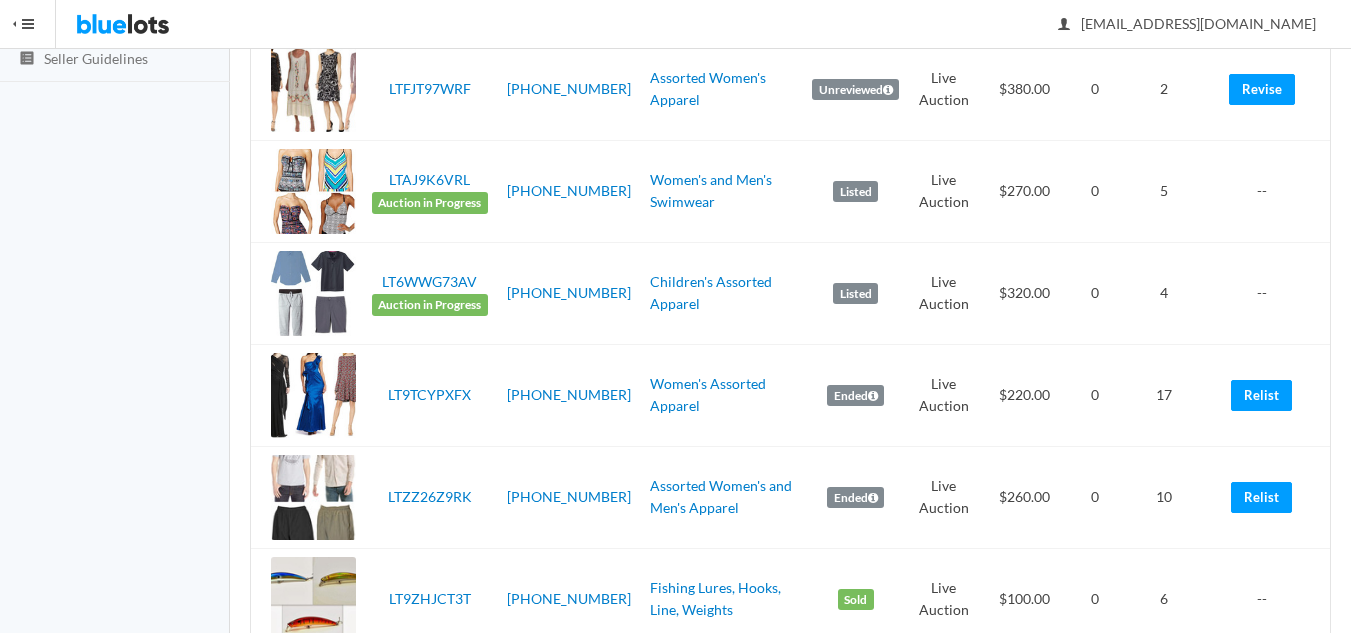 scroll, scrollTop: 400, scrollLeft: 0, axis: vertical 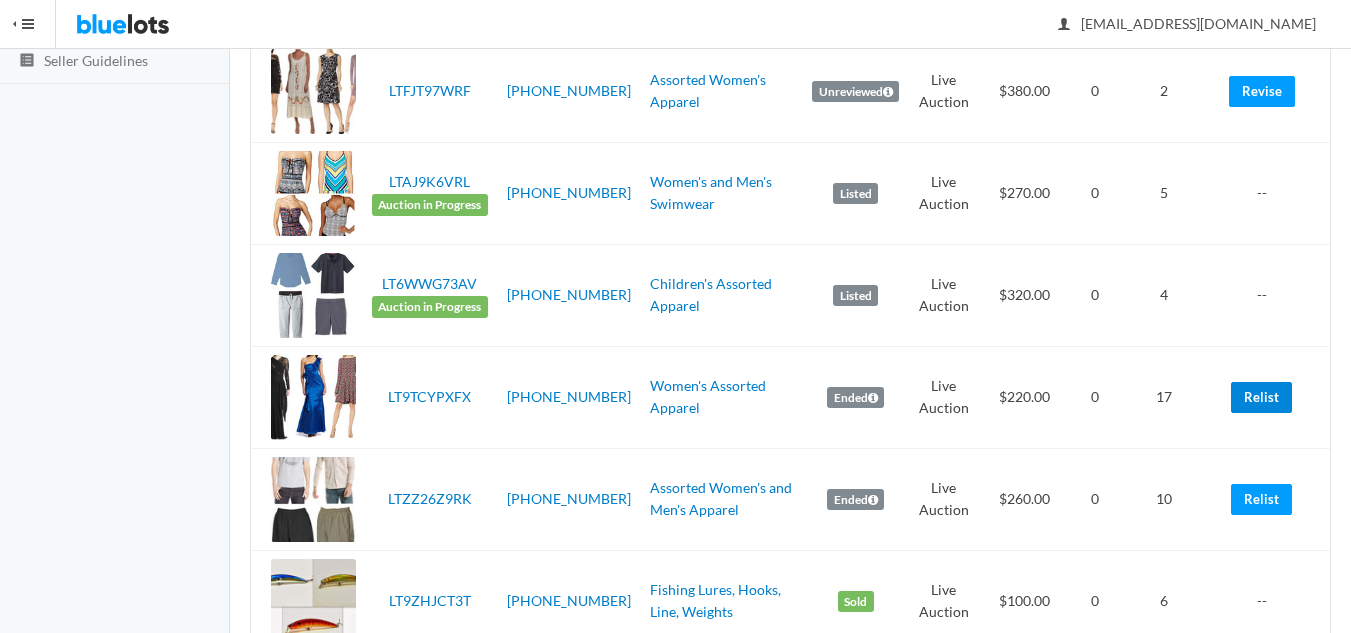 click on "Relist" at bounding box center (1261, 397) 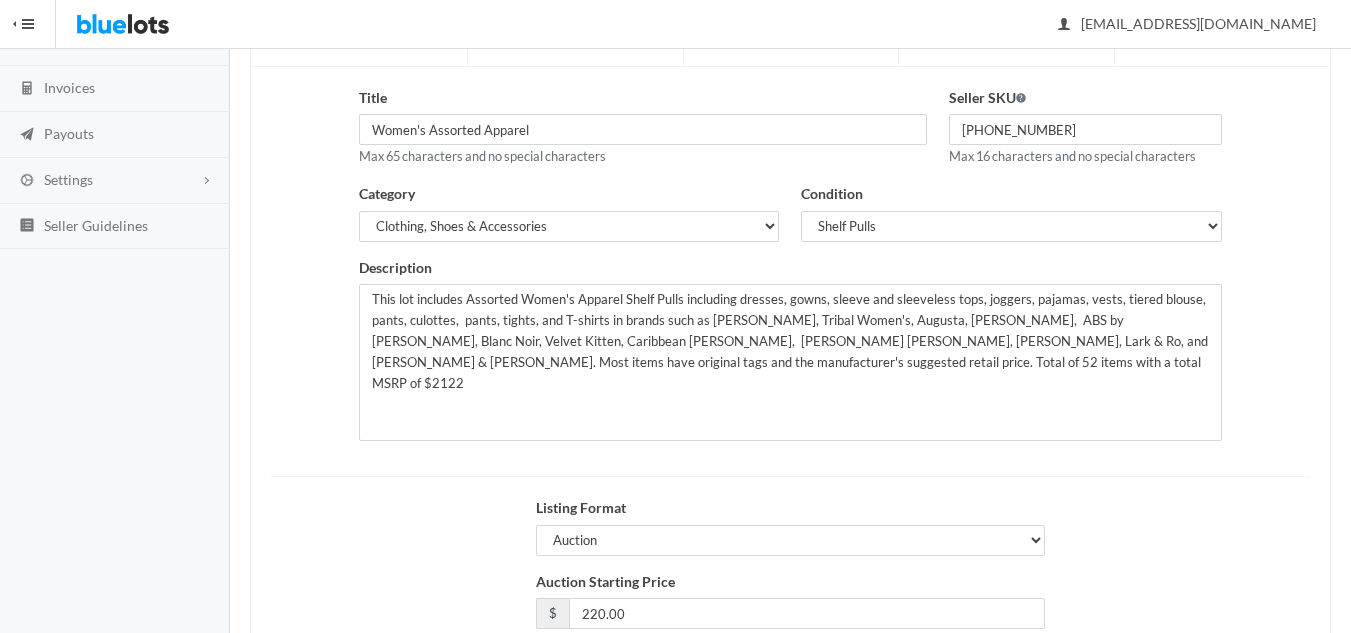 scroll, scrollTop: 385, scrollLeft: 0, axis: vertical 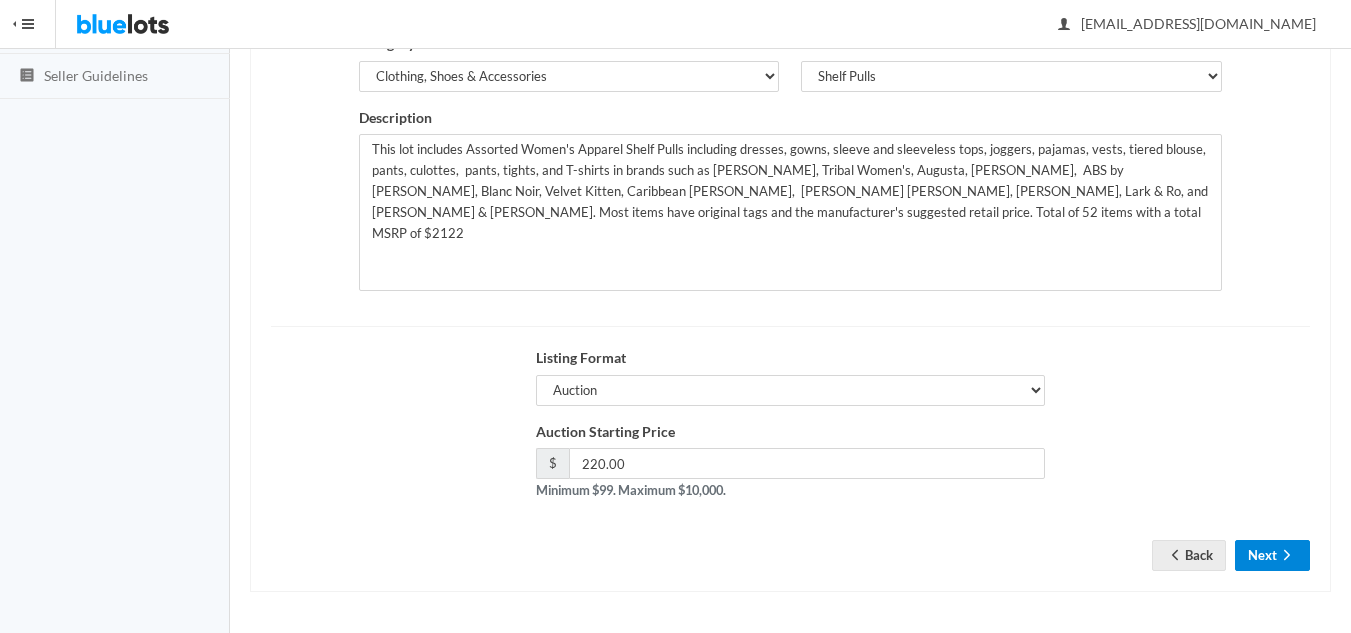 click on "Next" at bounding box center (1272, 555) 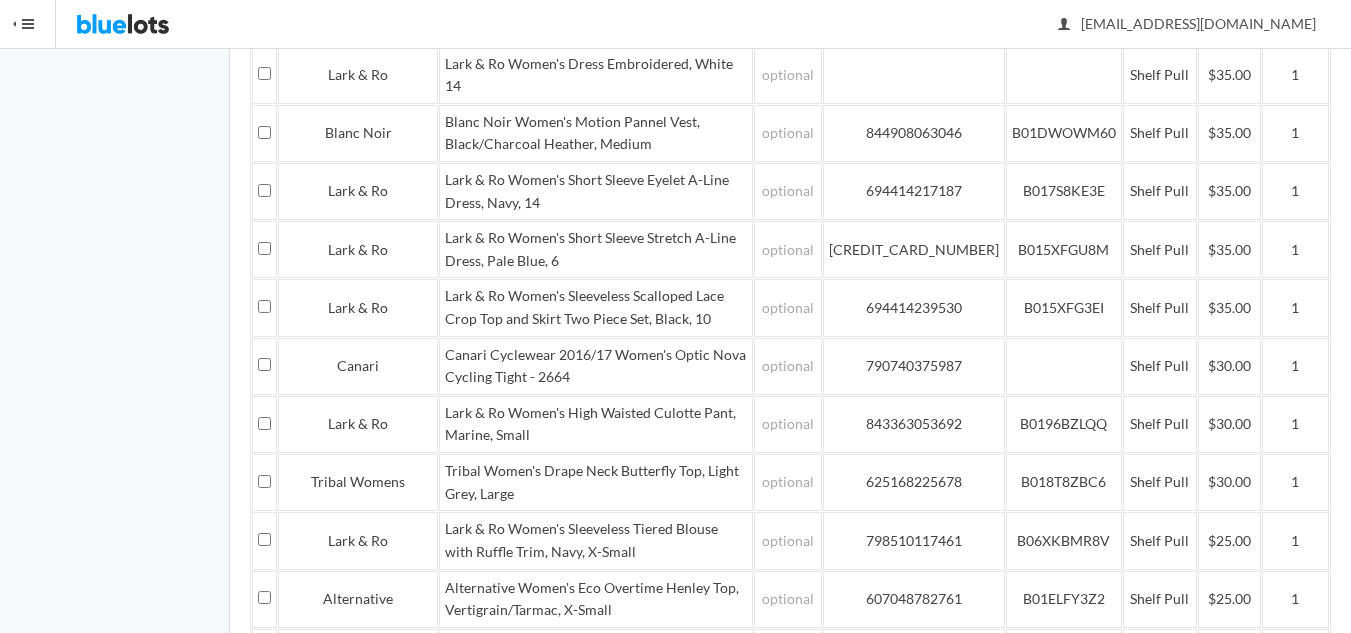 scroll, scrollTop: 1599, scrollLeft: 0, axis: vertical 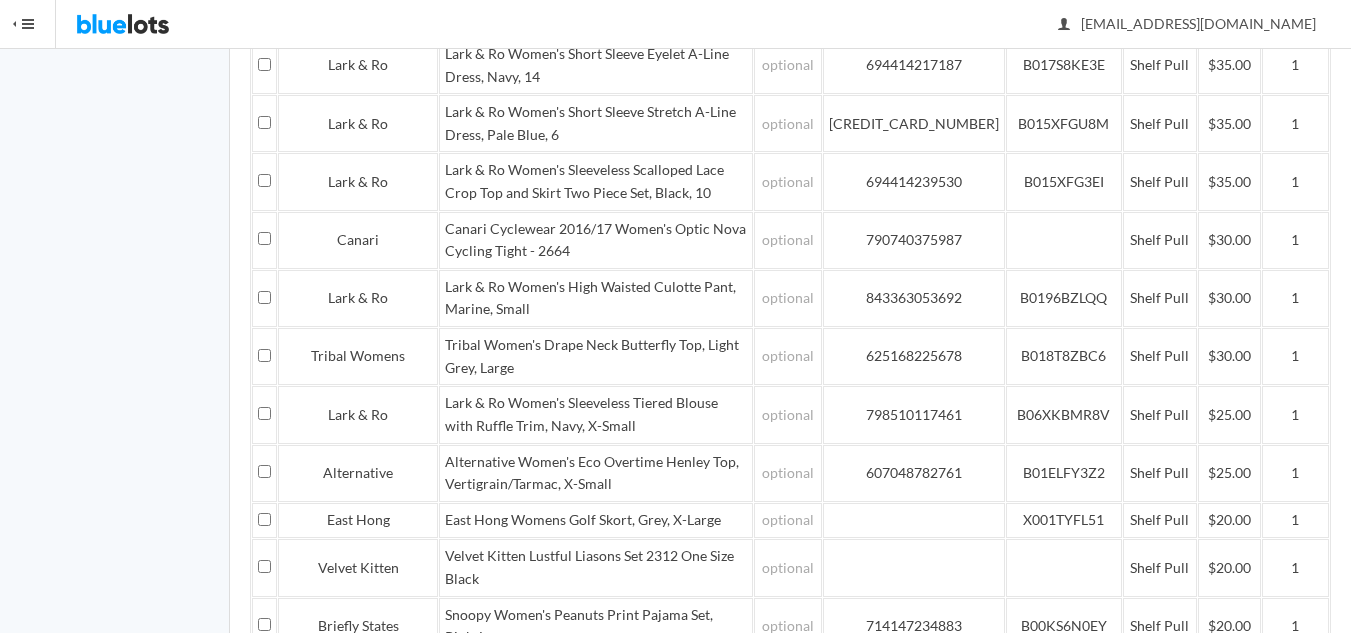 click on "Save and Continue" at bounding box center (1233, 907) 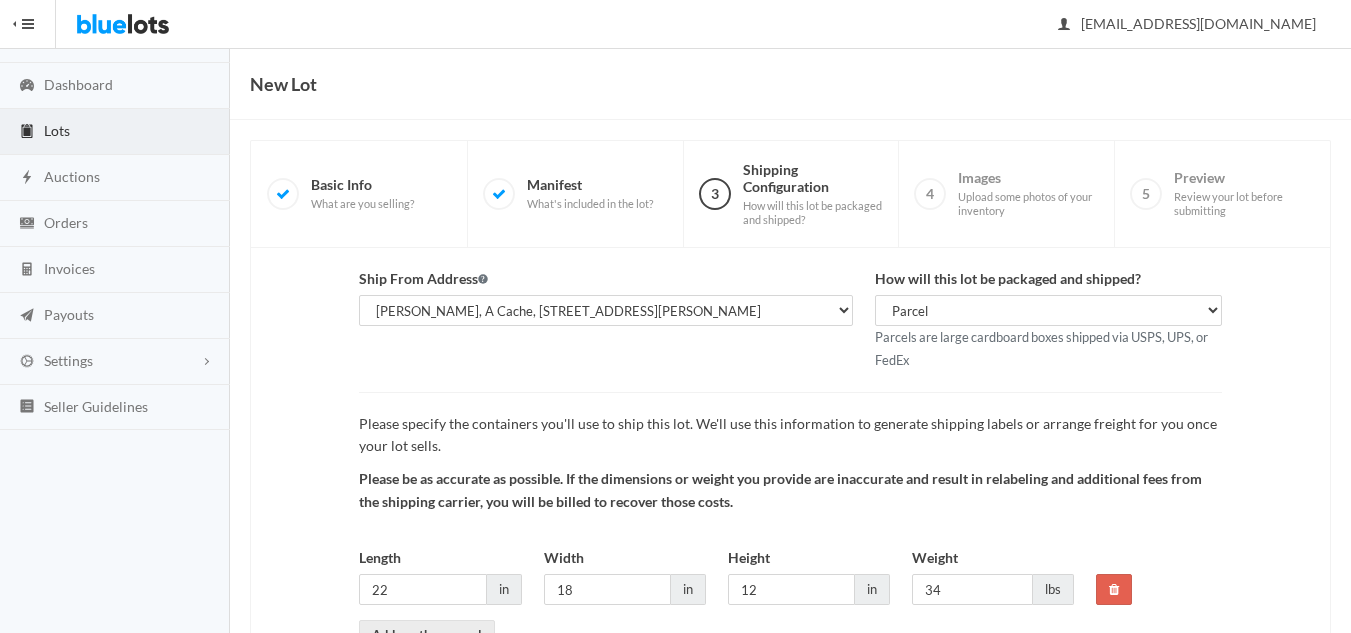 scroll, scrollTop: 188, scrollLeft: 0, axis: vertical 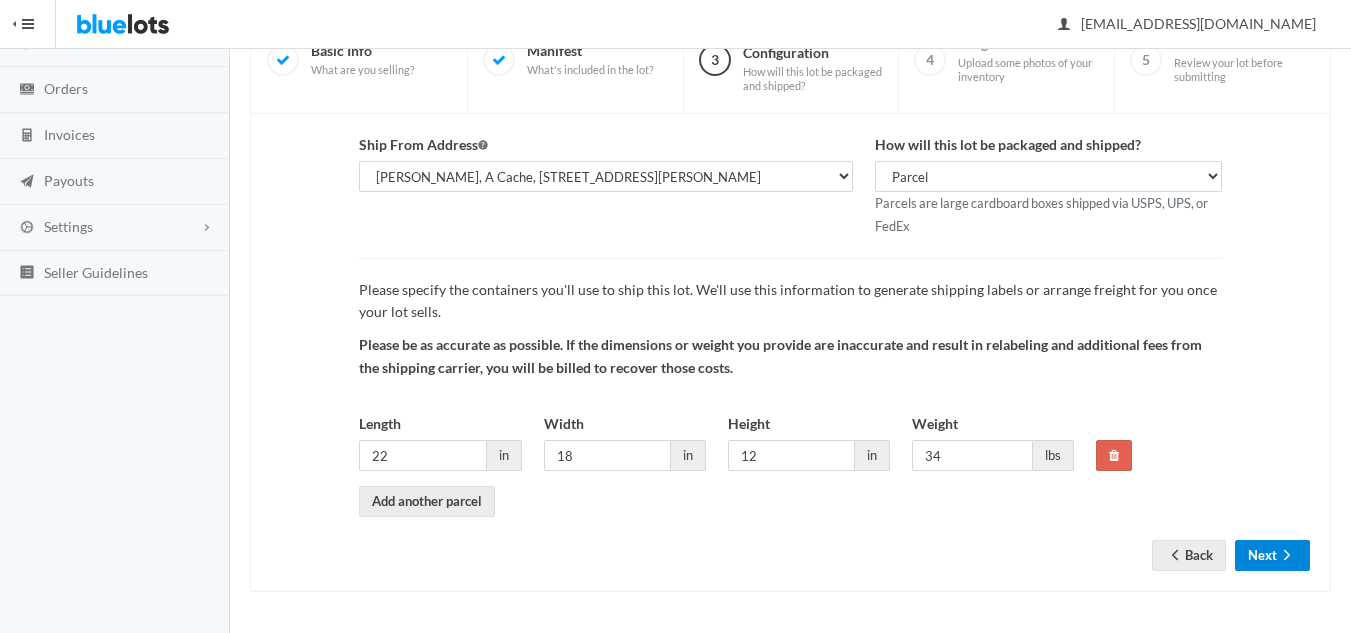 click on "Next" at bounding box center [1272, 555] 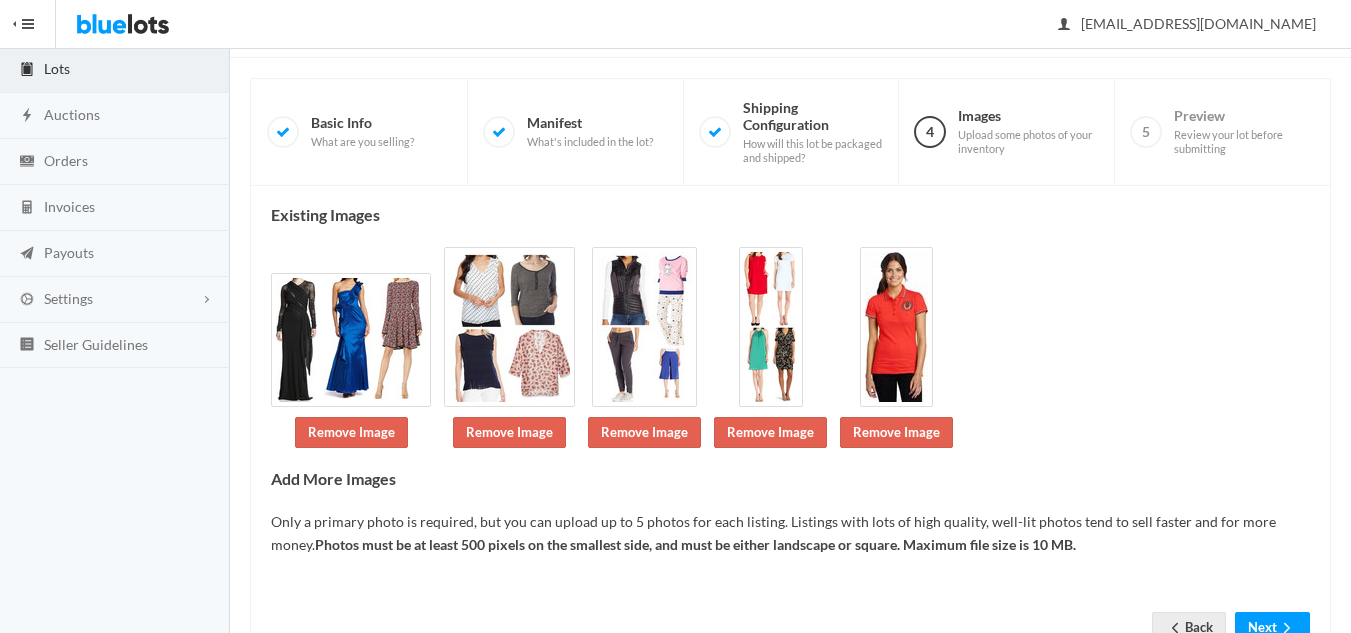 scroll, scrollTop: 189, scrollLeft: 0, axis: vertical 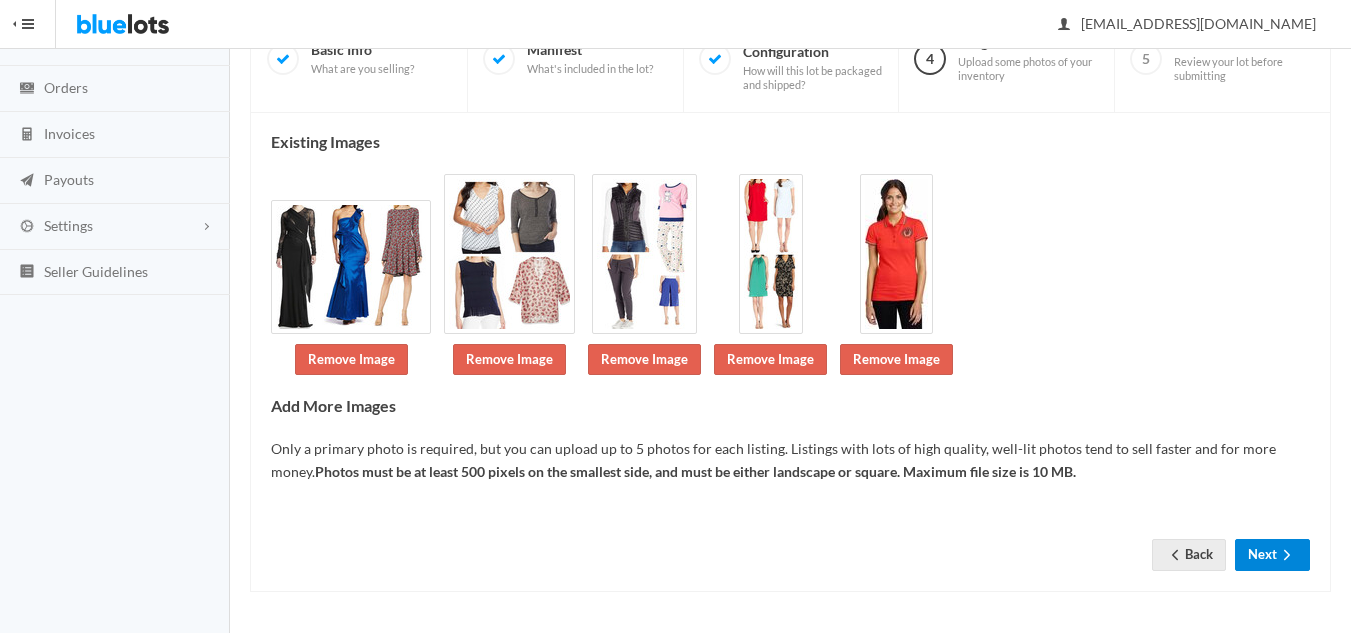 click on "Next" at bounding box center (1272, 554) 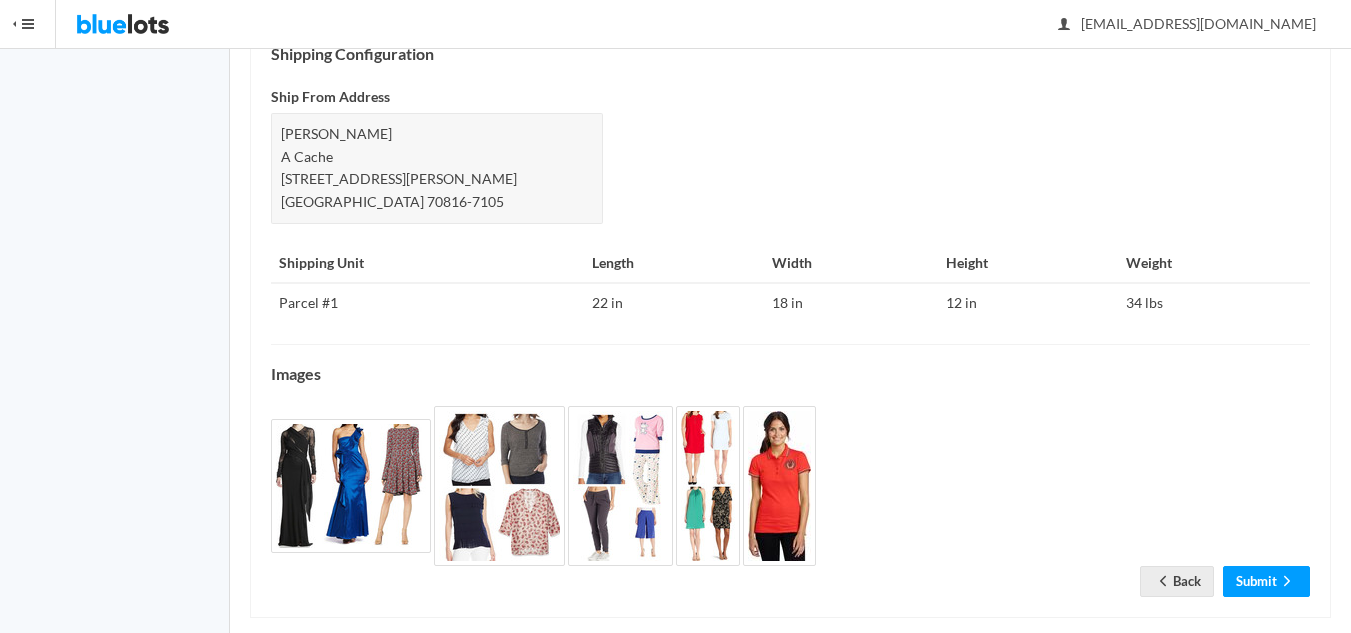 scroll, scrollTop: 906, scrollLeft: 0, axis: vertical 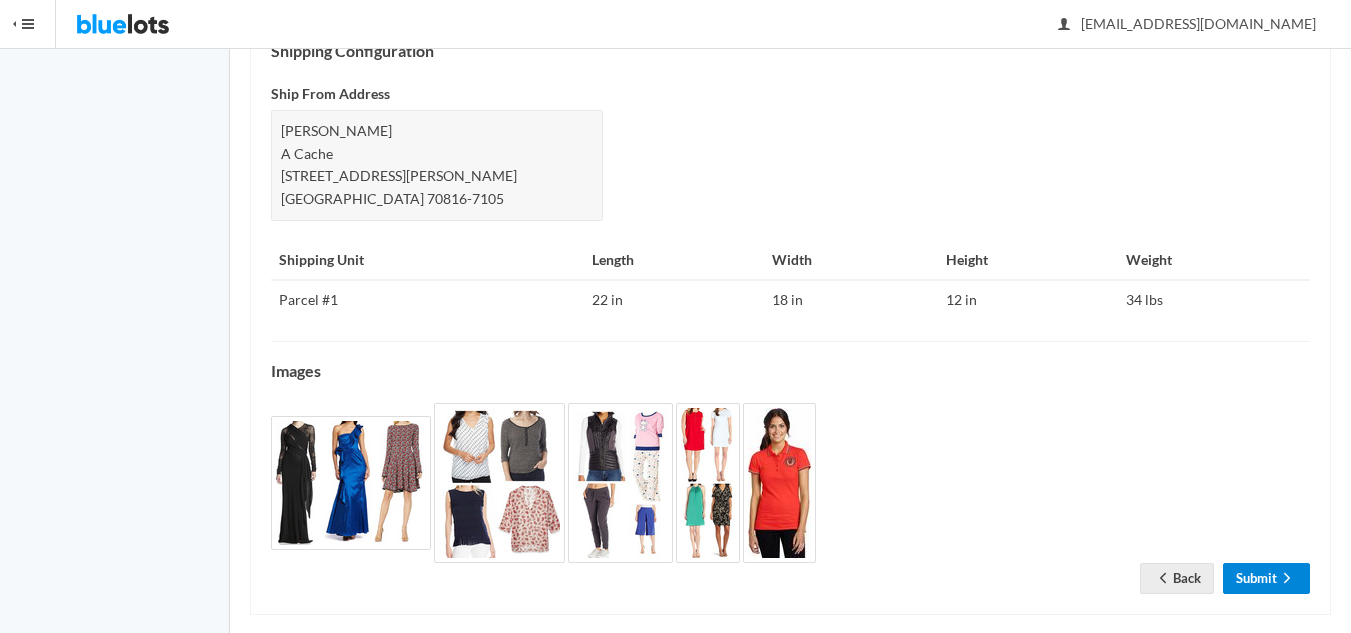 click on "Submit" at bounding box center [1266, 578] 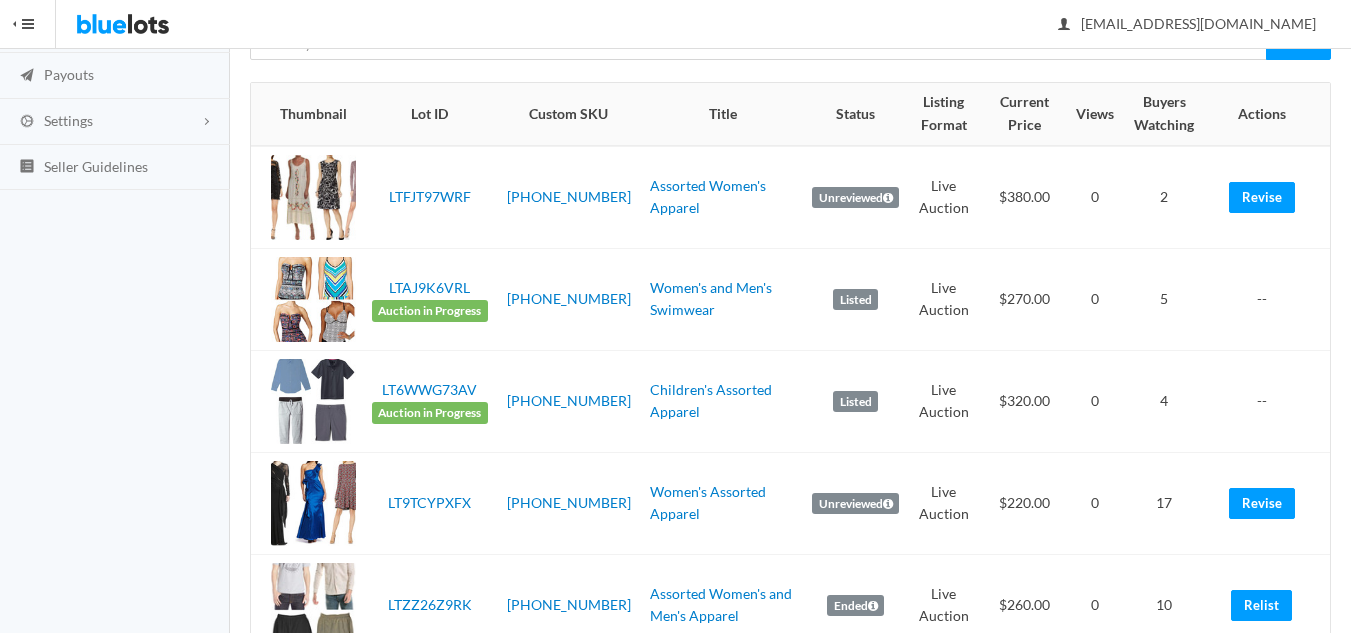 scroll, scrollTop: 500, scrollLeft: 0, axis: vertical 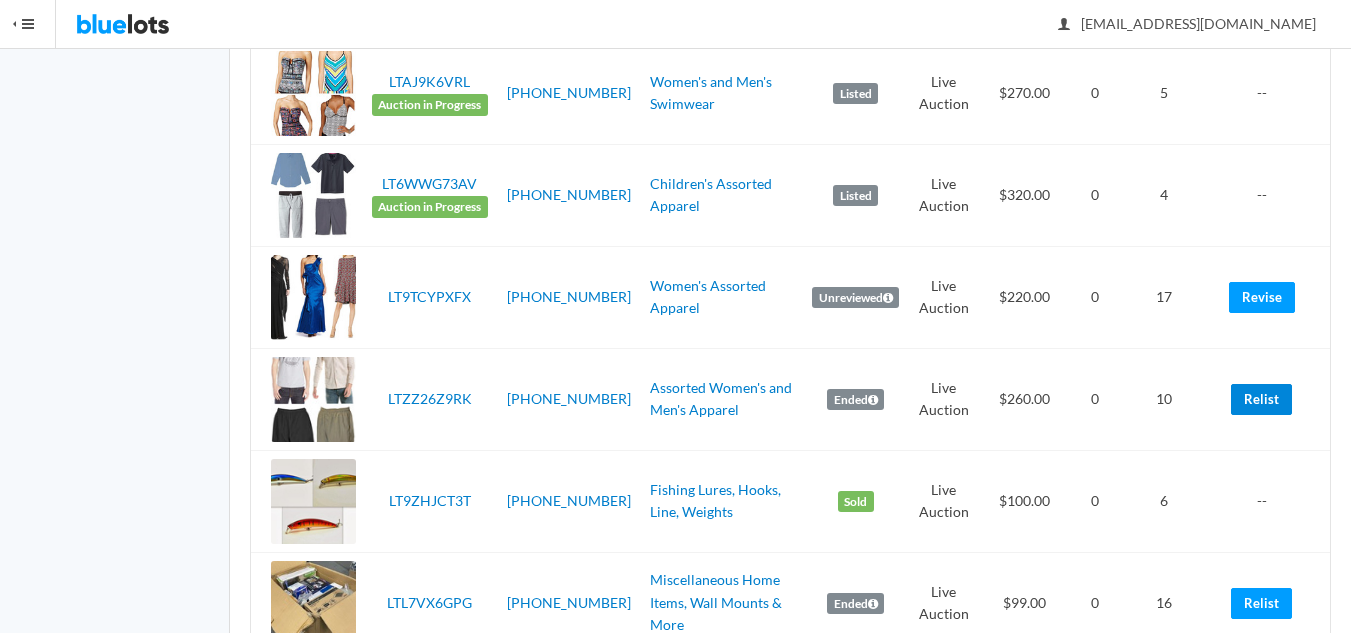 click on "Relist" at bounding box center (1261, 399) 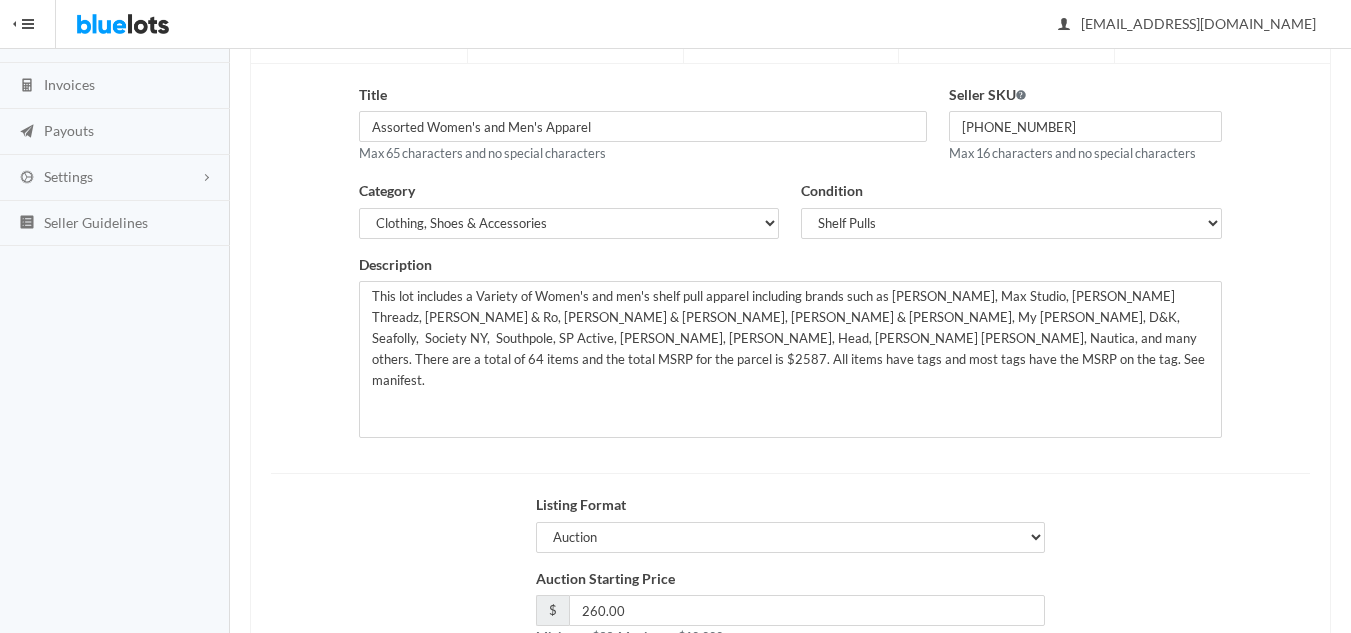 scroll, scrollTop: 385, scrollLeft: 0, axis: vertical 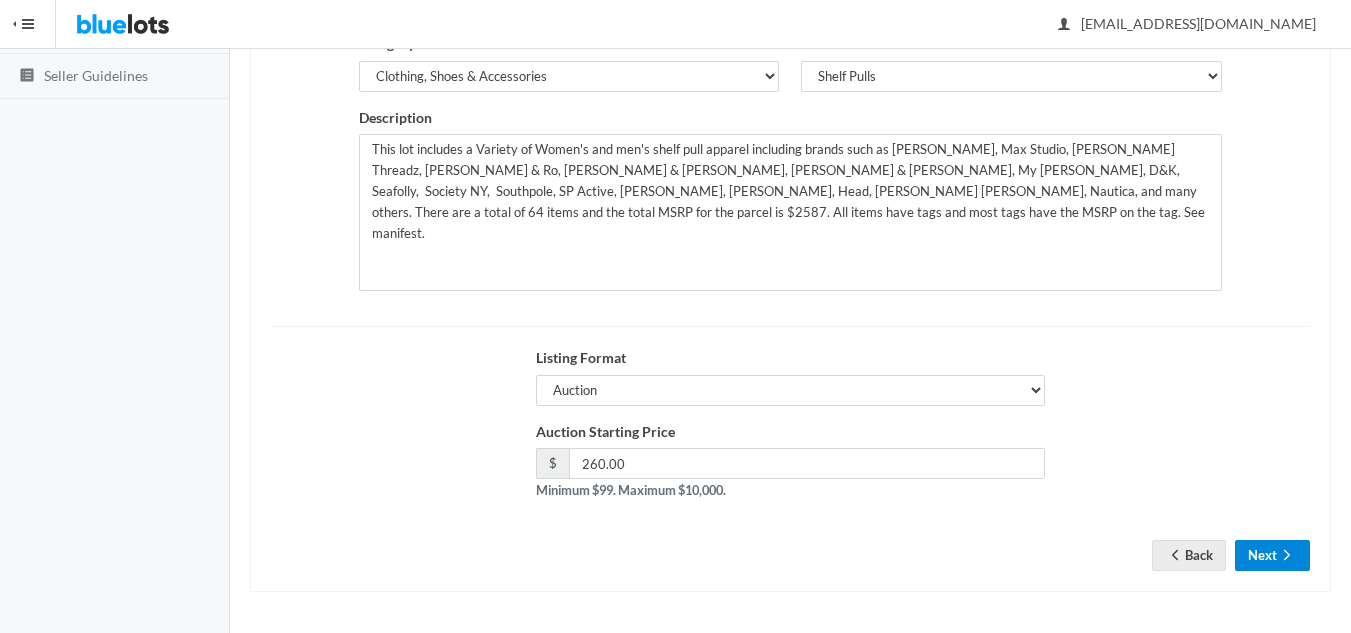 click on "Next" at bounding box center [1272, 555] 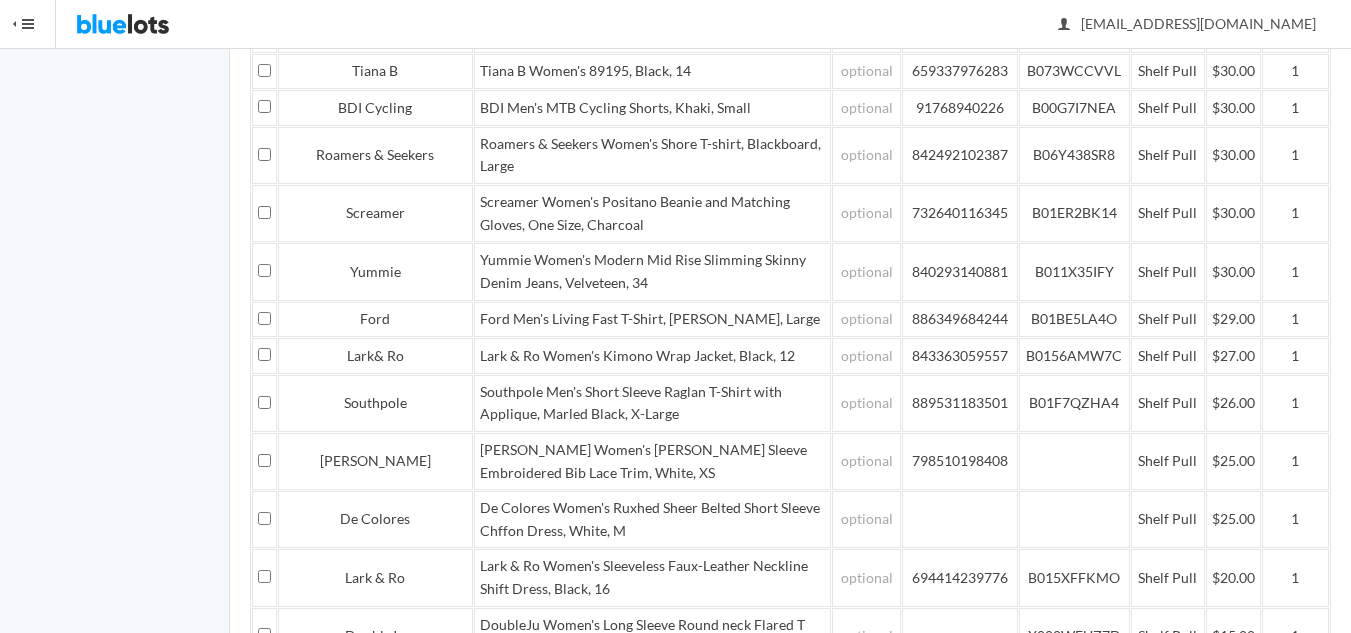 scroll, scrollTop: 2426, scrollLeft: 0, axis: vertical 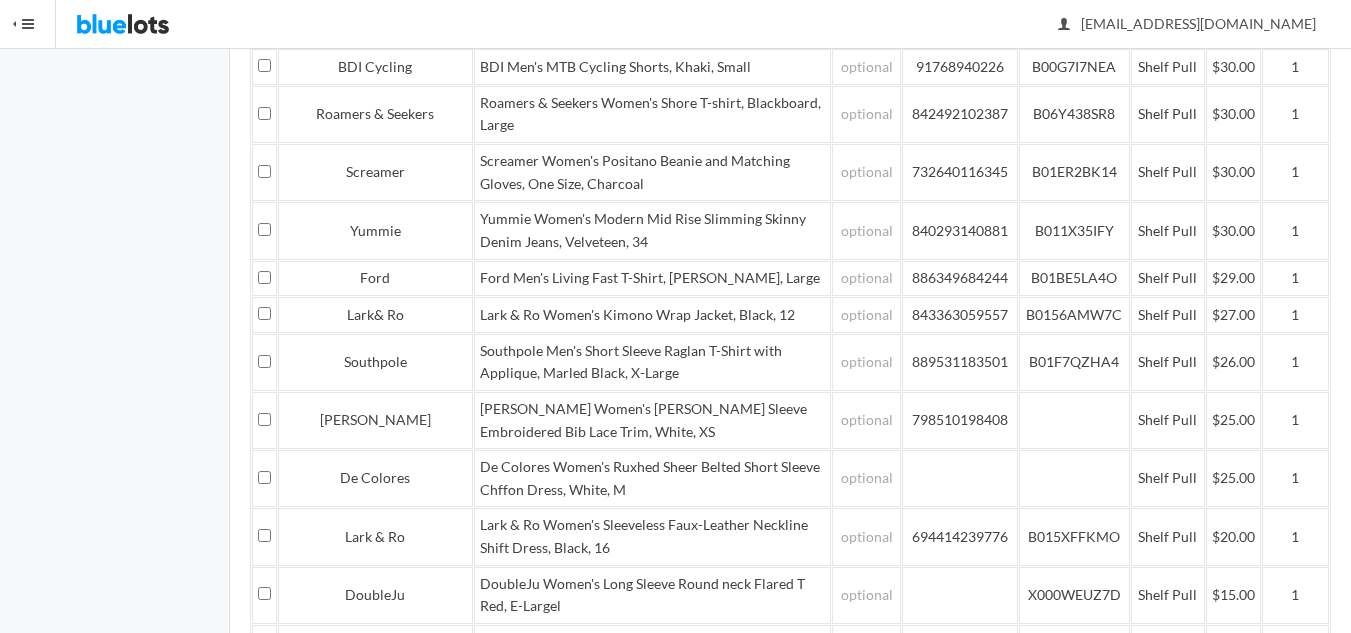 click on "Save and Continue" at bounding box center [1233, 926] 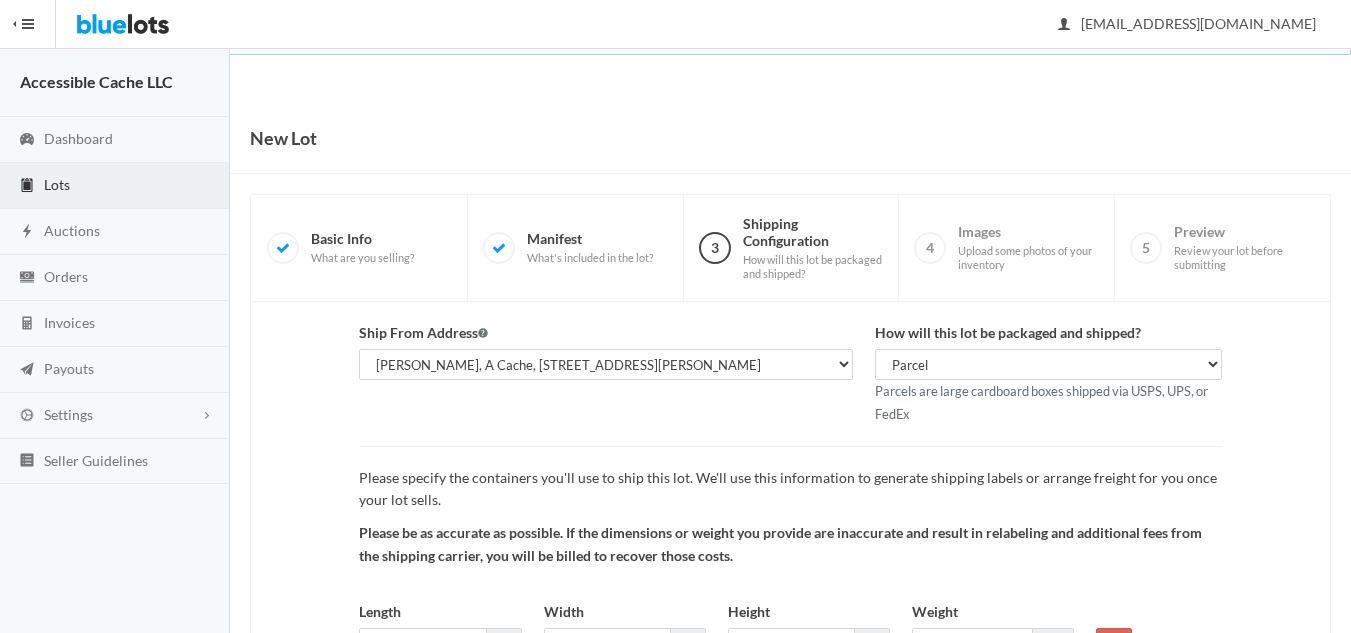 scroll, scrollTop: 188, scrollLeft: 0, axis: vertical 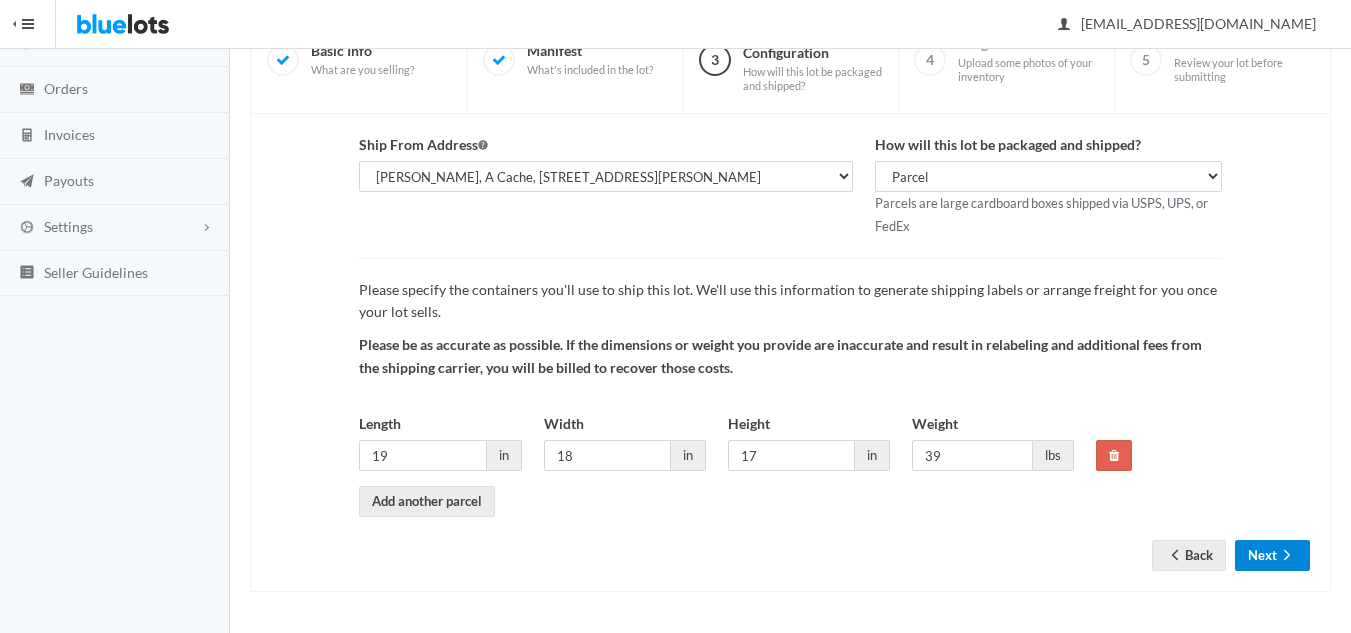 click on "Next" at bounding box center (1272, 555) 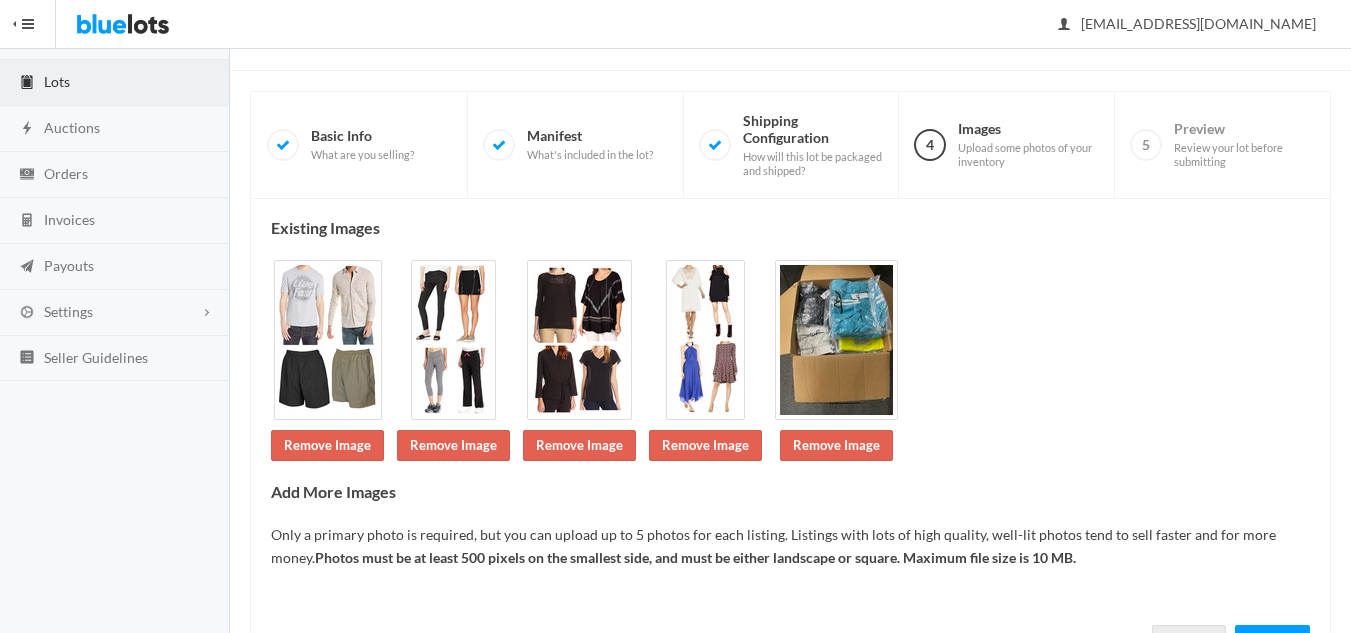scroll, scrollTop: 189, scrollLeft: 0, axis: vertical 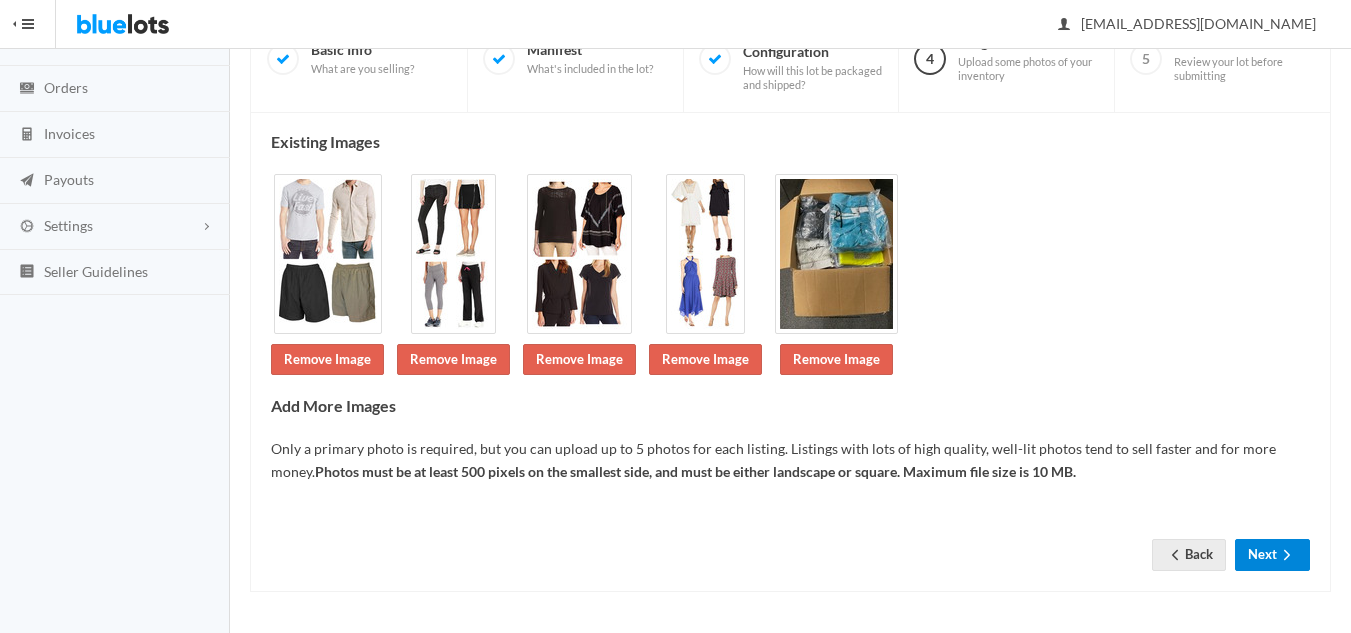 click on "Next" at bounding box center (1272, 554) 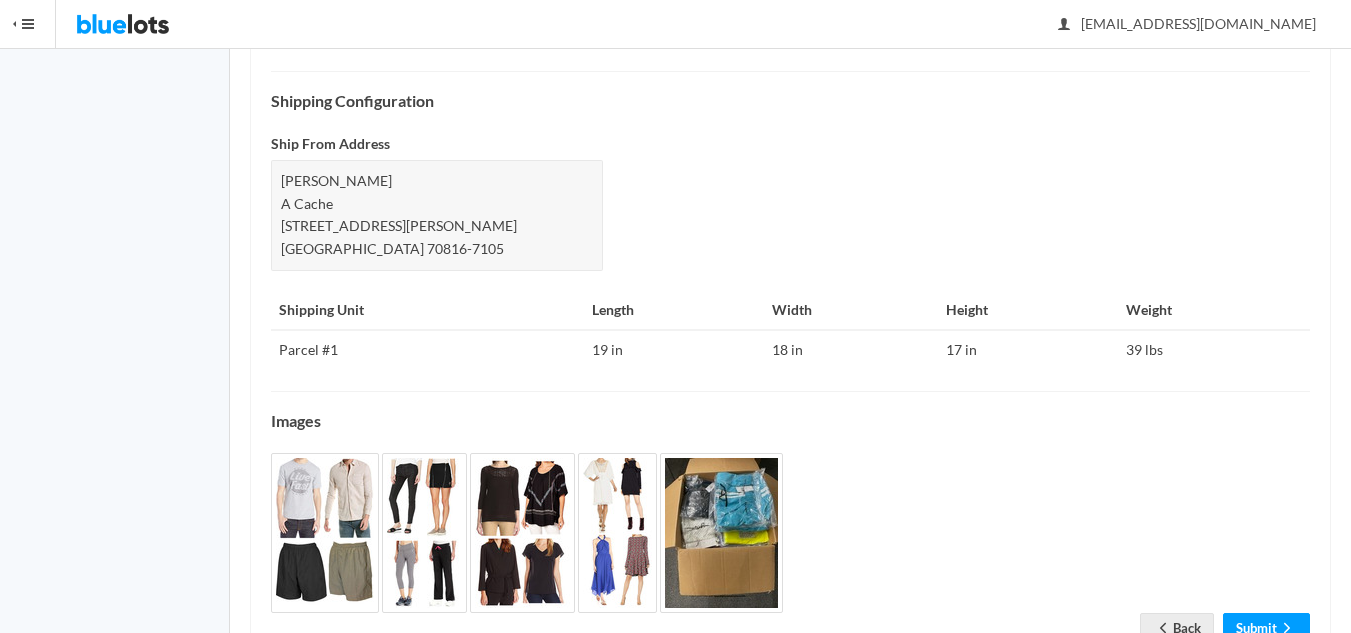 scroll, scrollTop: 906, scrollLeft: 0, axis: vertical 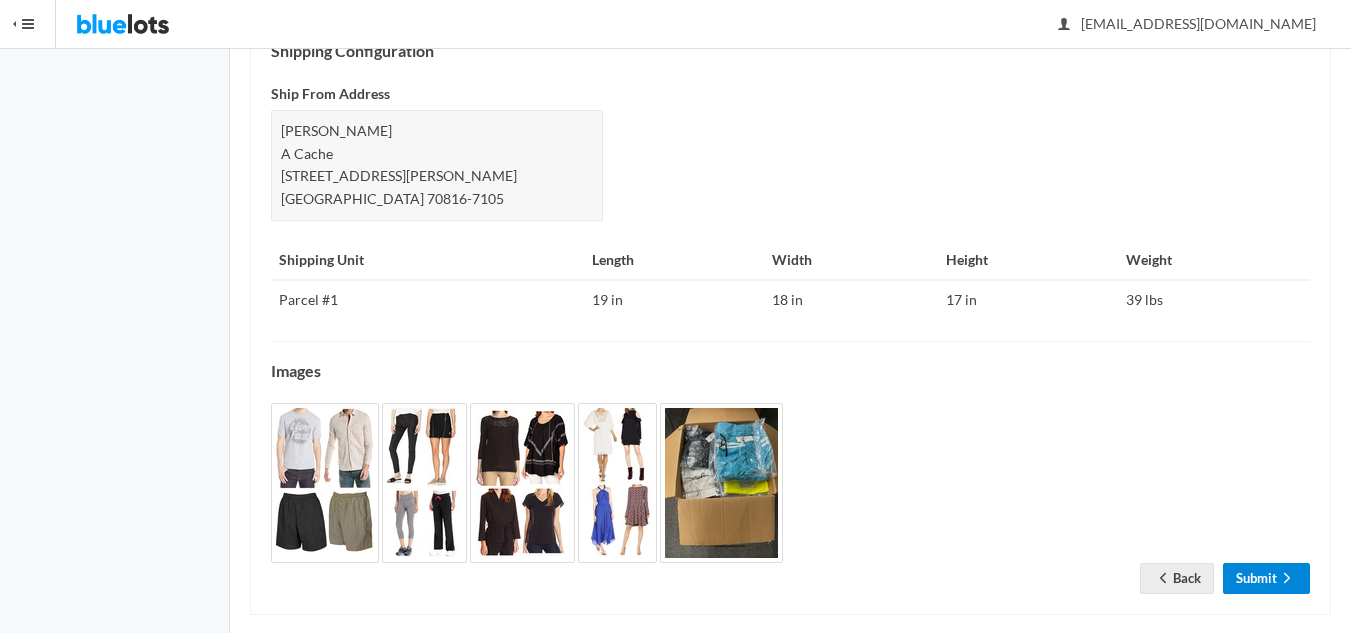 click on "Submit" at bounding box center (1266, 578) 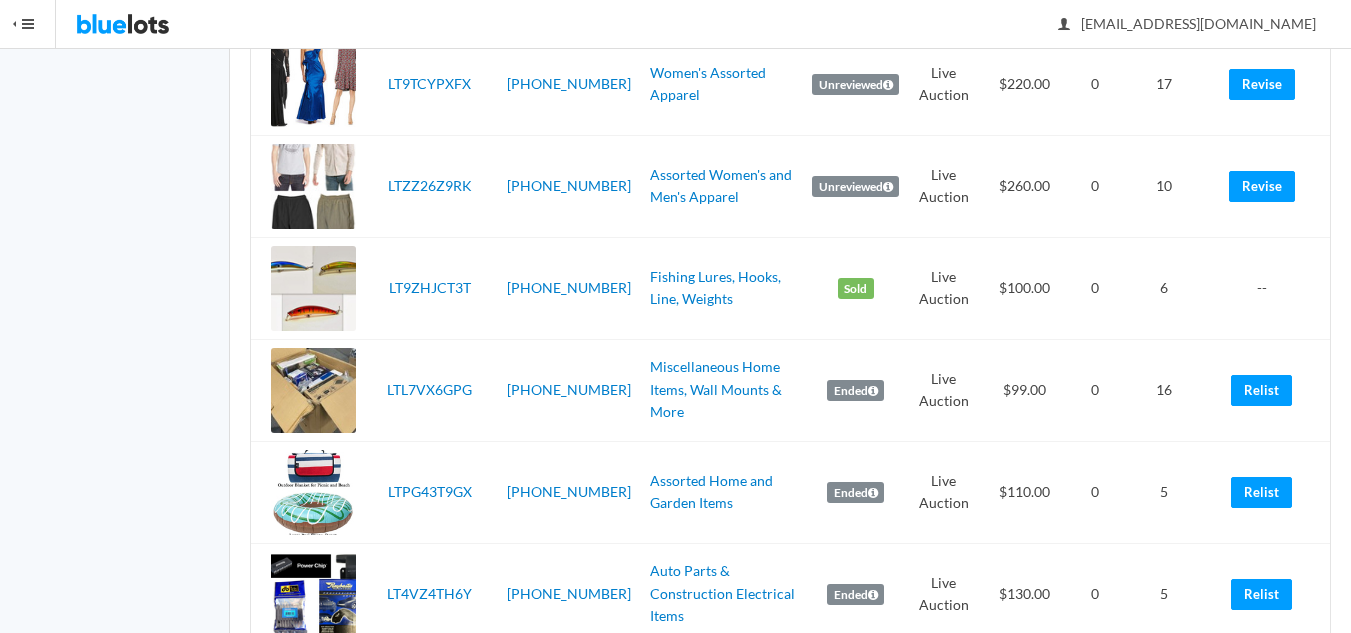 scroll, scrollTop: 800, scrollLeft: 0, axis: vertical 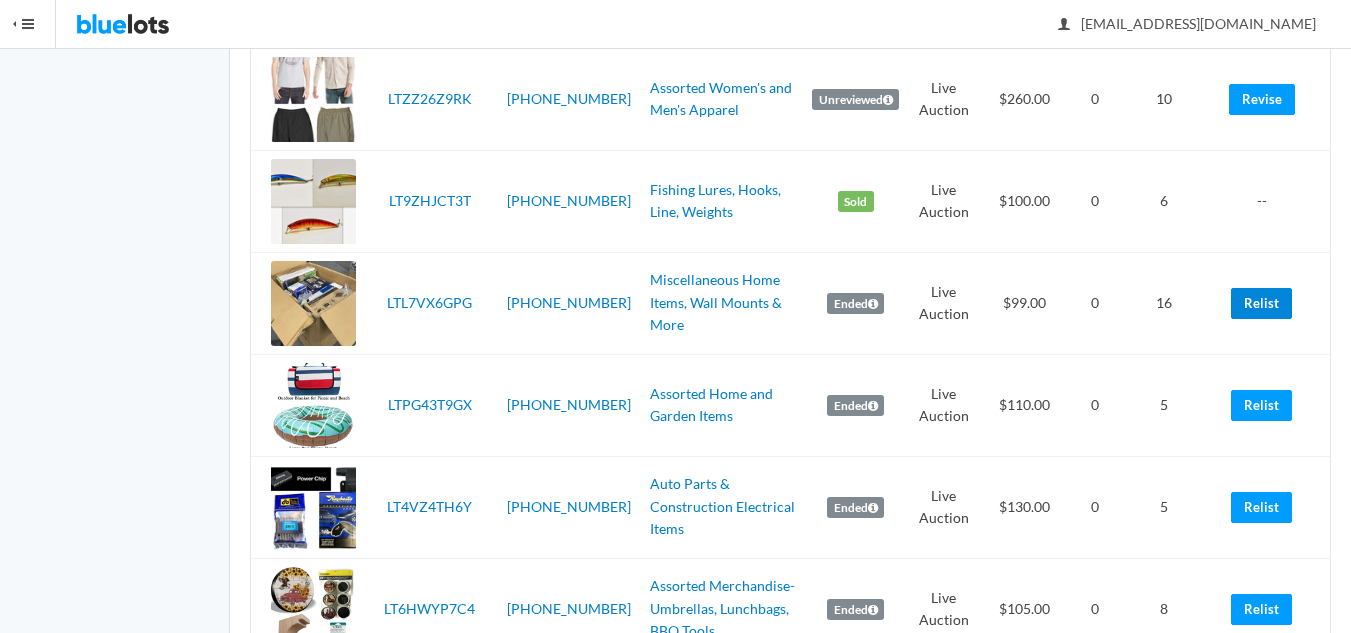 click on "Relist" at bounding box center [1261, 303] 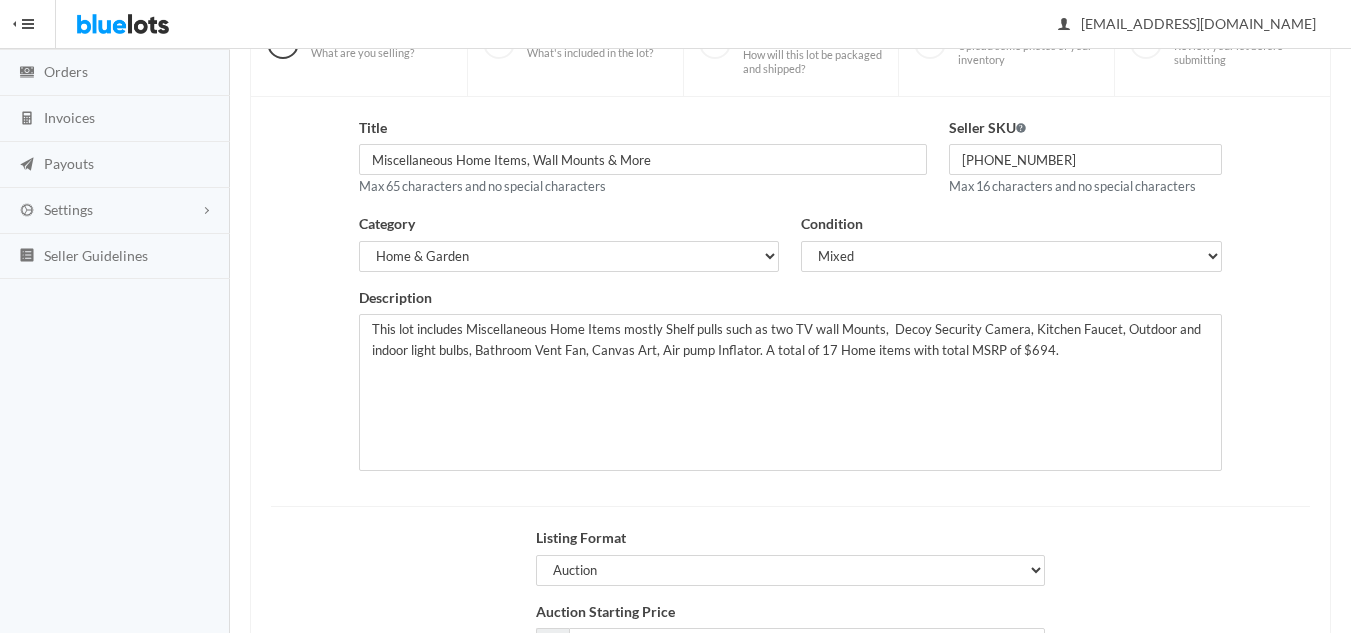 scroll, scrollTop: 385, scrollLeft: 0, axis: vertical 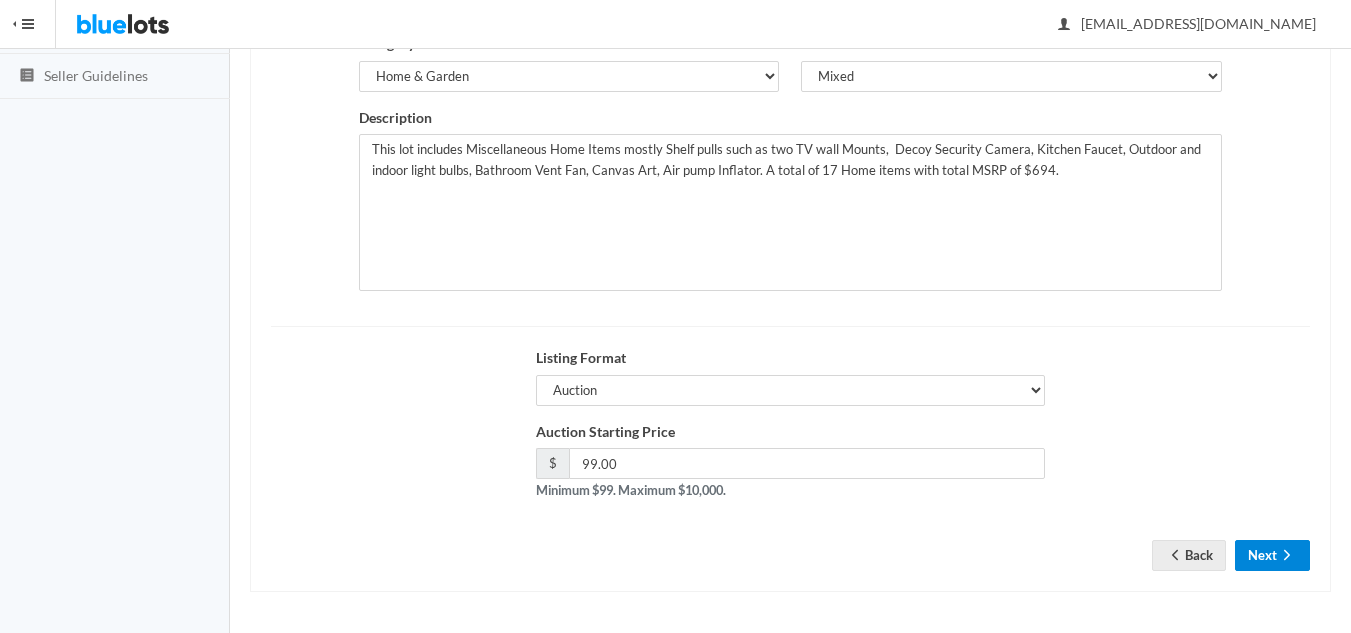 drag, startPoint x: 1269, startPoint y: 552, endPoint x: 1291, endPoint y: 532, distance: 29.732138 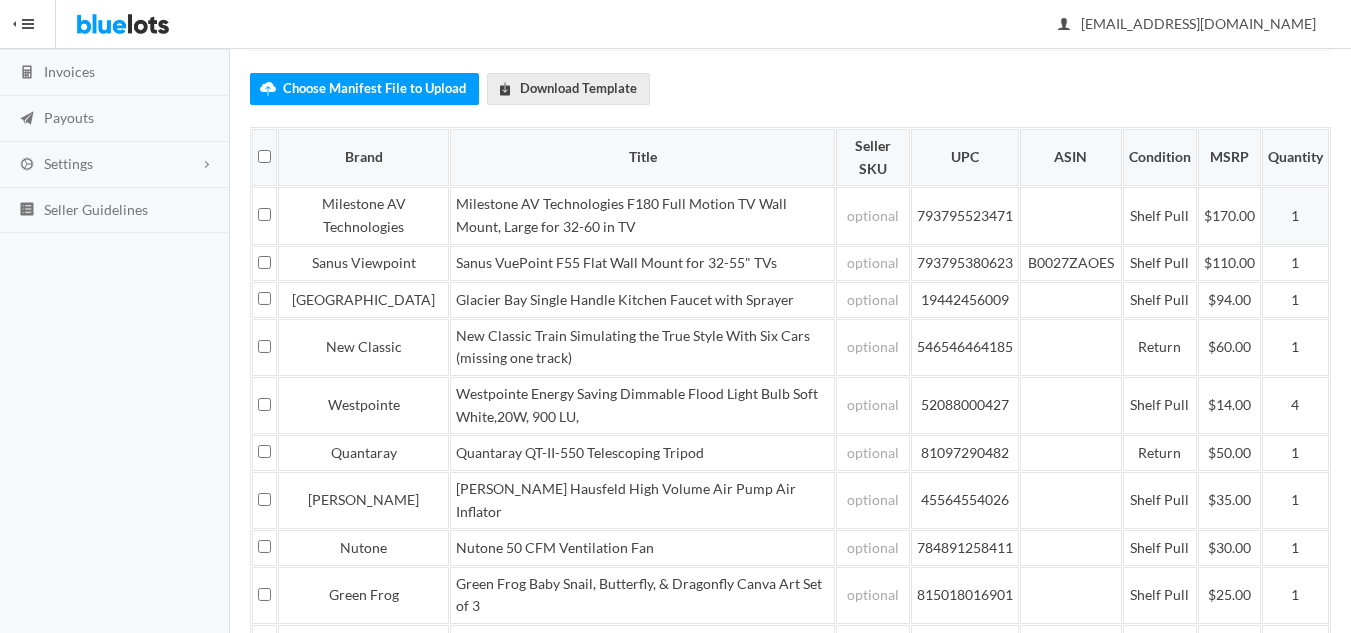 scroll, scrollTop: 579, scrollLeft: 0, axis: vertical 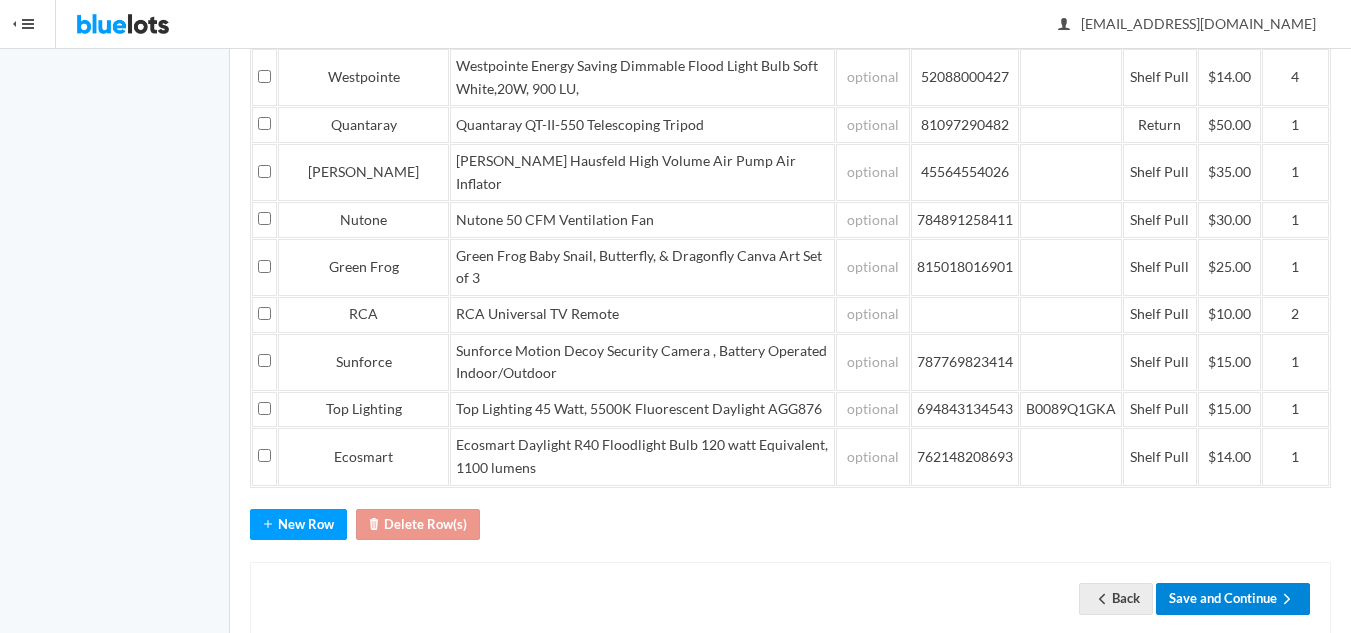 click on "Save and Continue" at bounding box center [1233, 598] 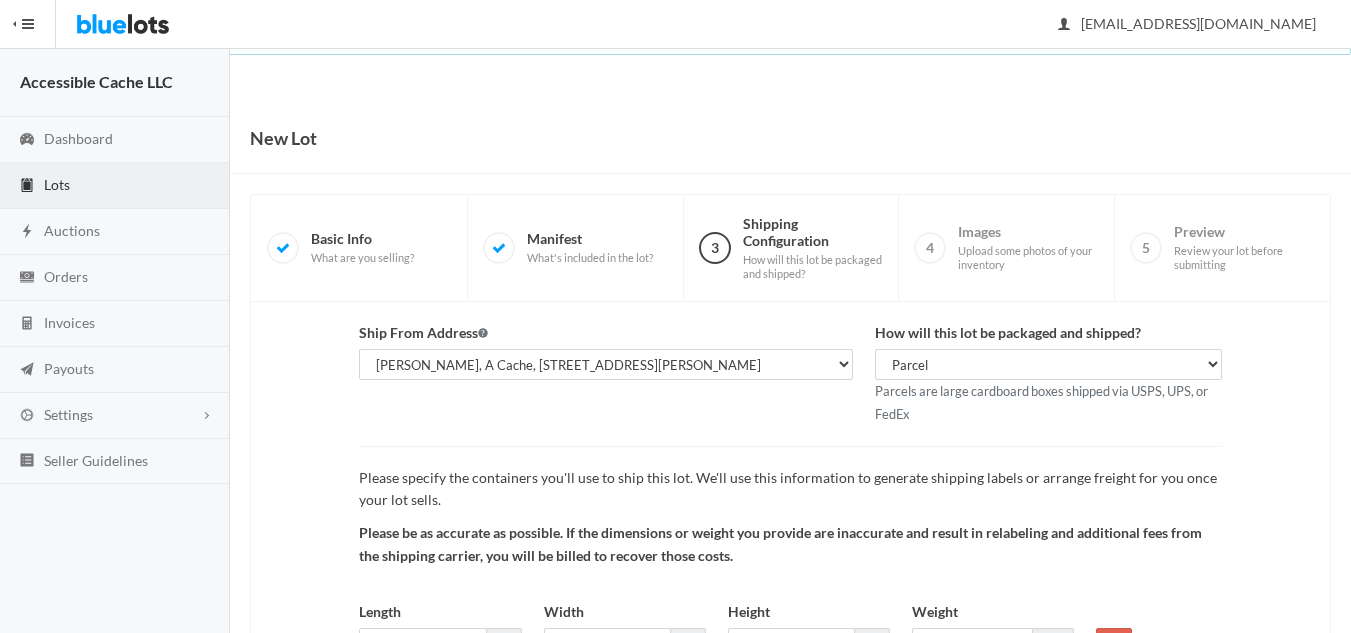 scroll, scrollTop: 188, scrollLeft: 0, axis: vertical 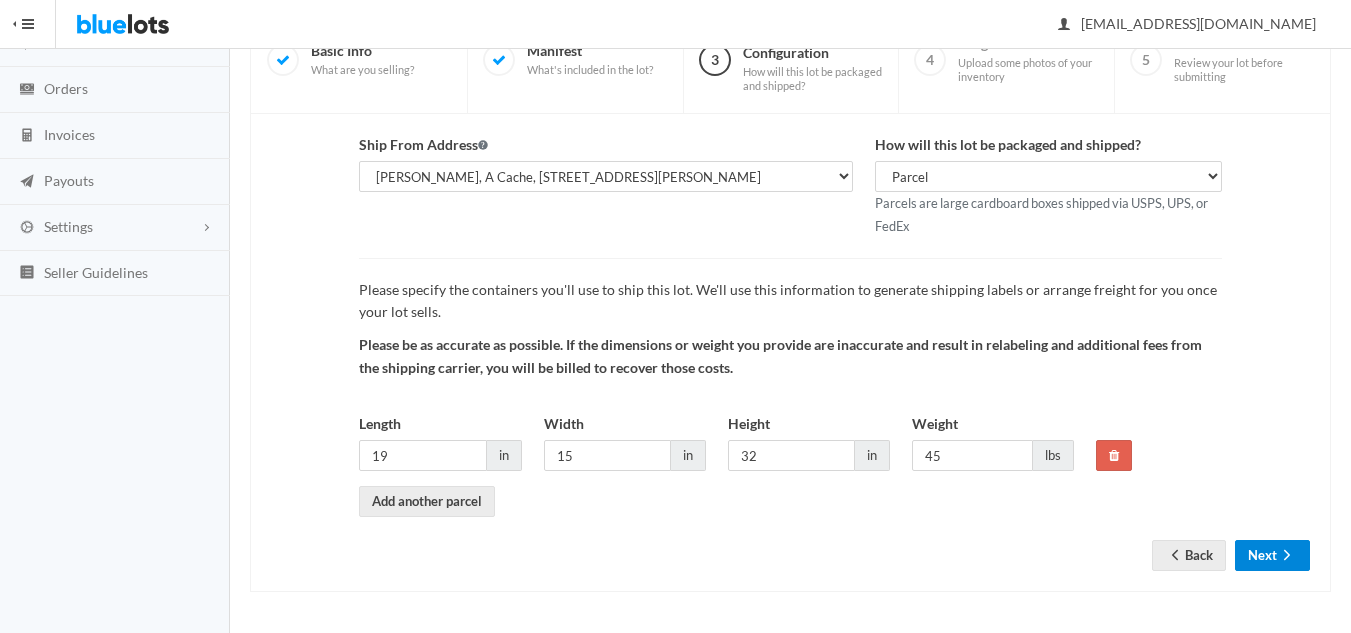 click on "Next" at bounding box center (1272, 555) 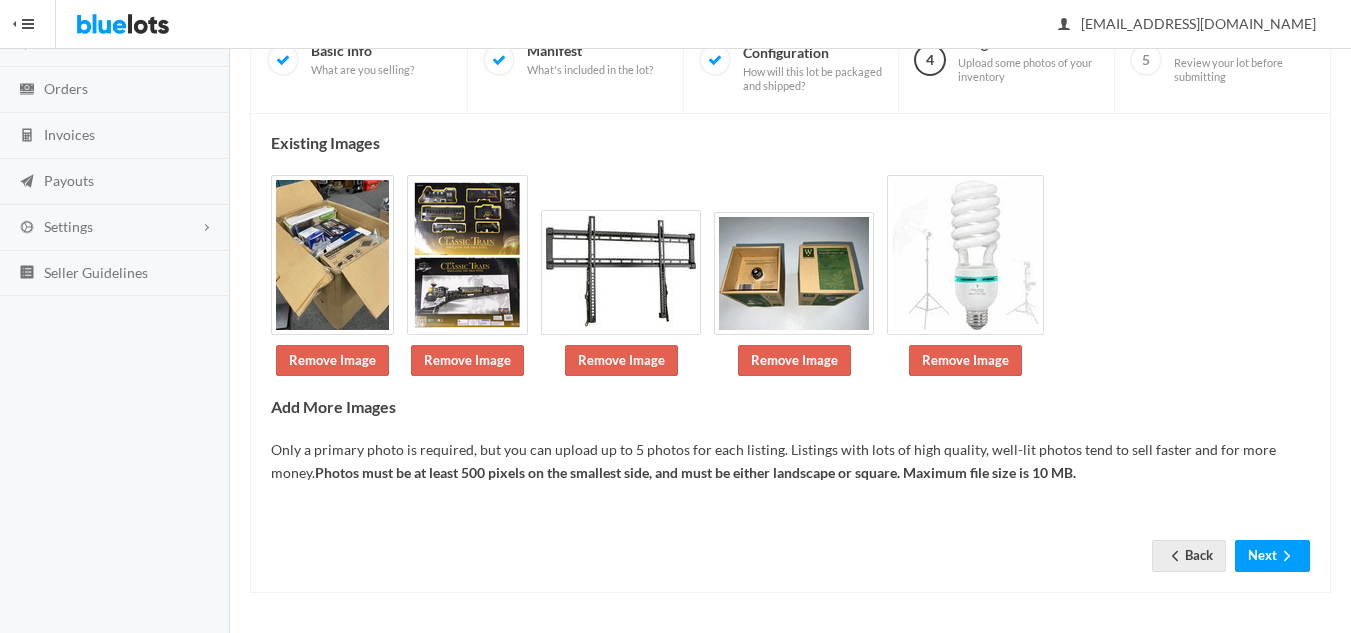 scroll, scrollTop: 189, scrollLeft: 0, axis: vertical 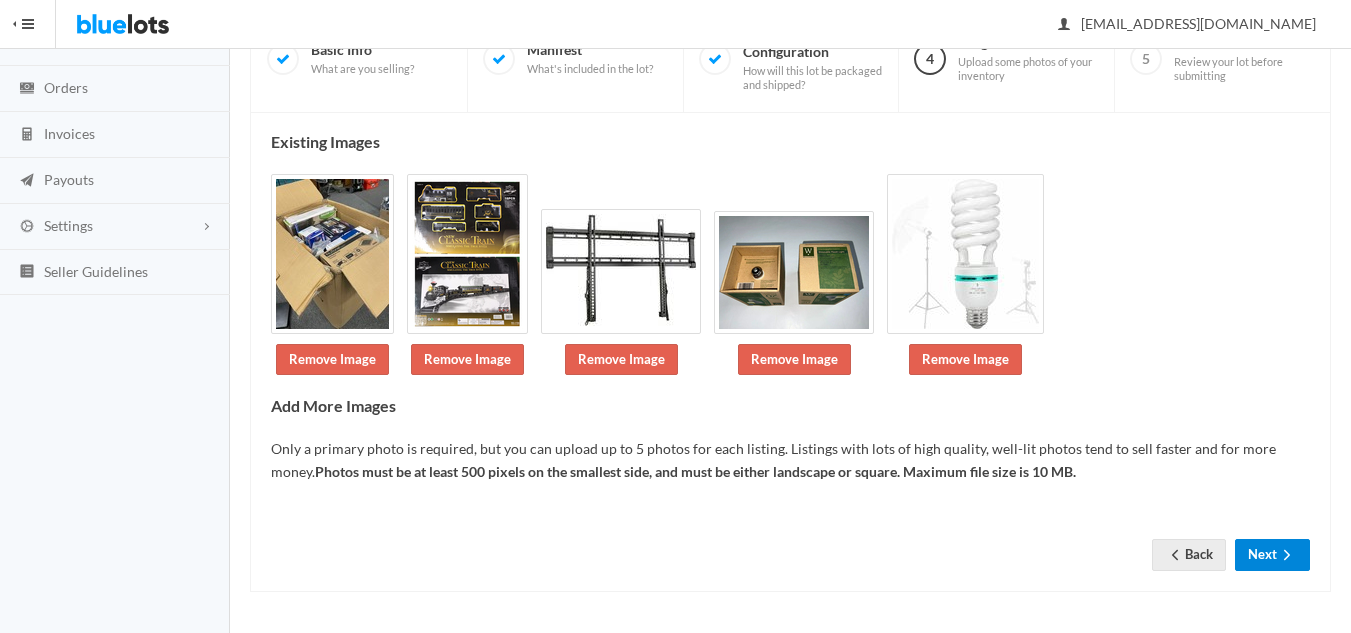 click on "Next" at bounding box center (1272, 554) 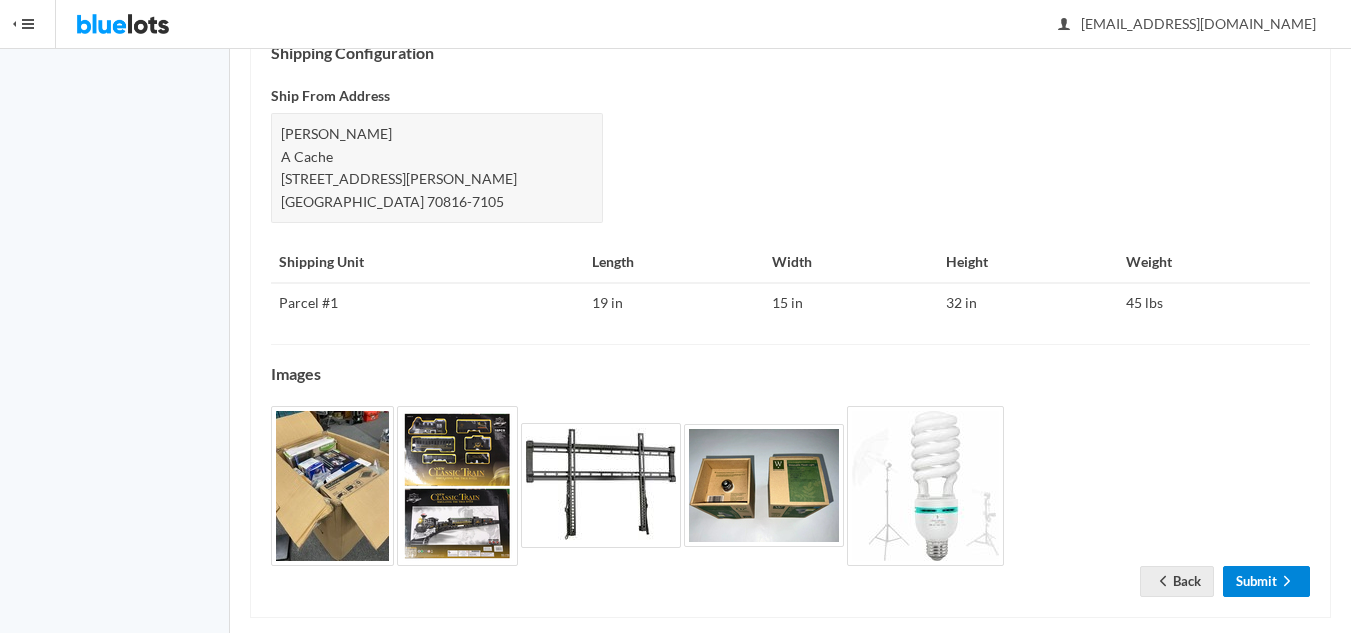 scroll, scrollTop: 884, scrollLeft: 0, axis: vertical 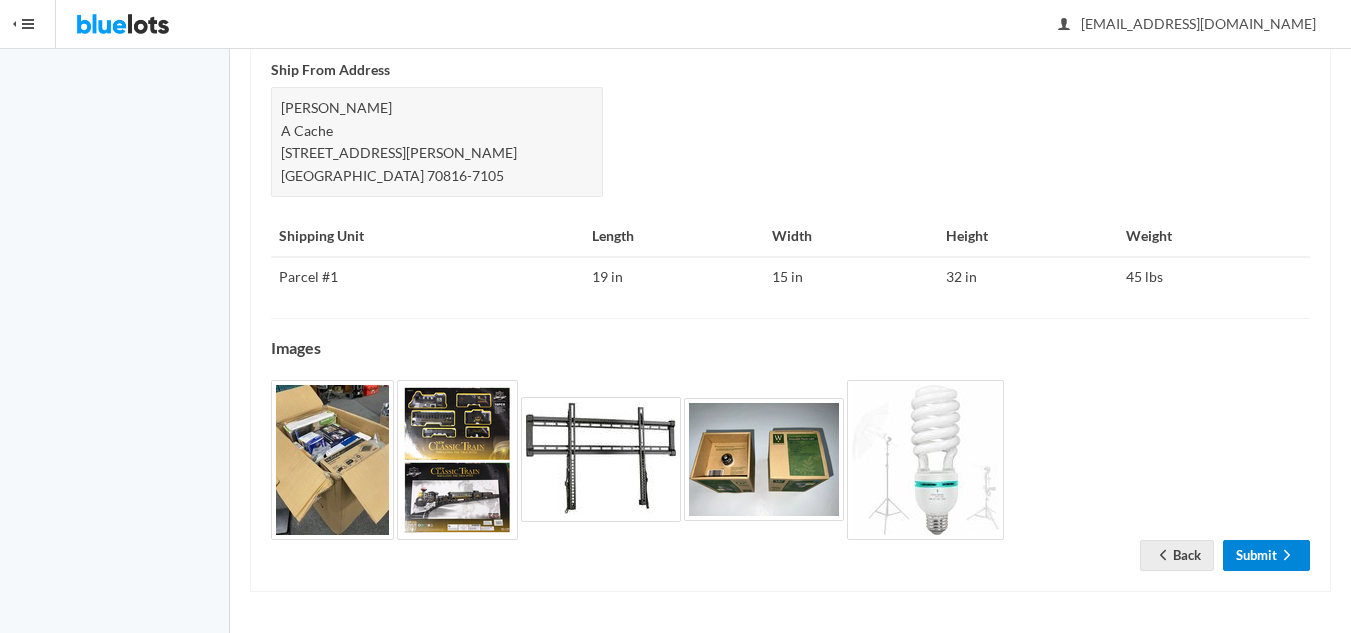 click on "Submit" at bounding box center (1266, 555) 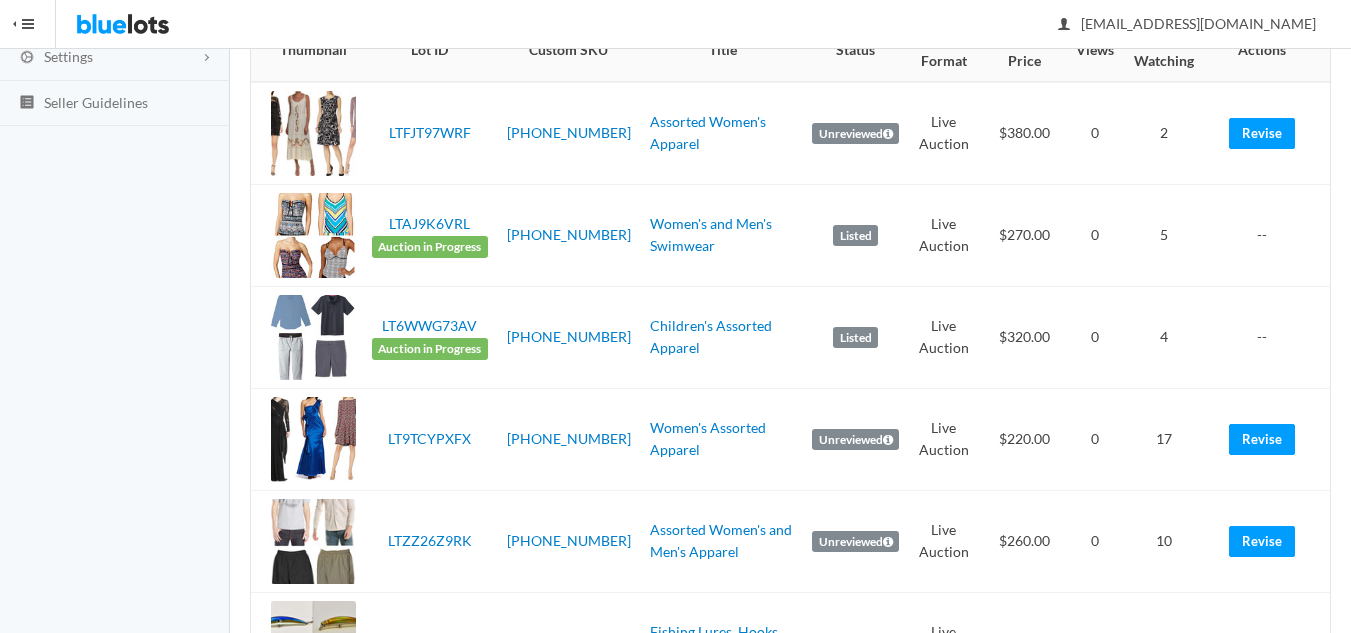 scroll, scrollTop: 700, scrollLeft: 0, axis: vertical 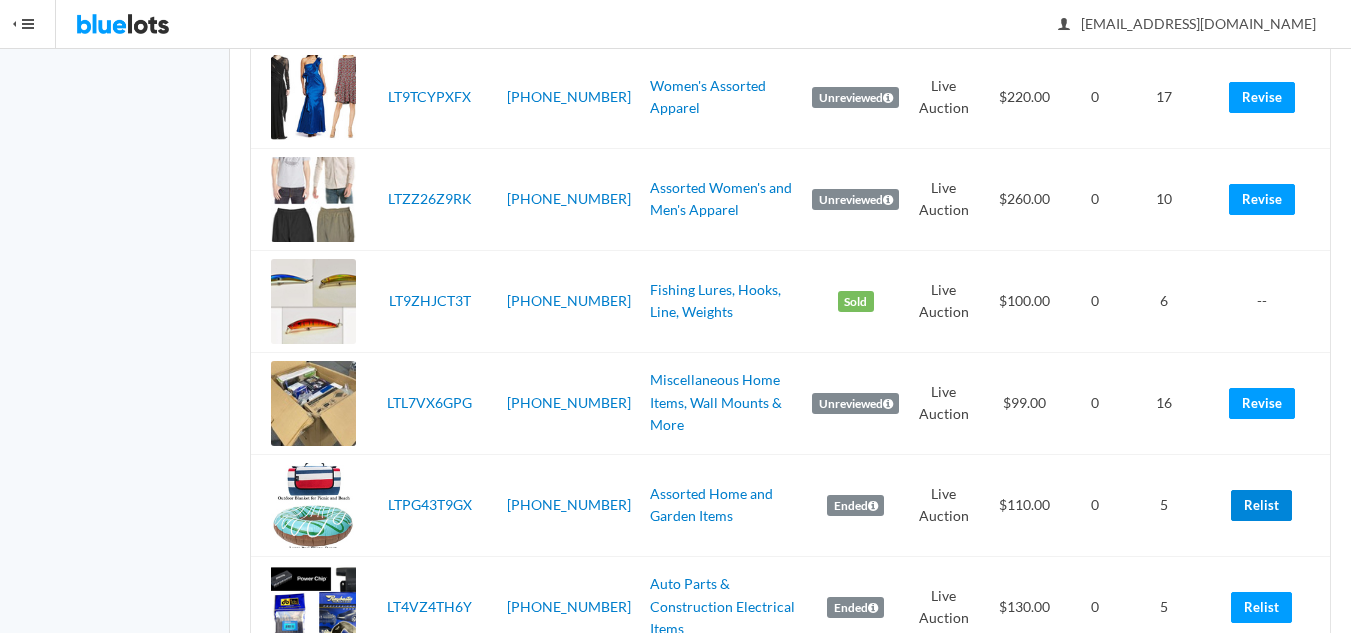 click on "Relist" at bounding box center (1261, 505) 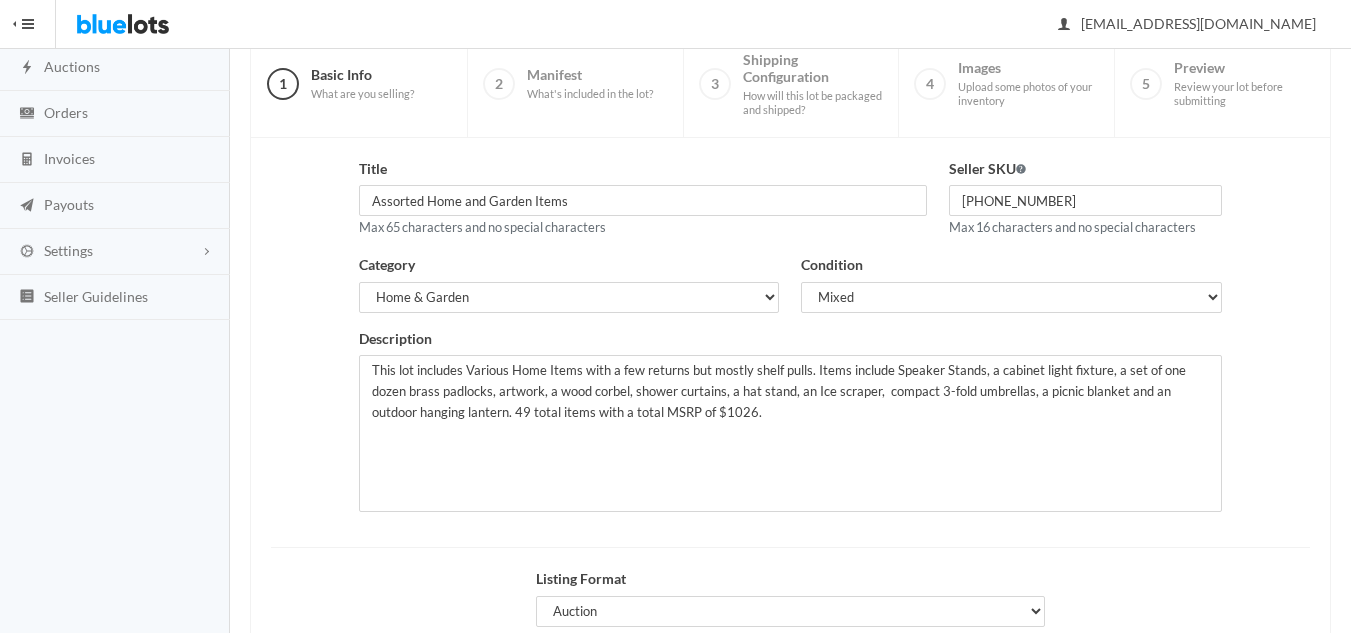 scroll, scrollTop: 385, scrollLeft: 0, axis: vertical 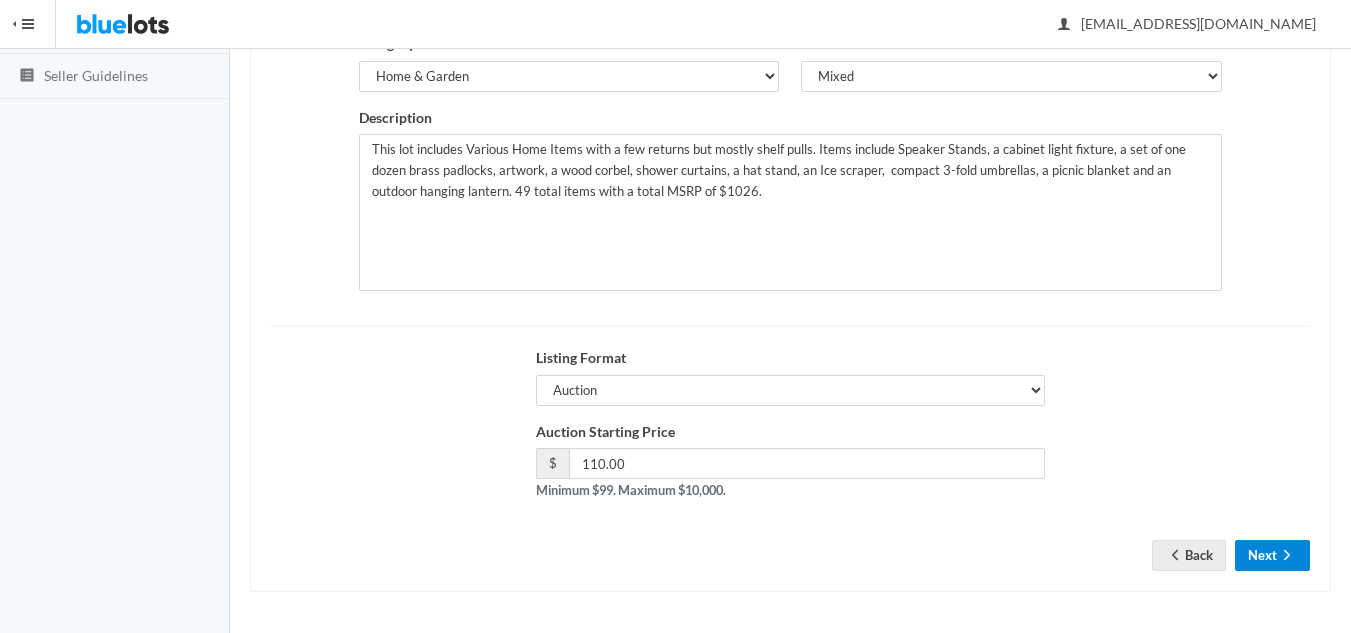 click on "Next" at bounding box center [1272, 555] 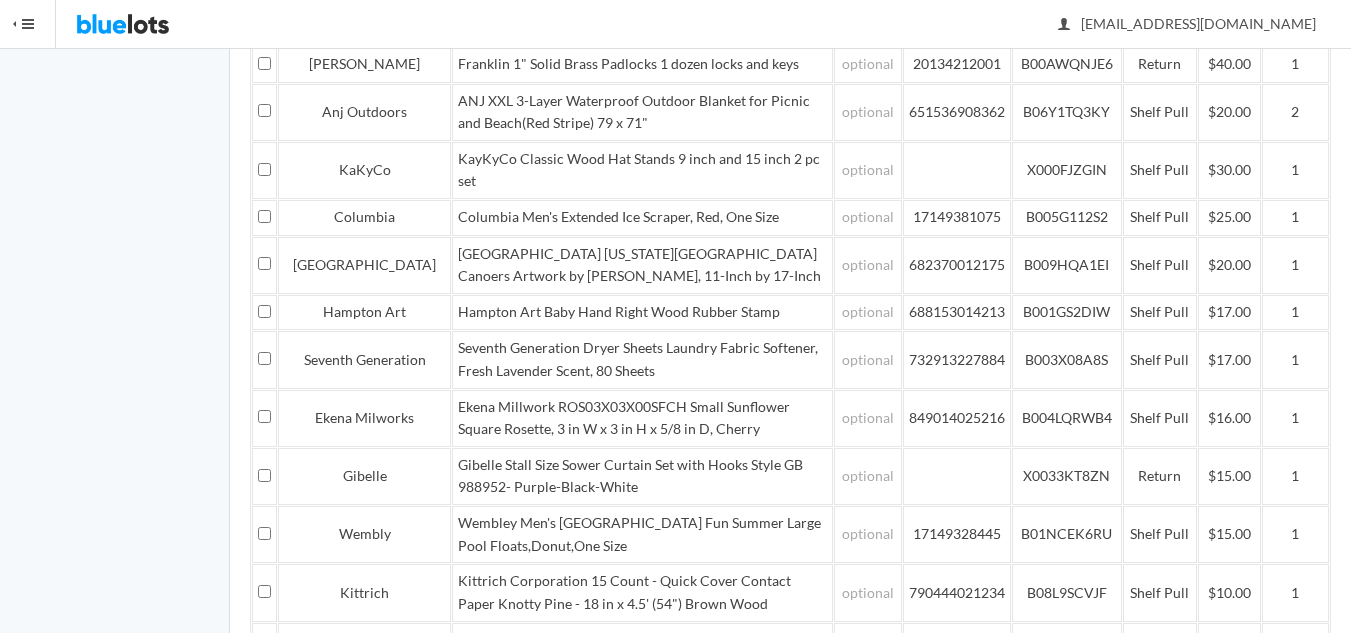 scroll, scrollTop: 1024, scrollLeft: 0, axis: vertical 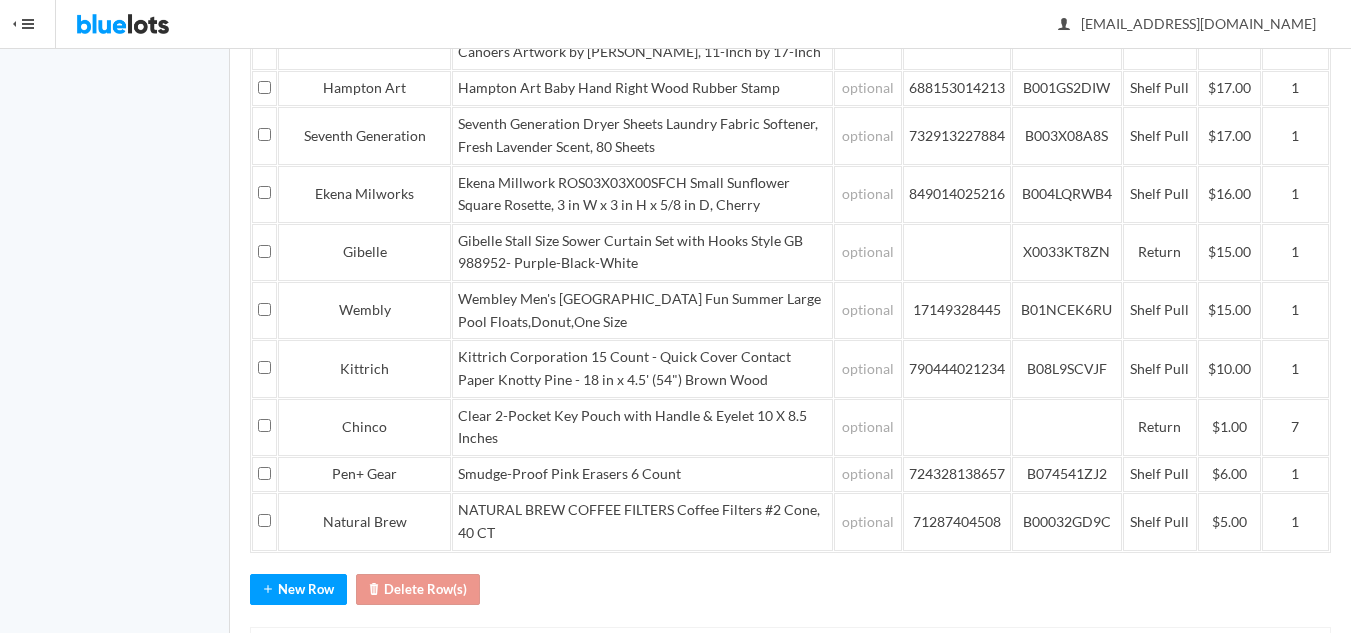 click on "Save and Continue" at bounding box center [1233, 663] 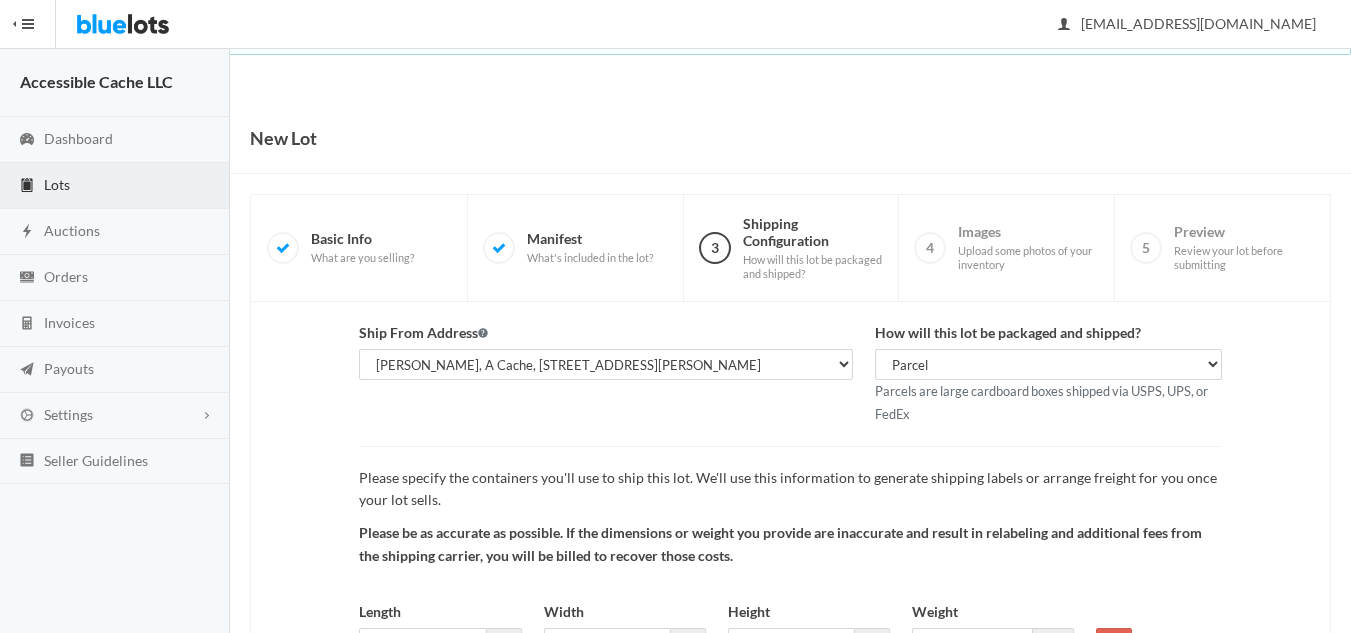 scroll, scrollTop: 188, scrollLeft: 0, axis: vertical 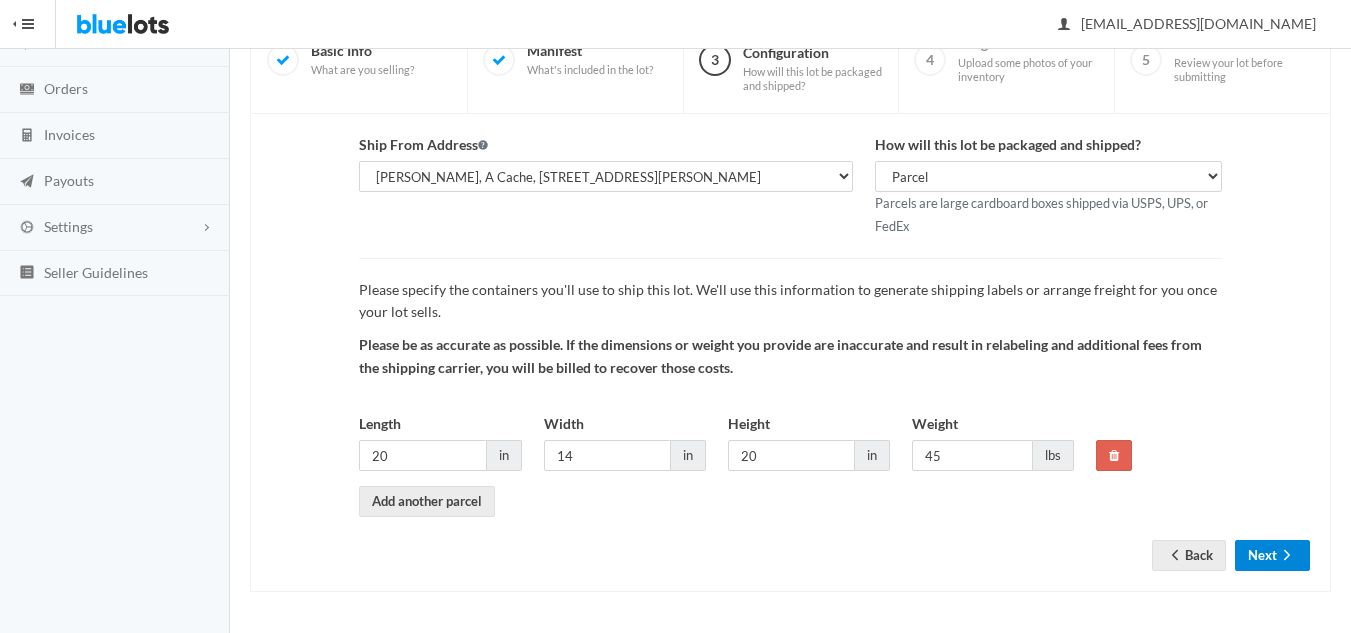 click on "Next" at bounding box center [1272, 555] 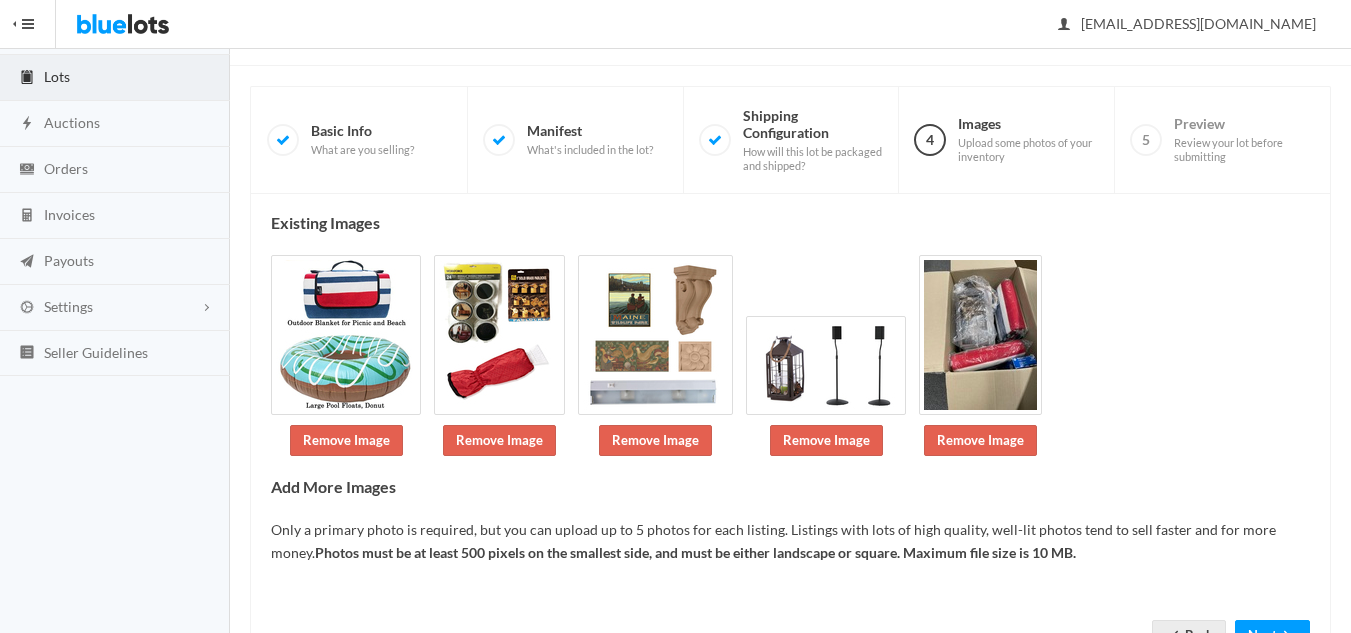 scroll, scrollTop: 189, scrollLeft: 0, axis: vertical 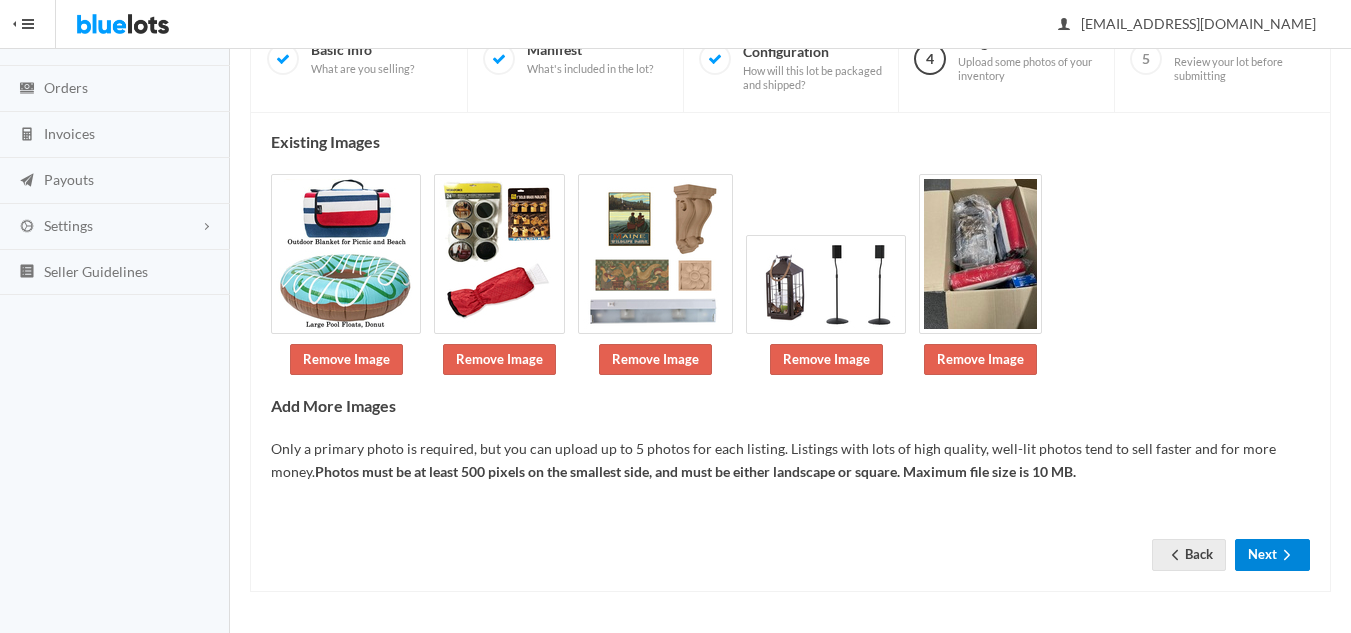 click on "Next" at bounding box center [1272, 554] 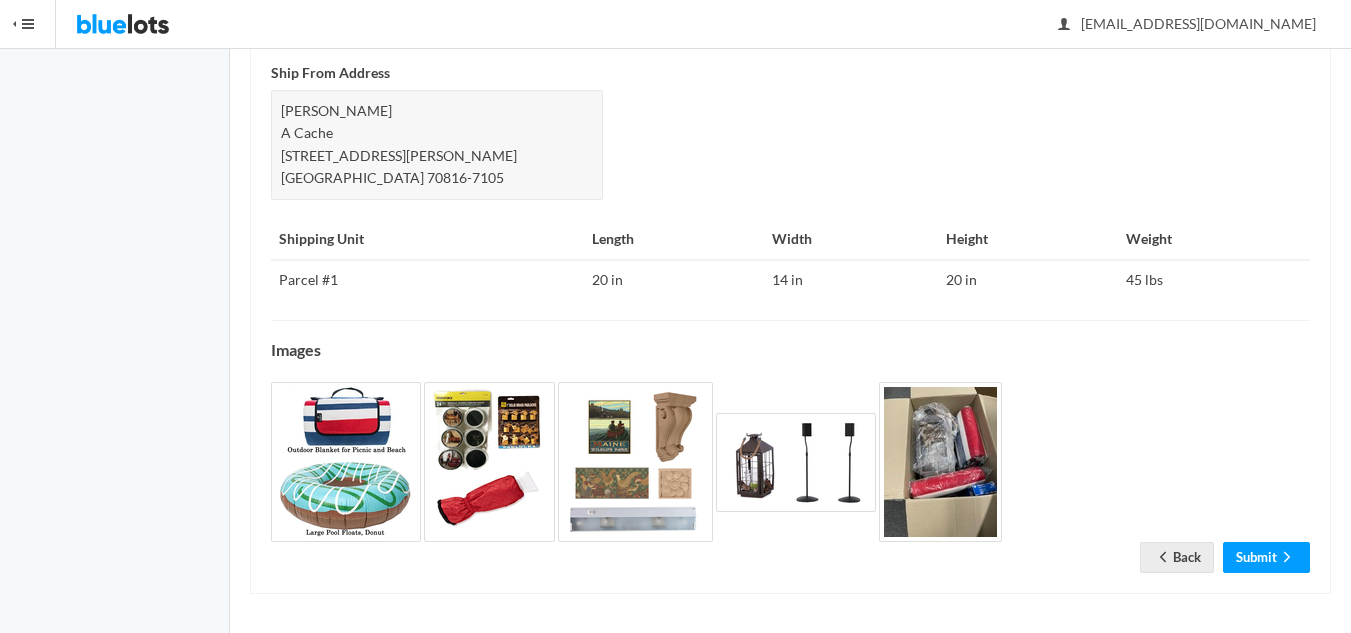 scroll, scrollTop: 906, scrollLeft: 0, axis: vertical 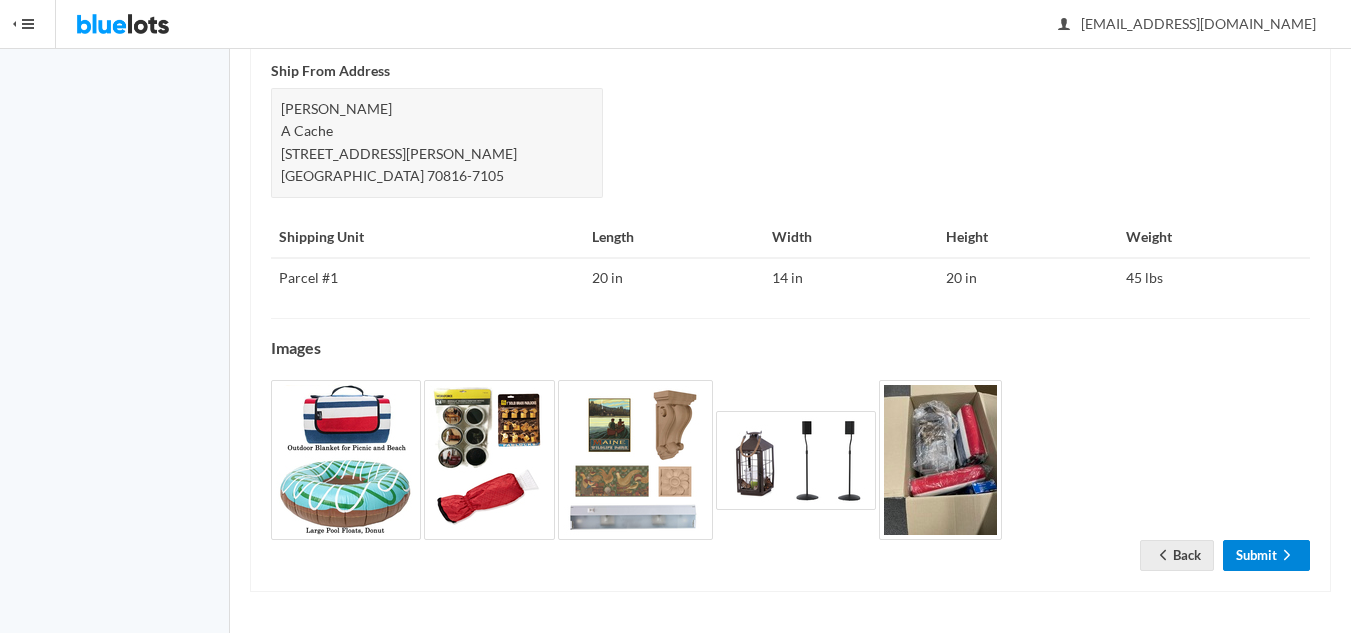 click on "Submit" at bounding box center (1266, 555) 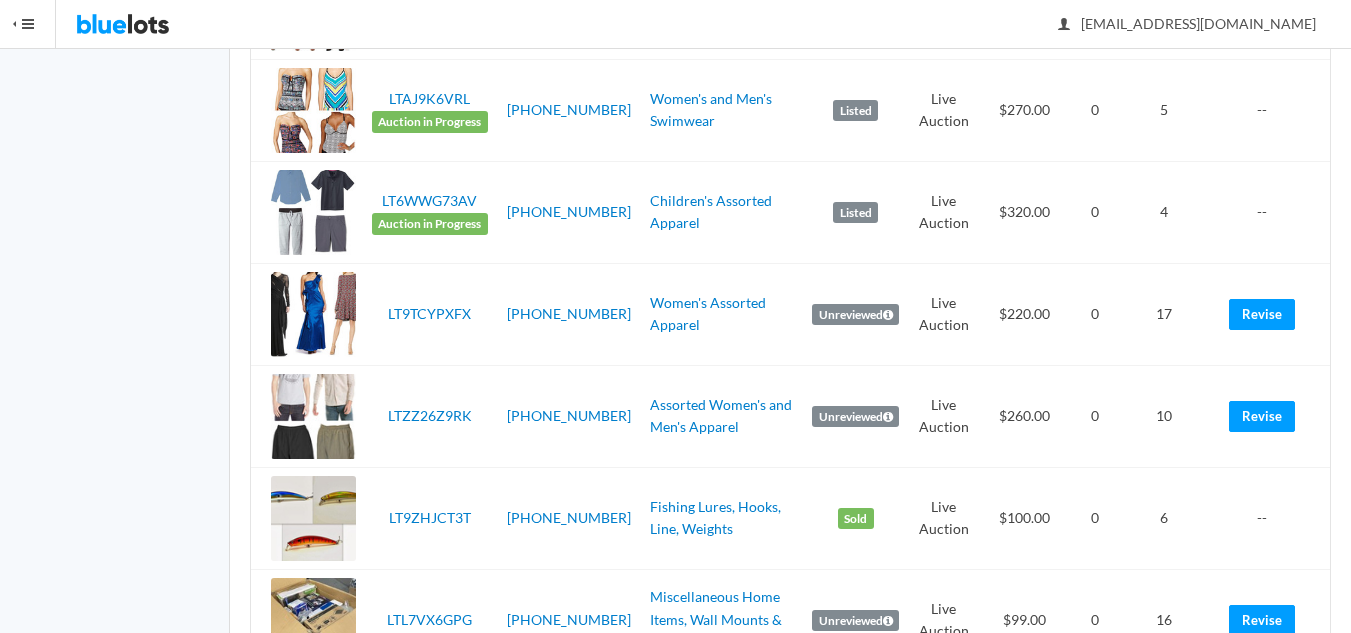 scroll, scrollTop: 800, scrollLeft: 0, axis: vertical 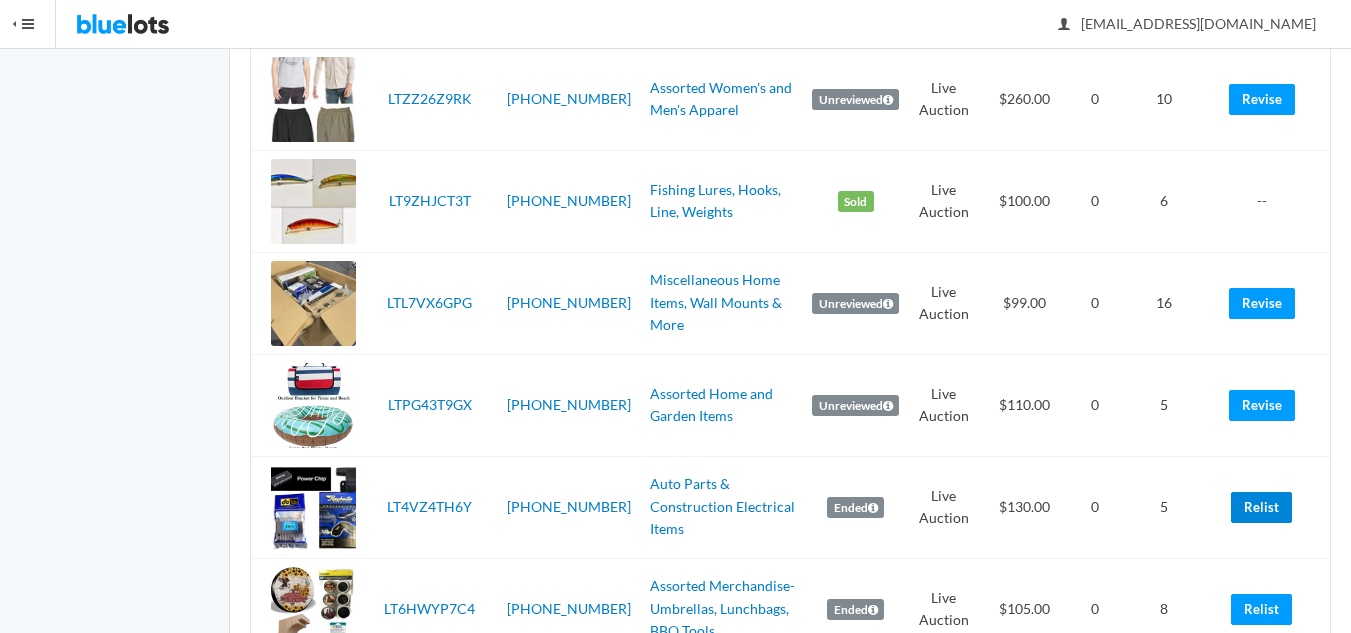 click on "Relist" at bounding box center [1261, 507] 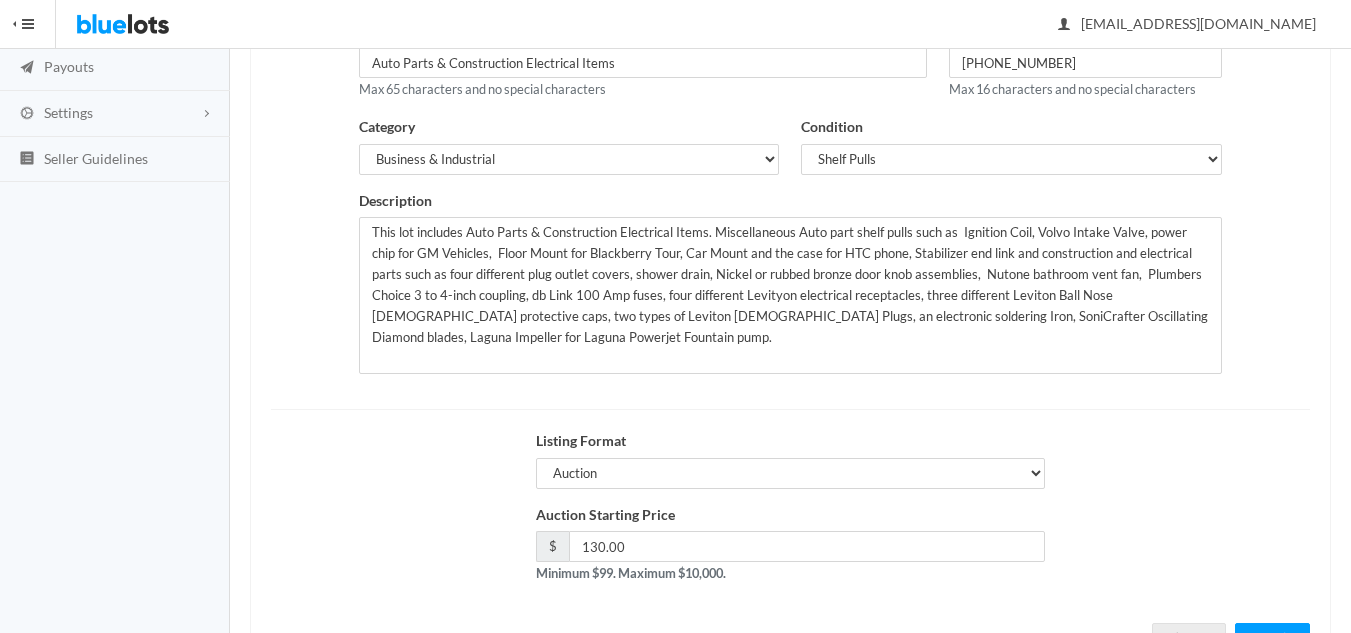 scroll, scrollTop: 385, scrollLeft: 0, axis: vertical 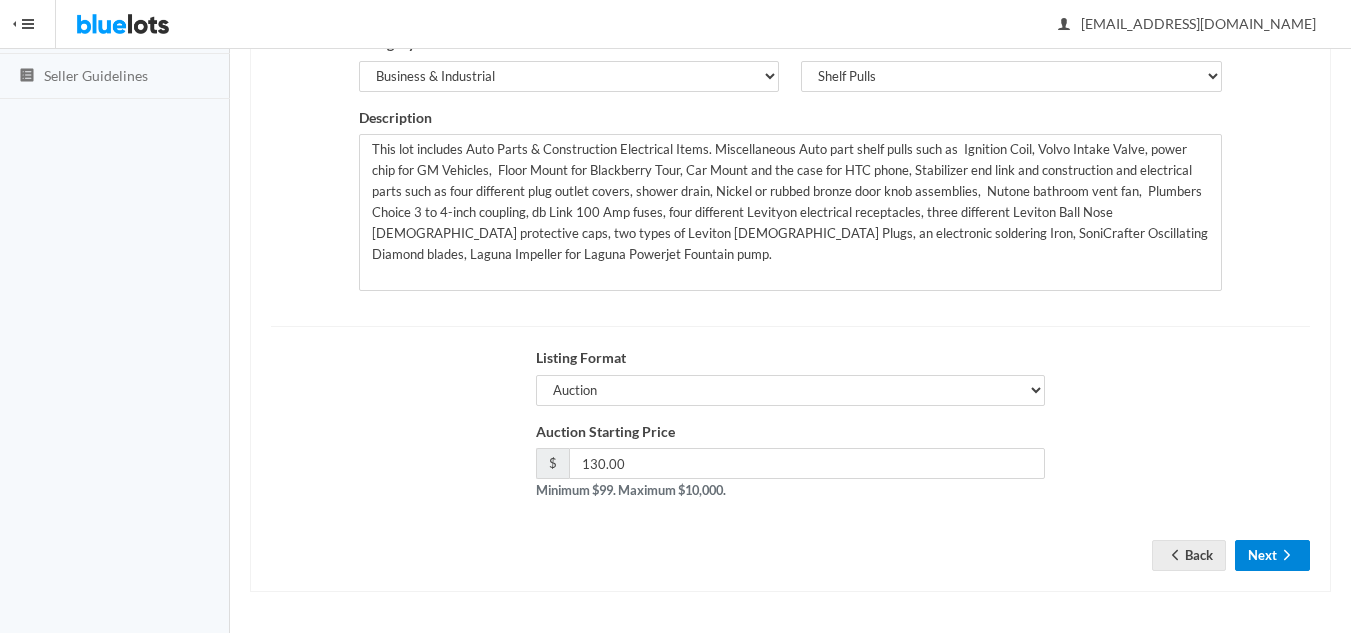 drag, startPoint x: 1266, startPoint y: 553, endPoint x: 1267, endPoint y: 541, distance: 12.0415945 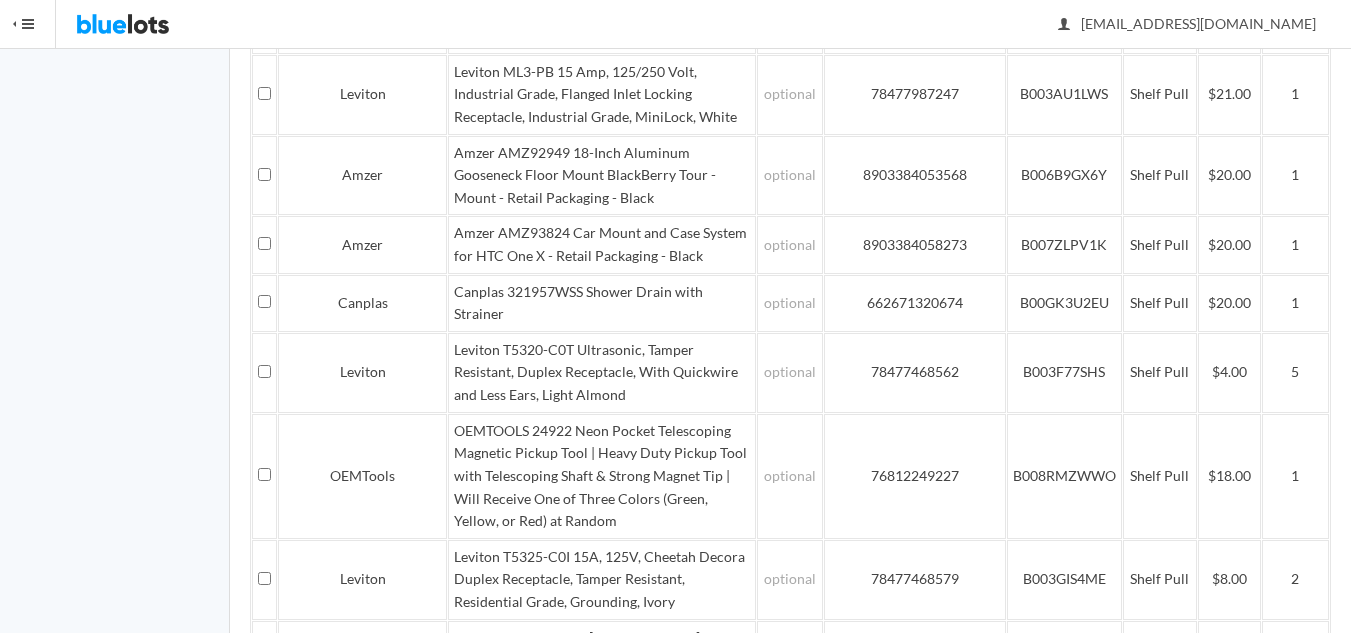 scroll, scrollTop: 2316, scrollLeft: 0, axis: vertical 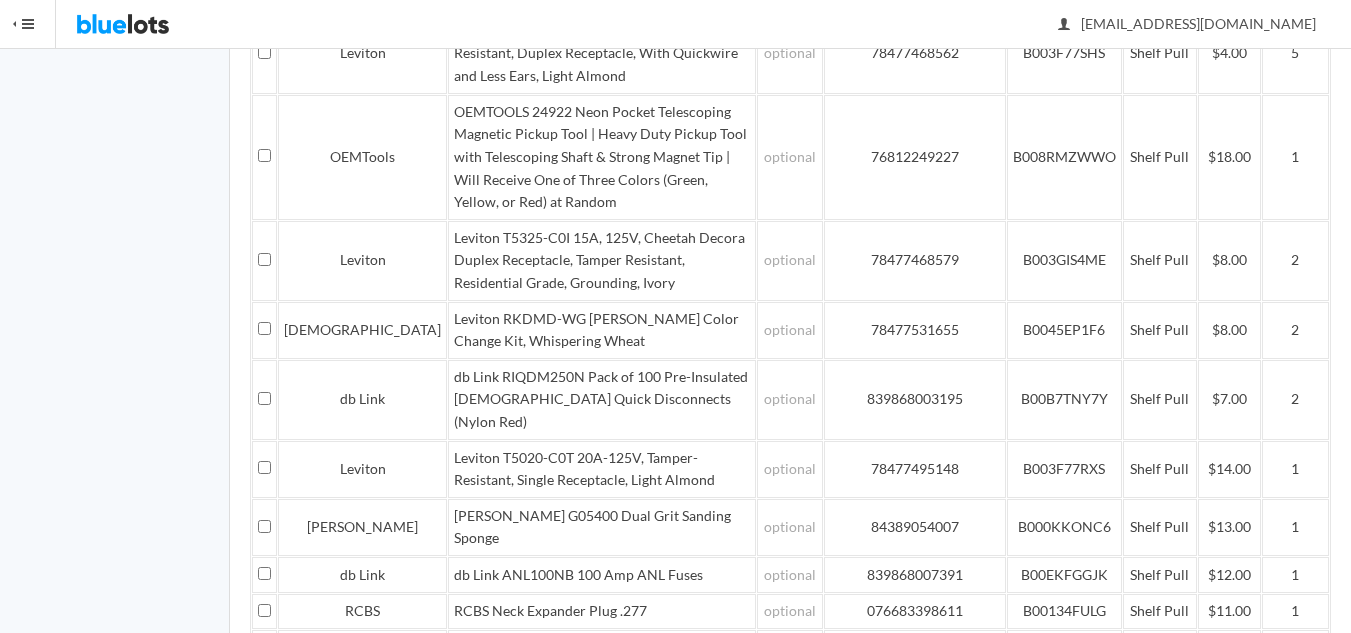 click on "Save and Continue" at bounding box center (1233, 1290) 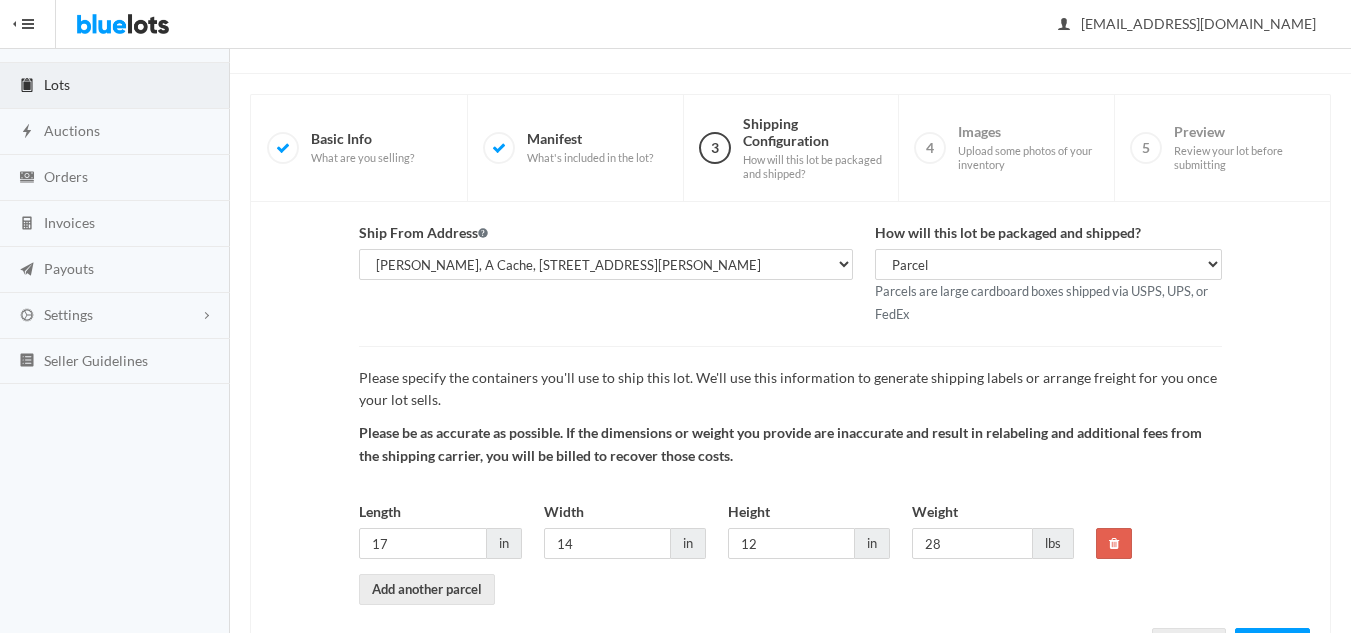 scroll, scrollTop: 188, scrollLeft: 0, axis: vertical 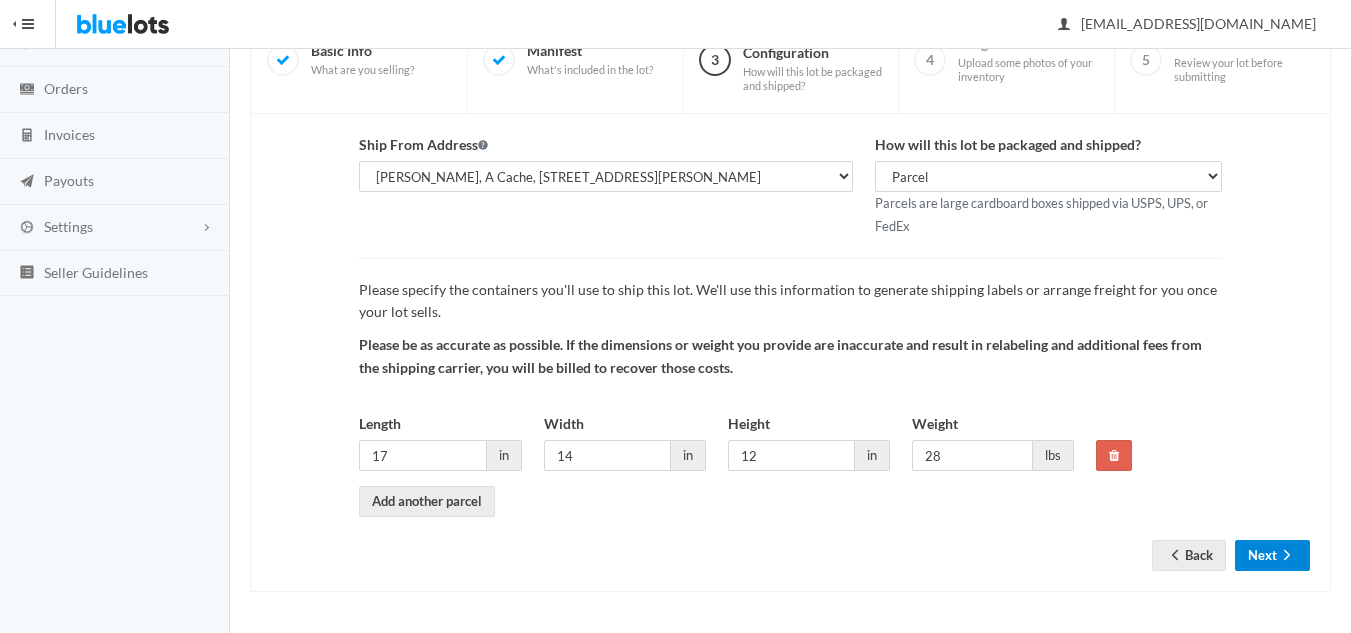 drag, startPoint x: 1245, startPoint y: 562, endPoint x: 1293, endPoint y: 551, distance: 49.24429 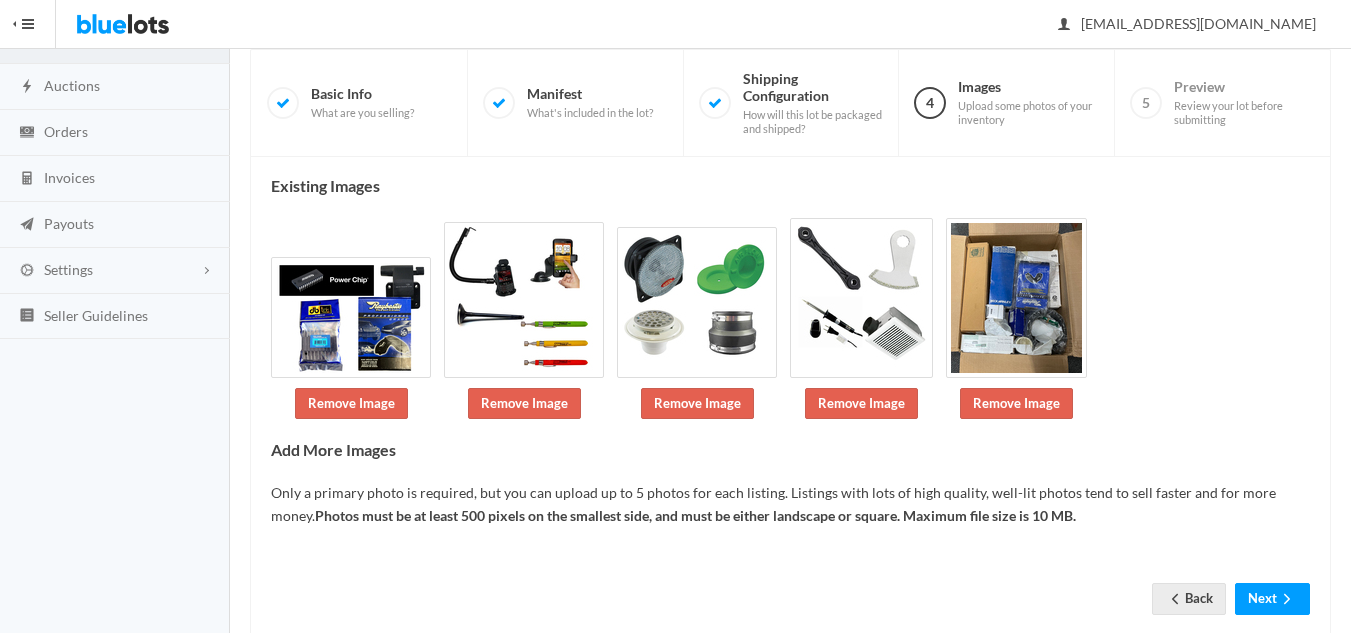 scroll, scrollTop: 189, scrollLeft: 0, axis: vertical 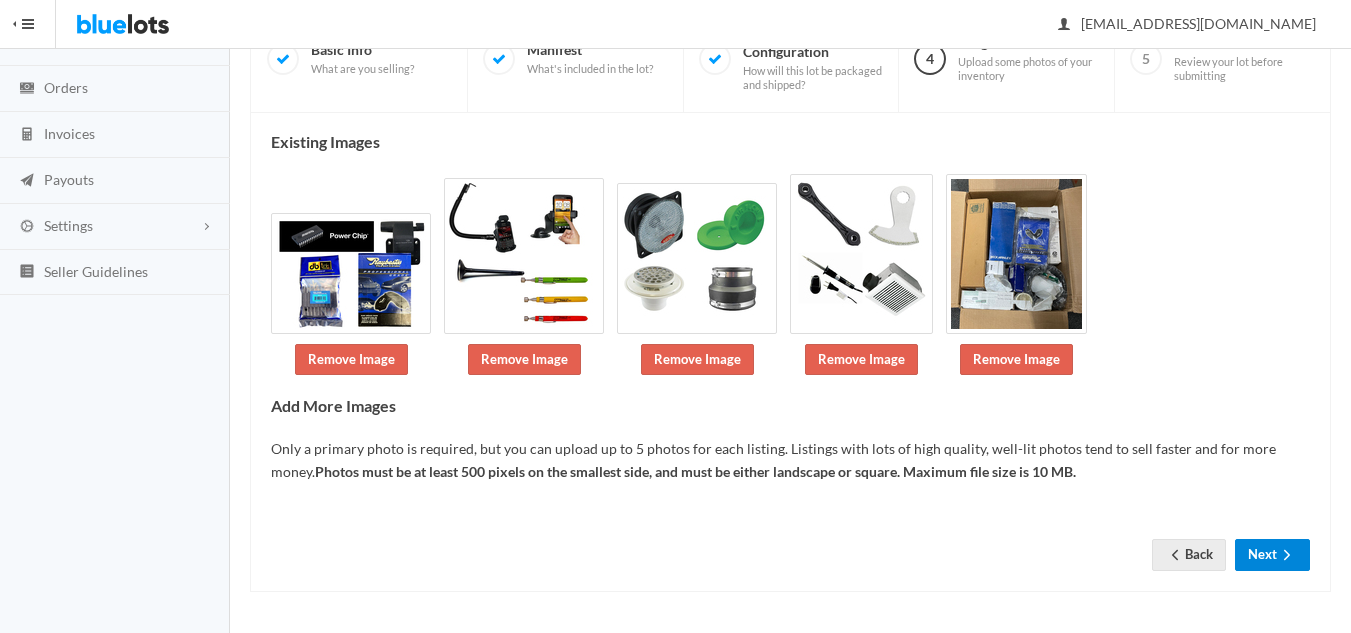 click on "Next" at bounding box center (1272, 554) 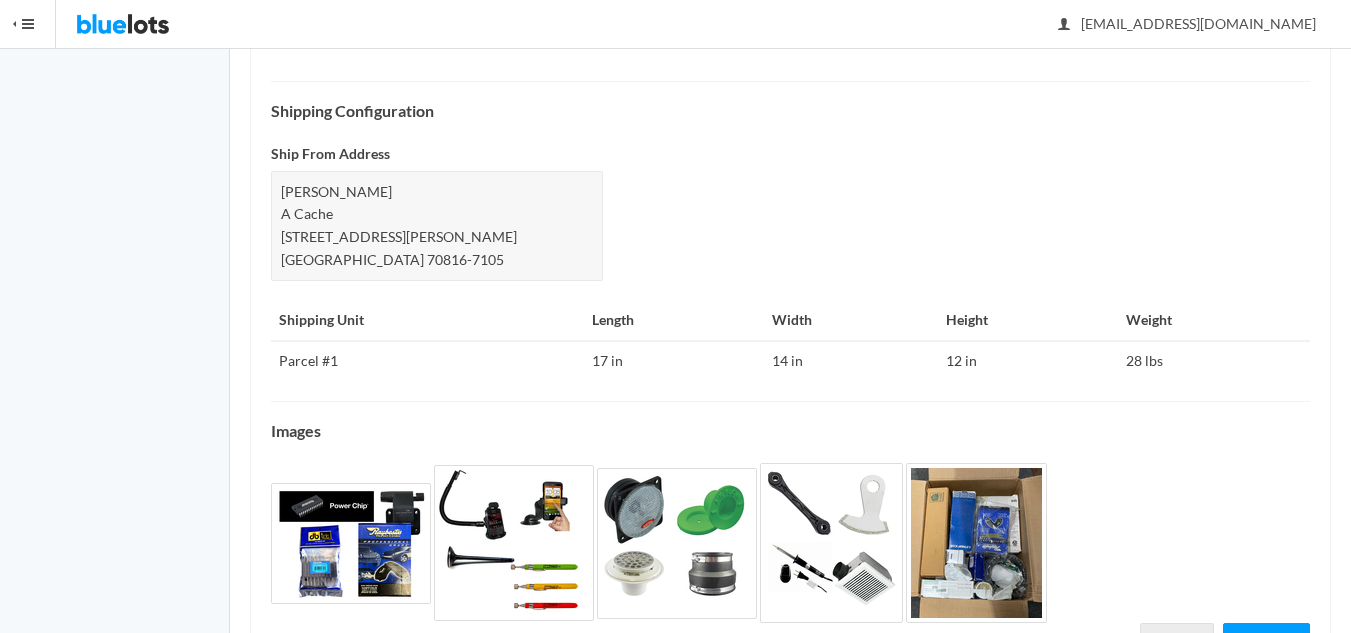 scroll, scrollTop: 952, scrollLeft: 0, axis: vertical 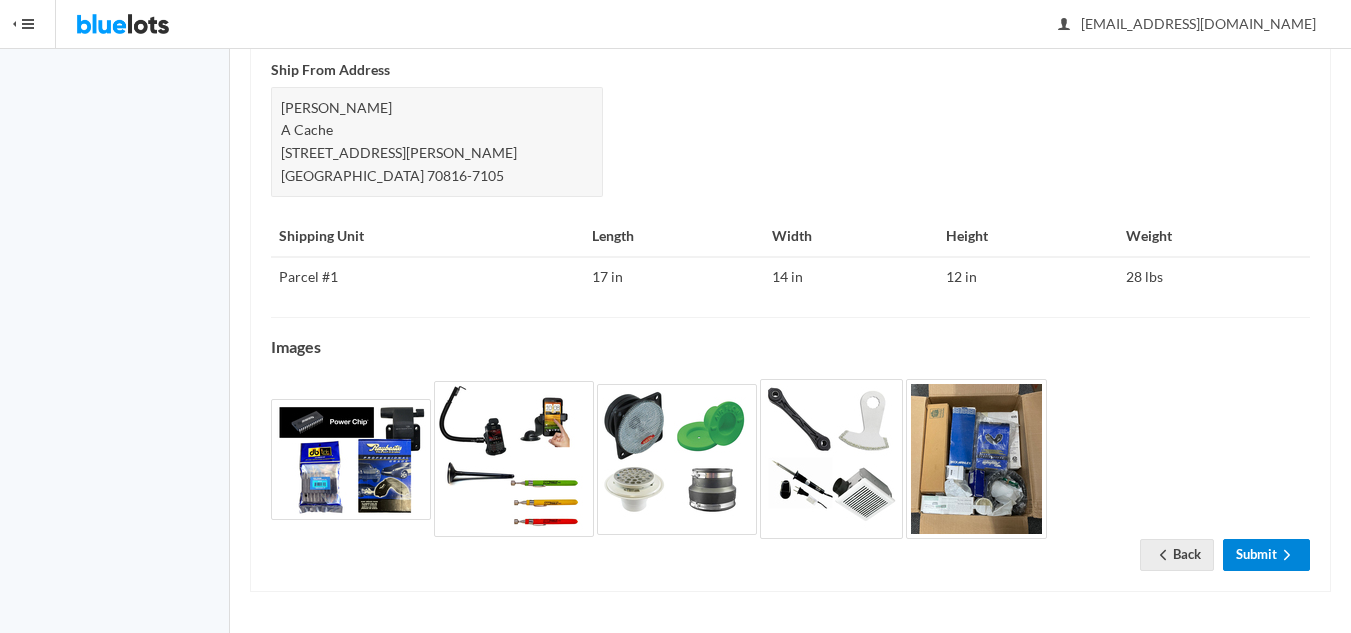 drag, startPoint x: 1252, startPoint y: 549, endPoint x: 1292, endPoint y: 530, distance: 44.28318 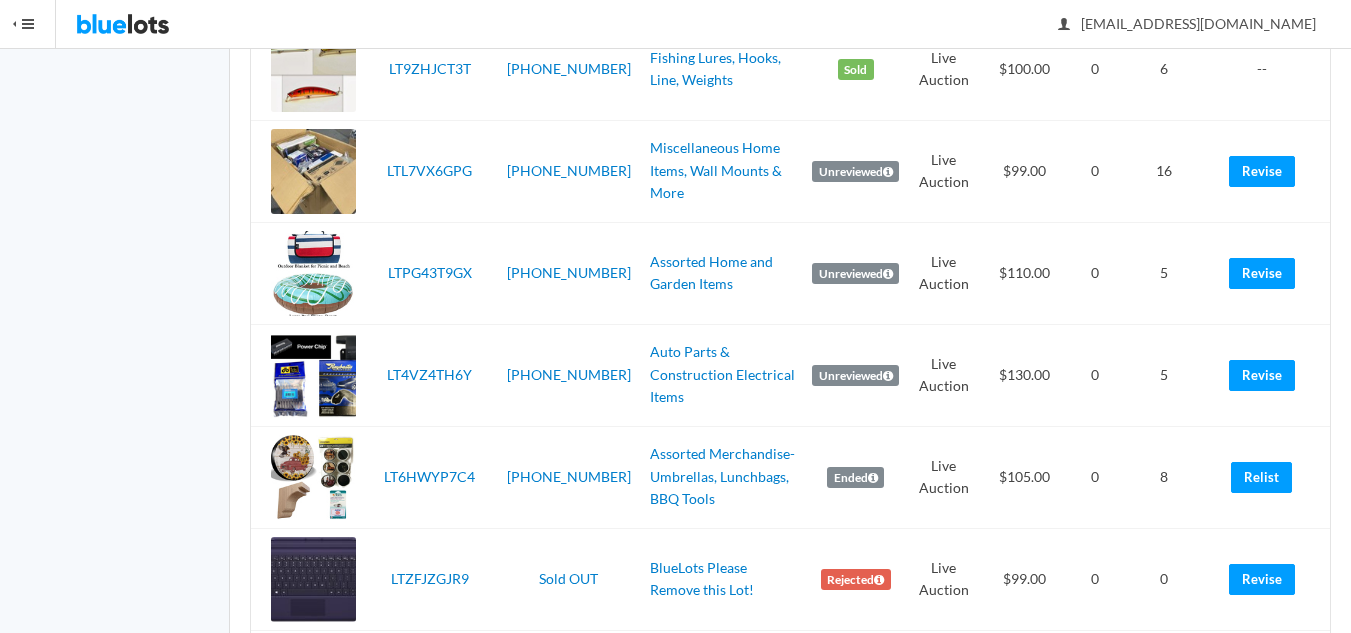 scroll, scrollTop: 1100, scrollLeft: 0, axis: vertical 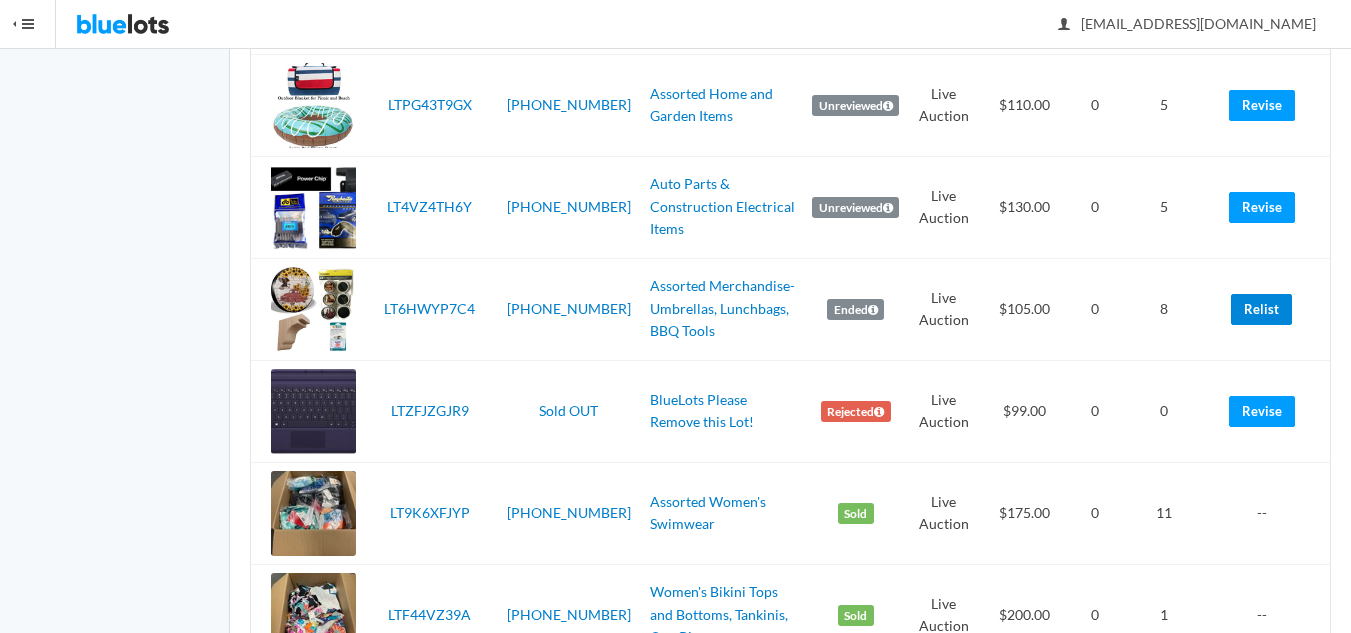 click on "Relist" at bounding box center [1261, 309] 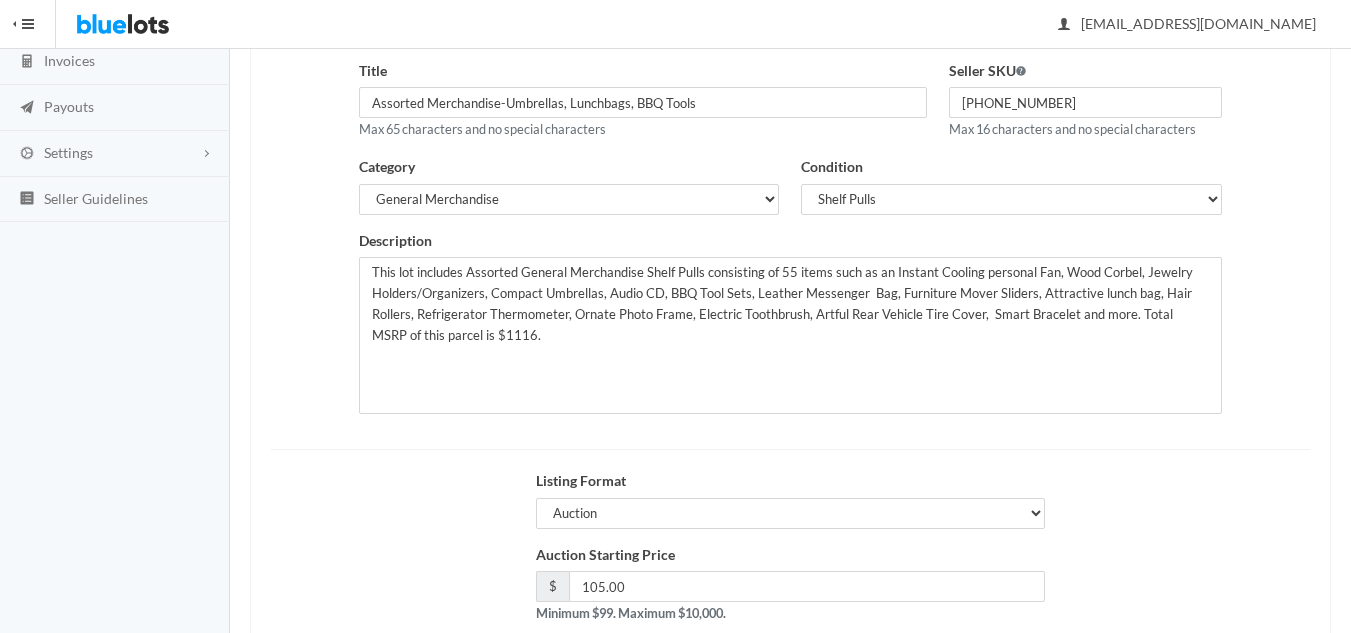 scroll, scrollTop: 385, scrollLeft: 0, axis: vertical 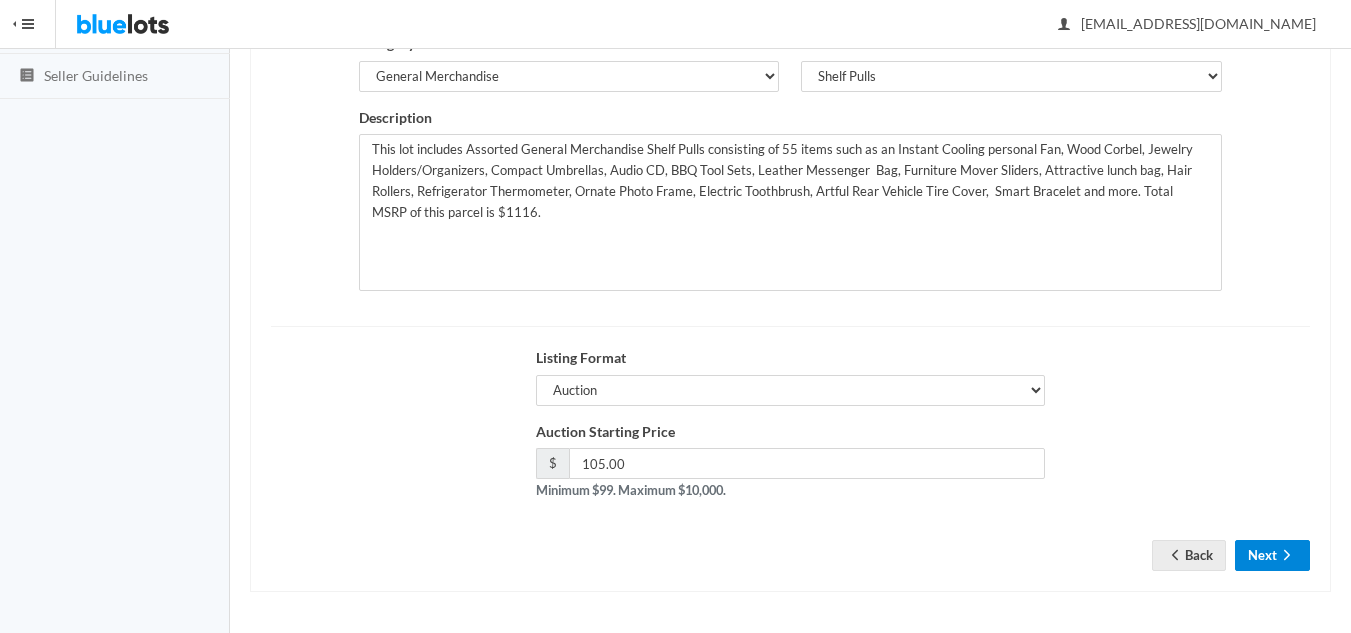 click on "Next" at bounding box center (1272, 555) 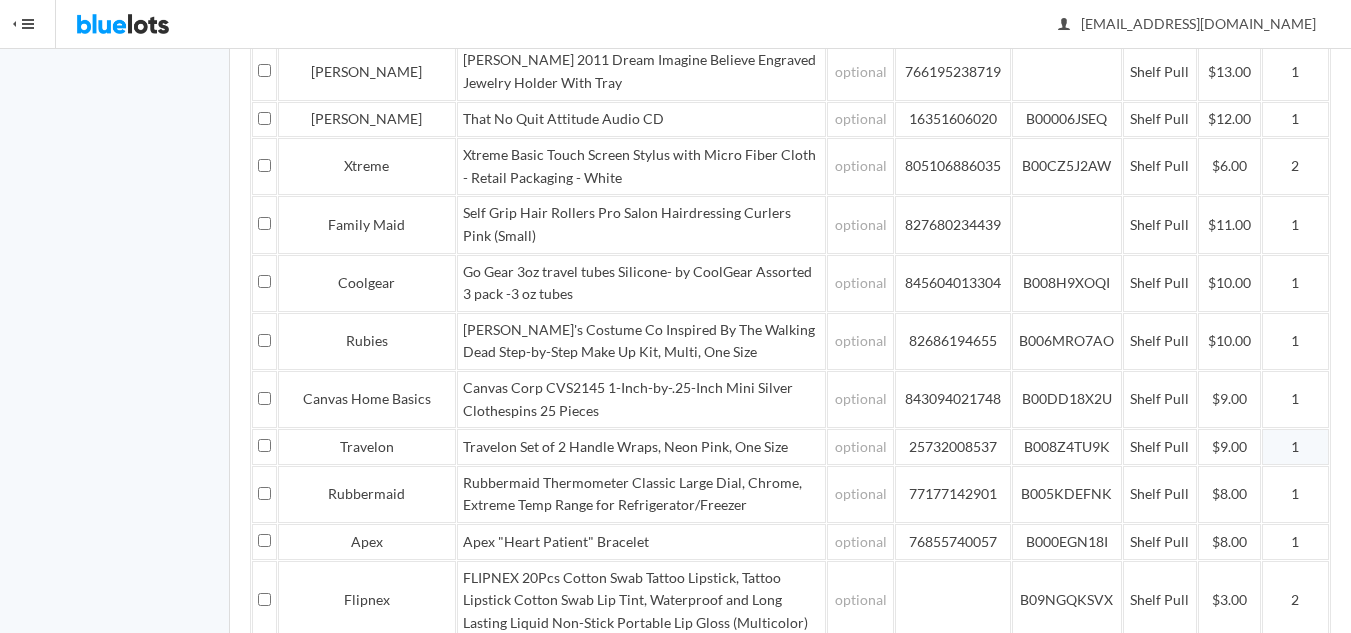 scroll, scrollTop: 1501, scrollLeft: 0, axis: vertical 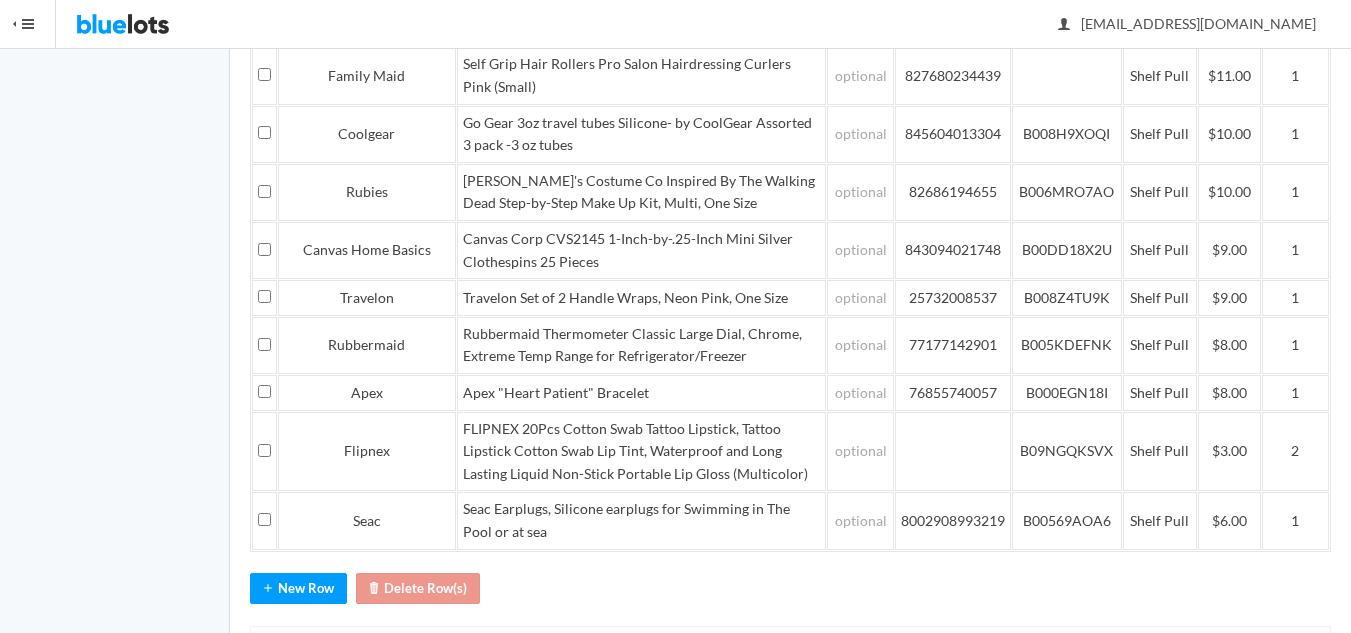 click on "Save and Continue" at bounding box center (1233, 662) 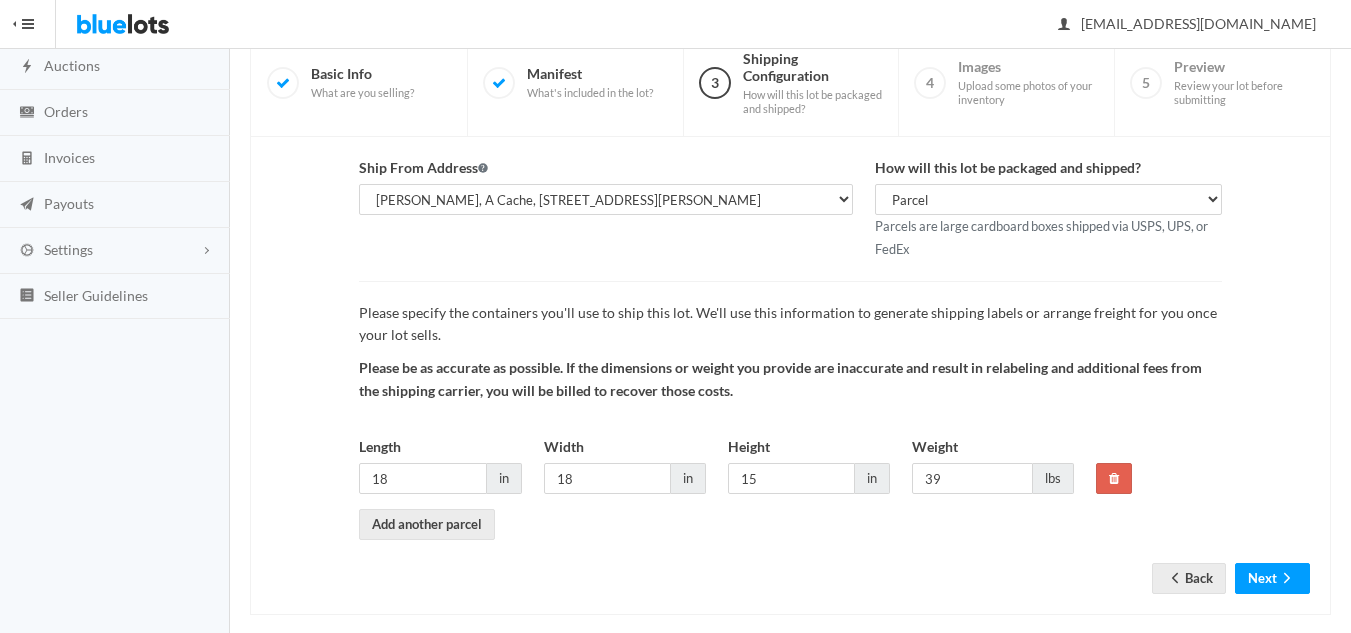 scroll, scrollTop: 188, scrollLeft: 0, axis: vertical 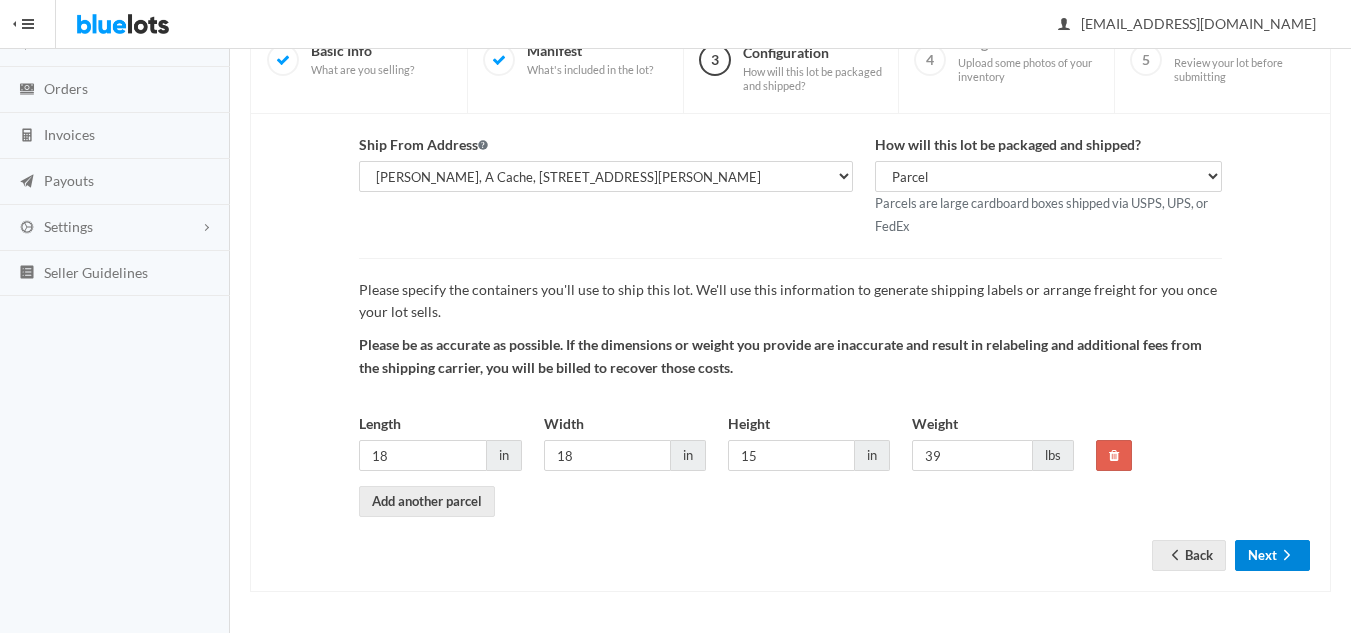 drag, startPoint x: 1243, startPoint y: 560, endPoint x: 1275, endPoint y: 554, distance: 32.55764 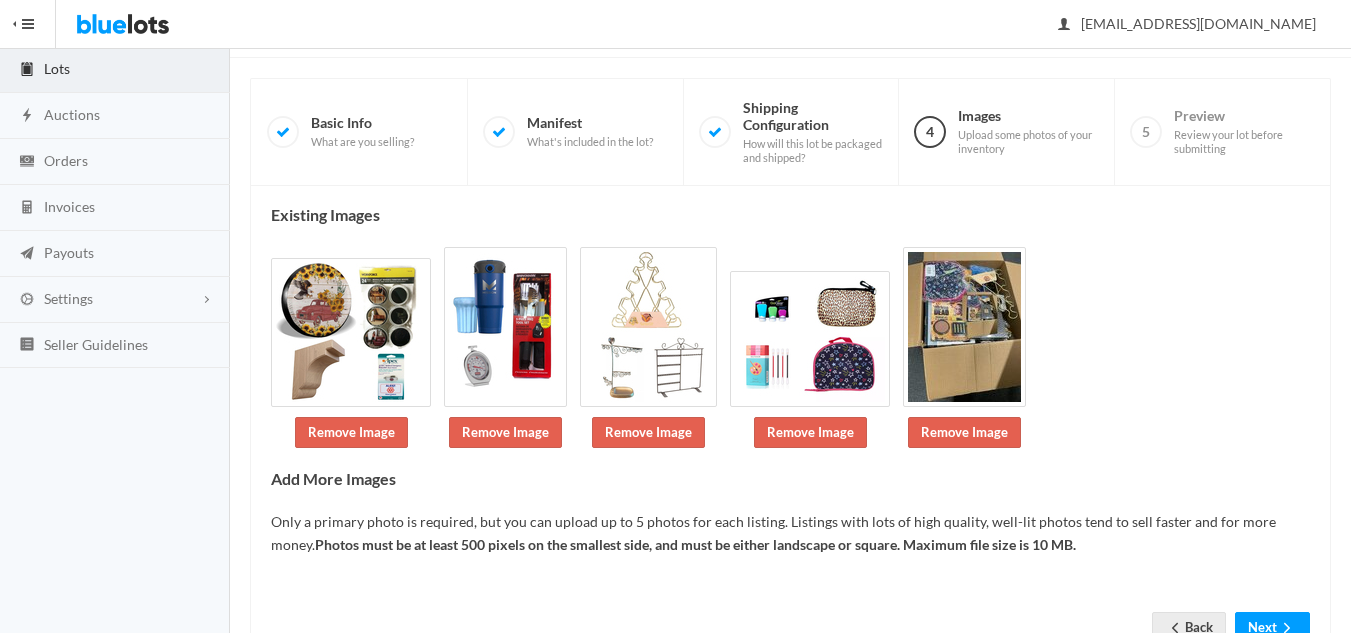 scroll, scrollTop: 189, scrollLeft: 0, axis: vertical 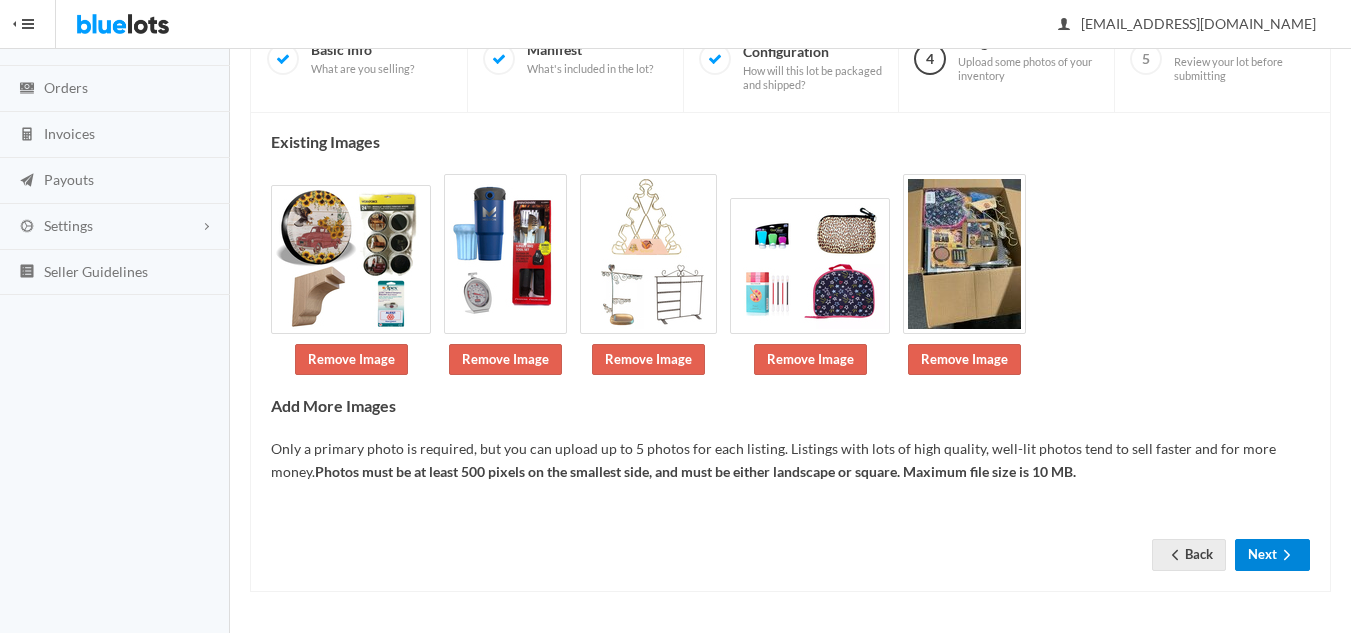 click on "Next" at bounding box center (1272, 554) 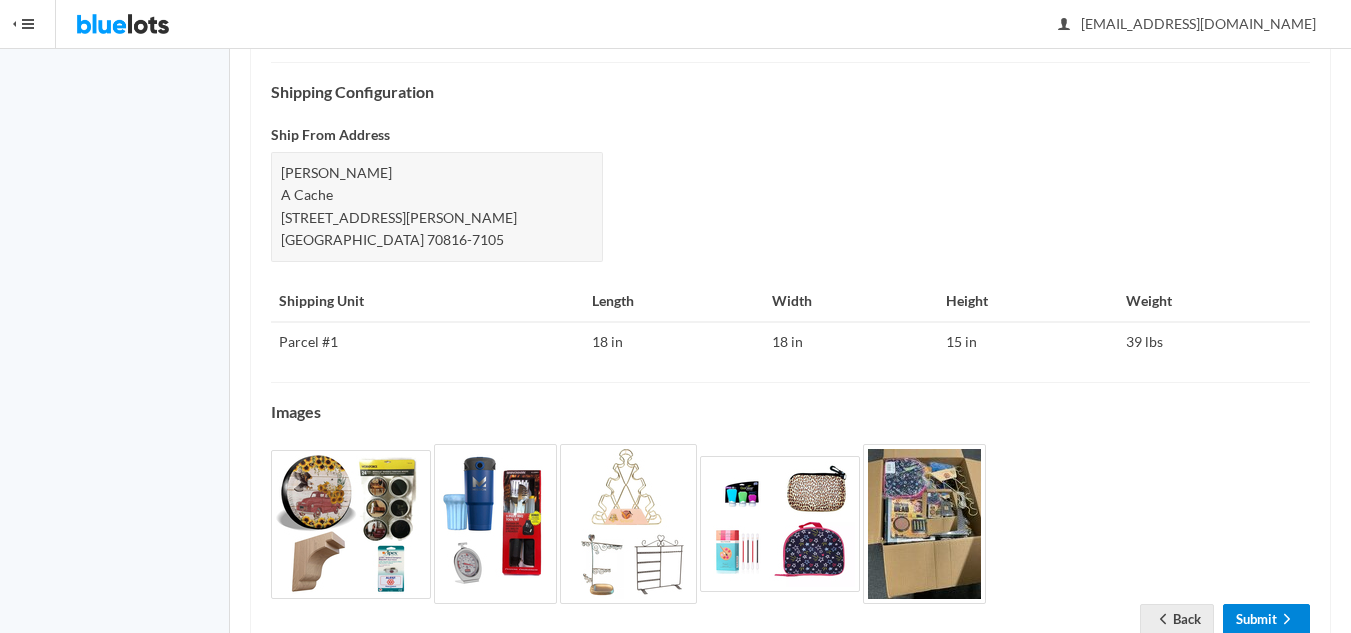 scroll, scrollTop: 906, scrollLeft: 0, axis: vertical 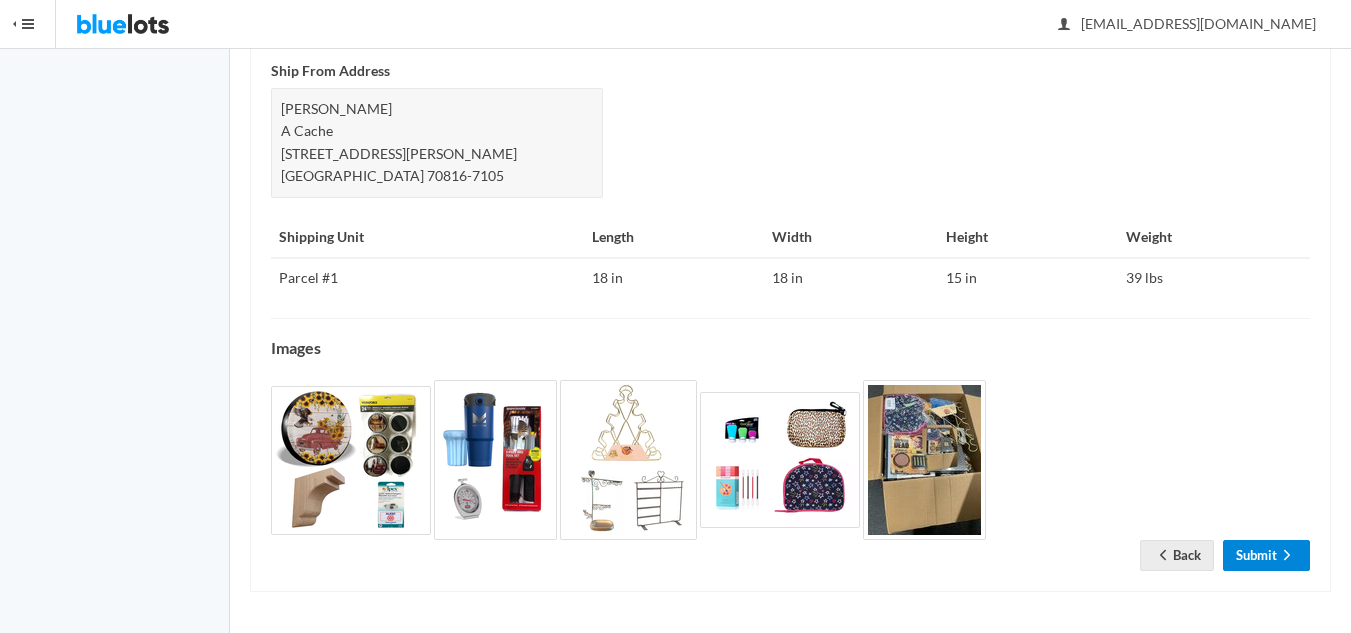click on "Submit" at bounding box center (1266, 555) 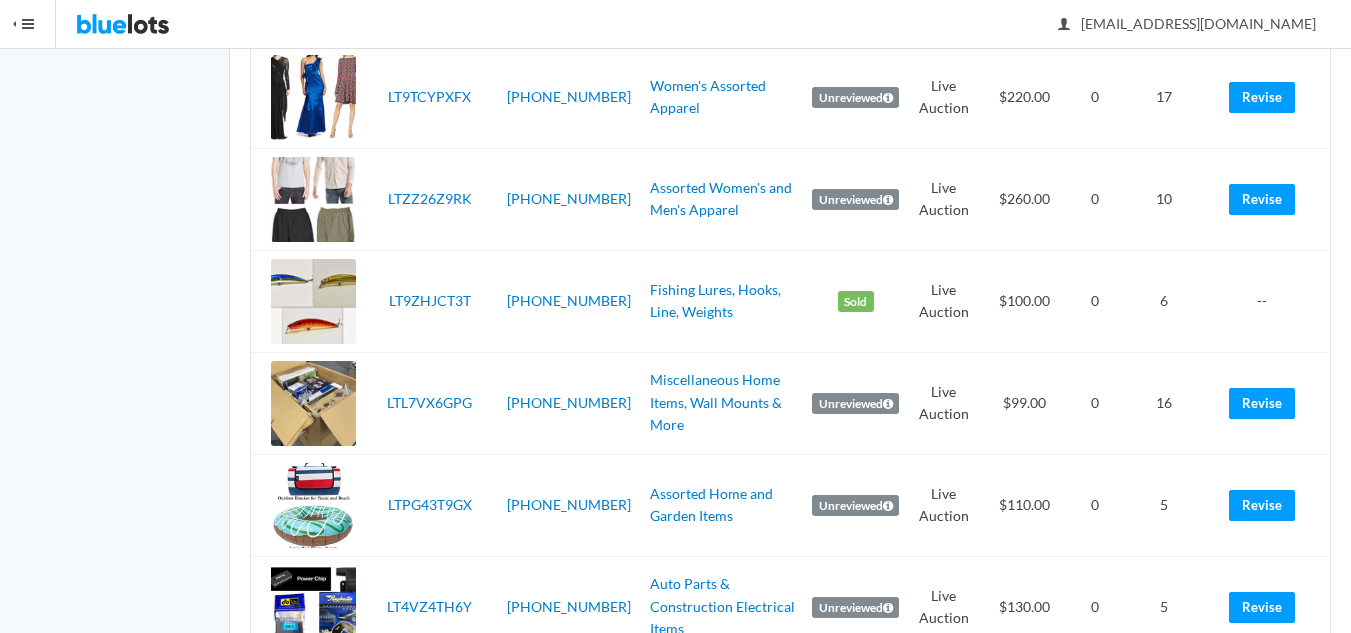 scroll, scrollTop: 1300, scrollLeft: 0, axis: vertical 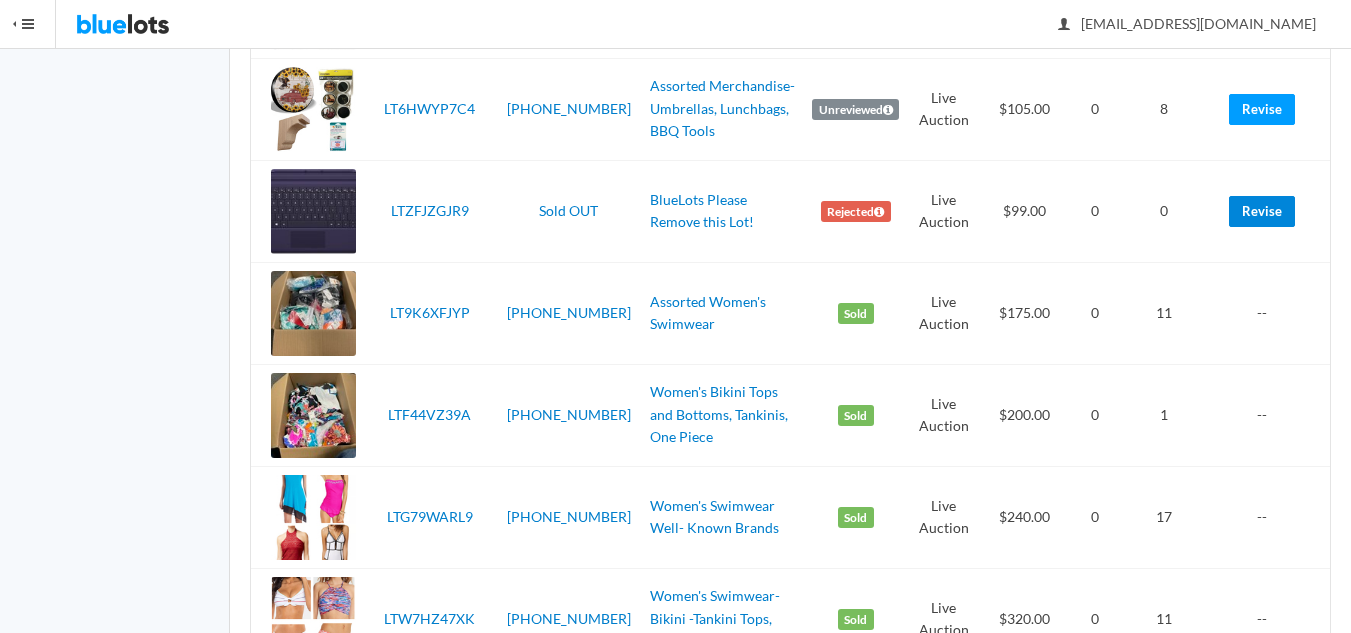 click on "Revise" at bounding box center [1262, 211] 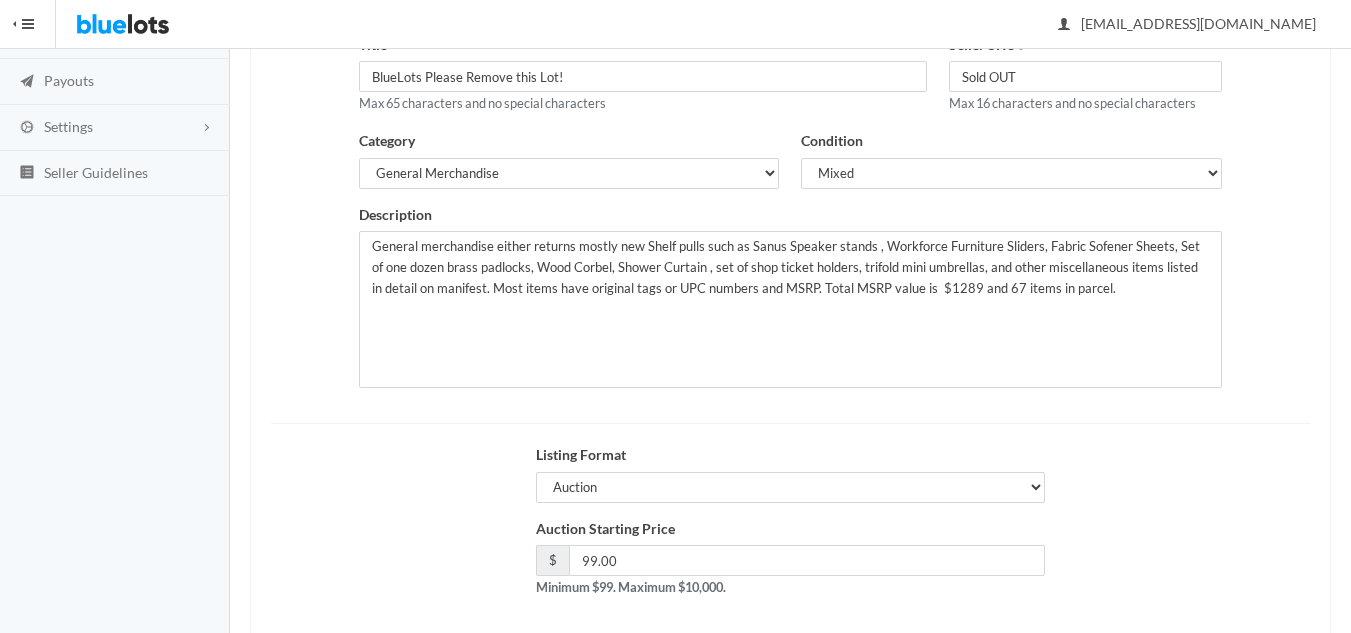 scroll, scrollTop: 300, scrollLeft: 0, axis: vertical 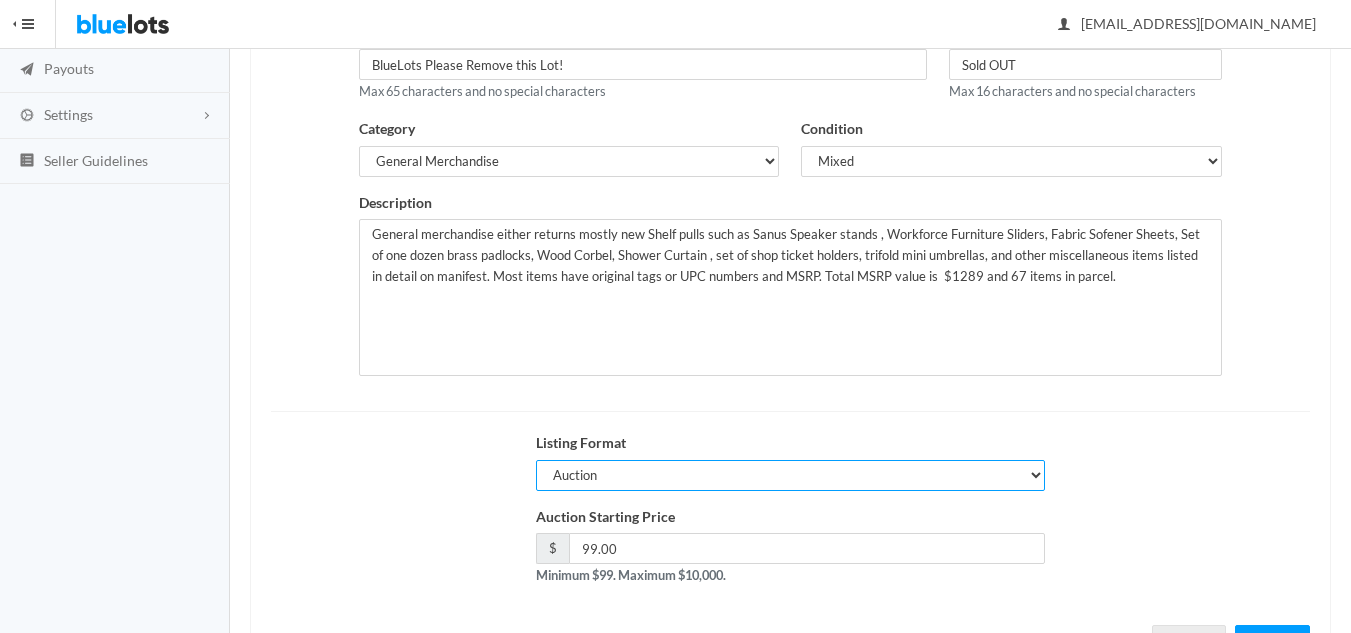 click on "Auction
Buy Now" at bounding box center (790, 475) 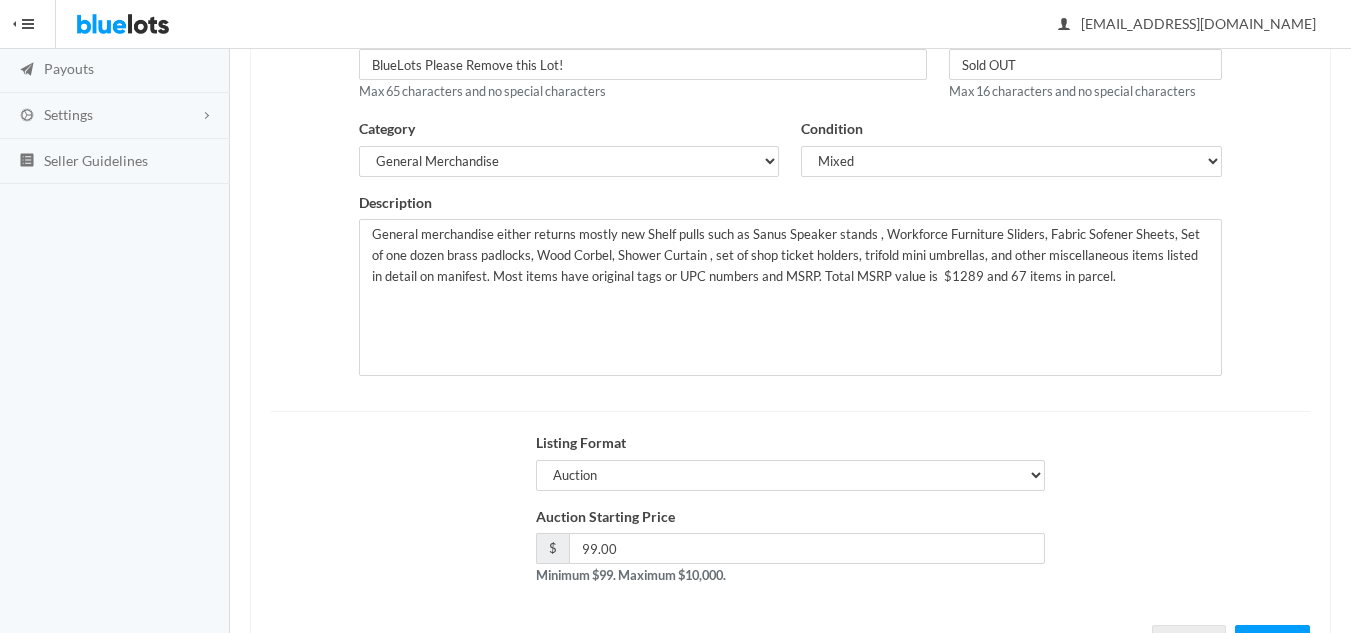 click on "Listing Format
Auction
Buy Now" at bounding box center (790, 469) 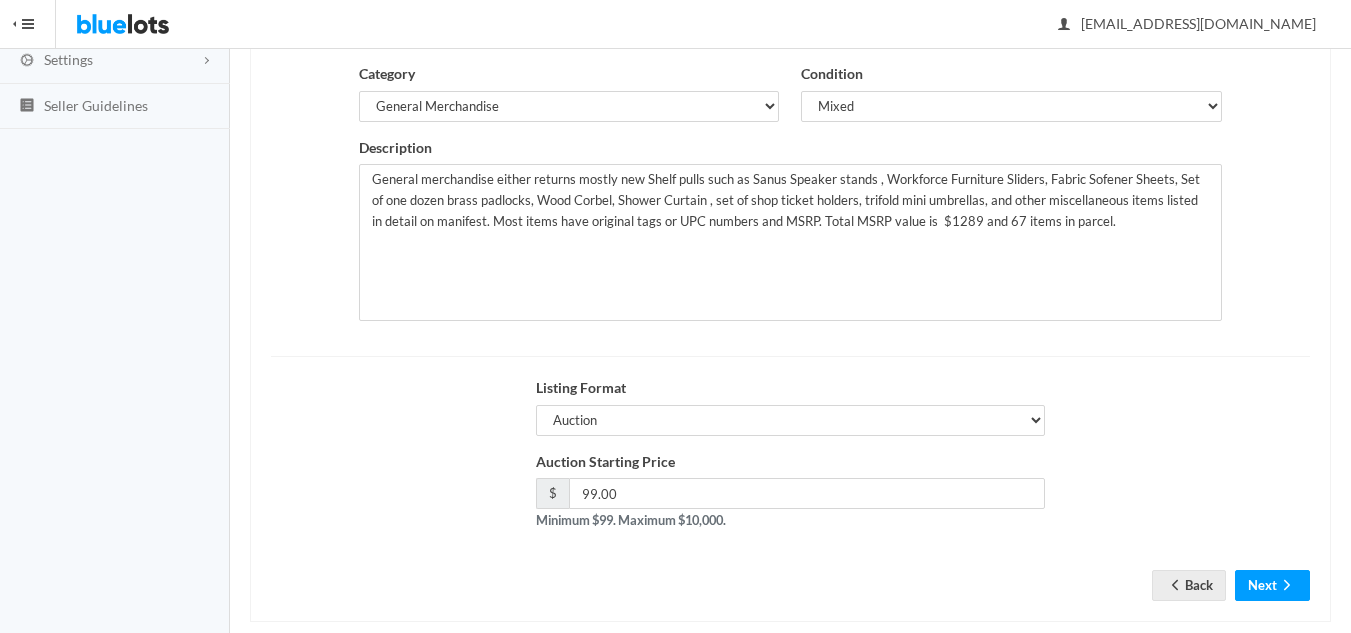 scroll, scrollTop: 385, scrollLeft: 0, axis: vertical 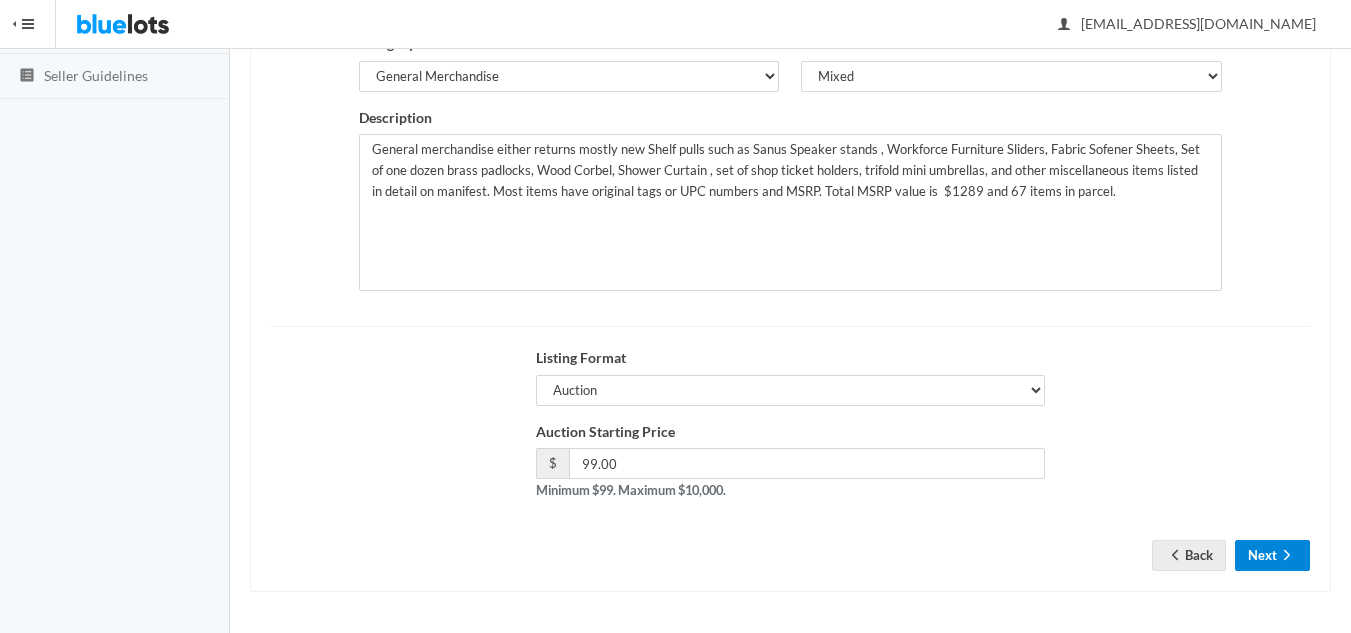 click on "Next" at bounding box center [1272, 555] 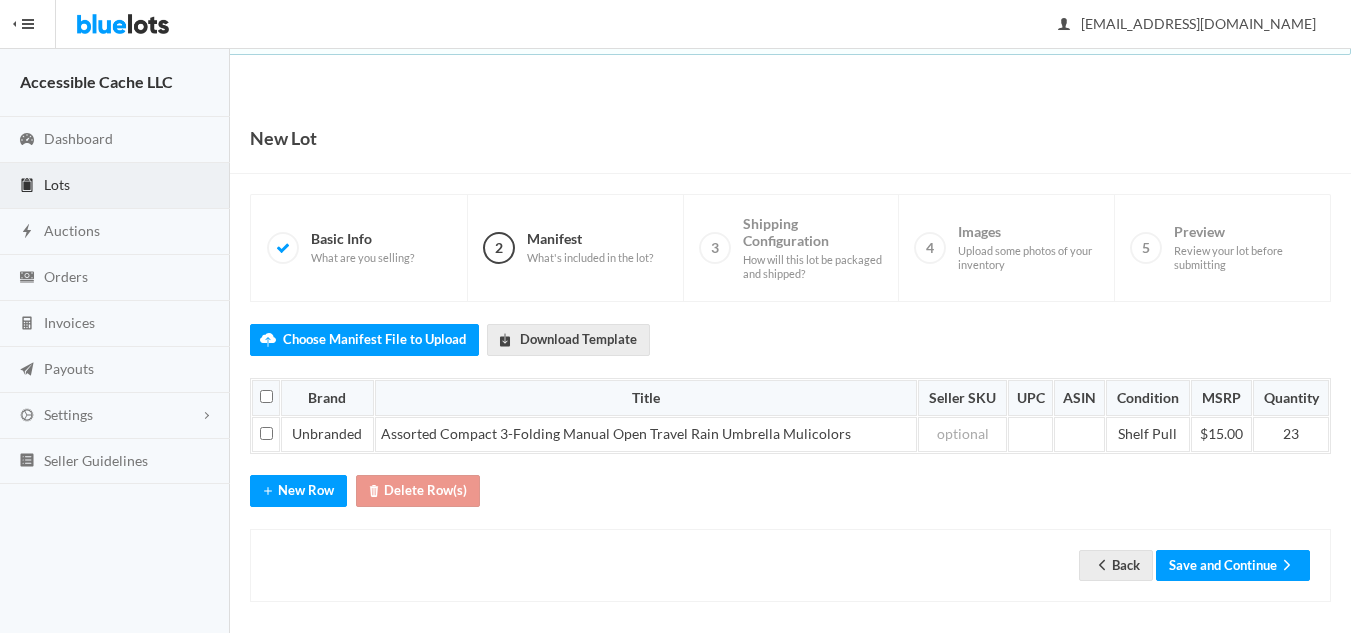 scroll, scrollTop: 0, scrollLeft: 0, axis: both 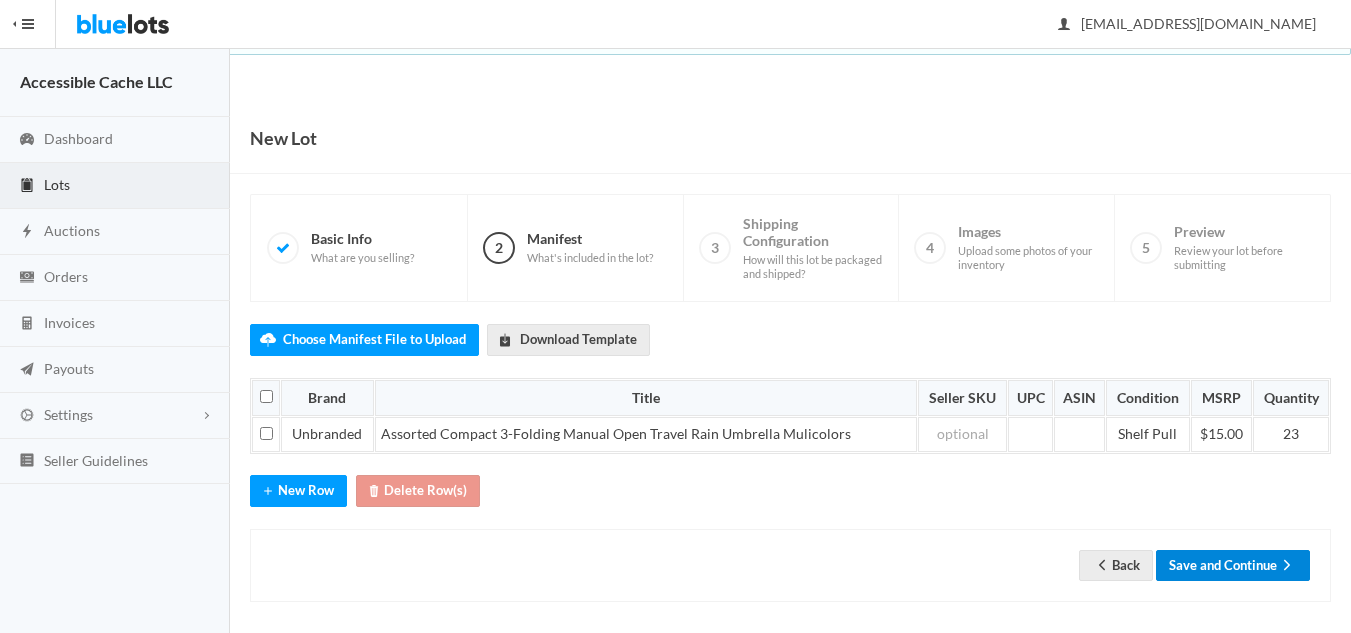 click on "Save and Continue" at bounding box center (1233, 565) 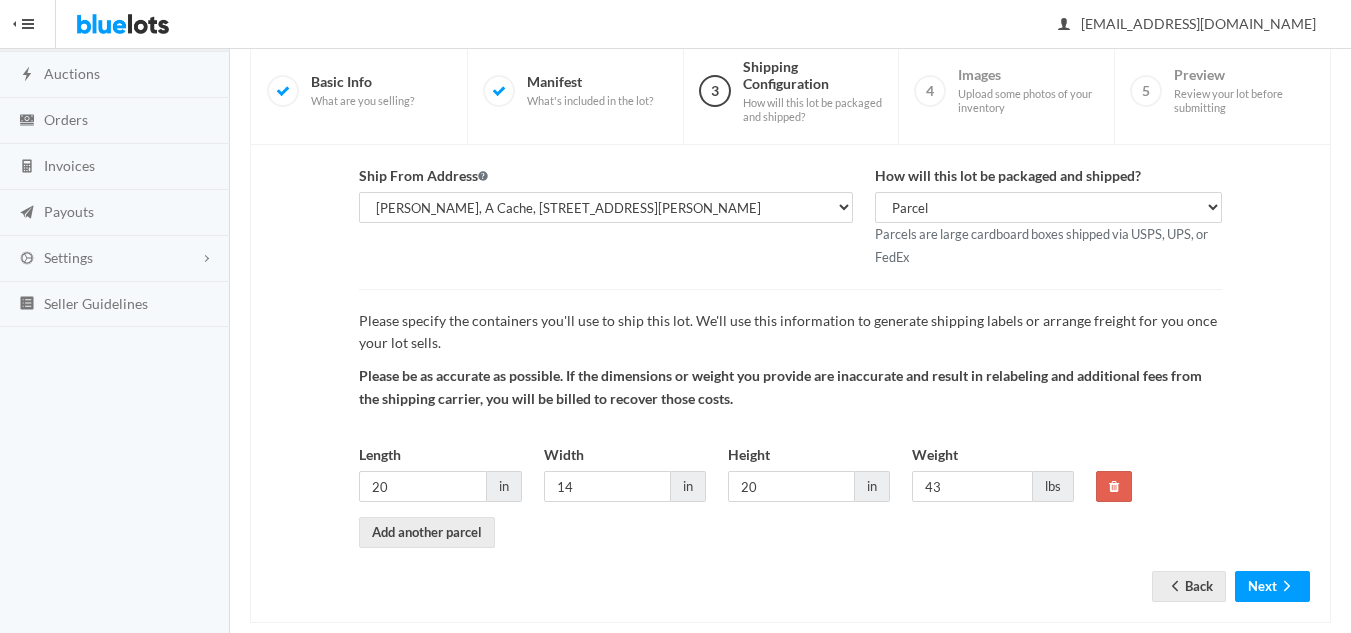 scroll, scrollTop: 188, scrollLeft: 0, axis: vertical 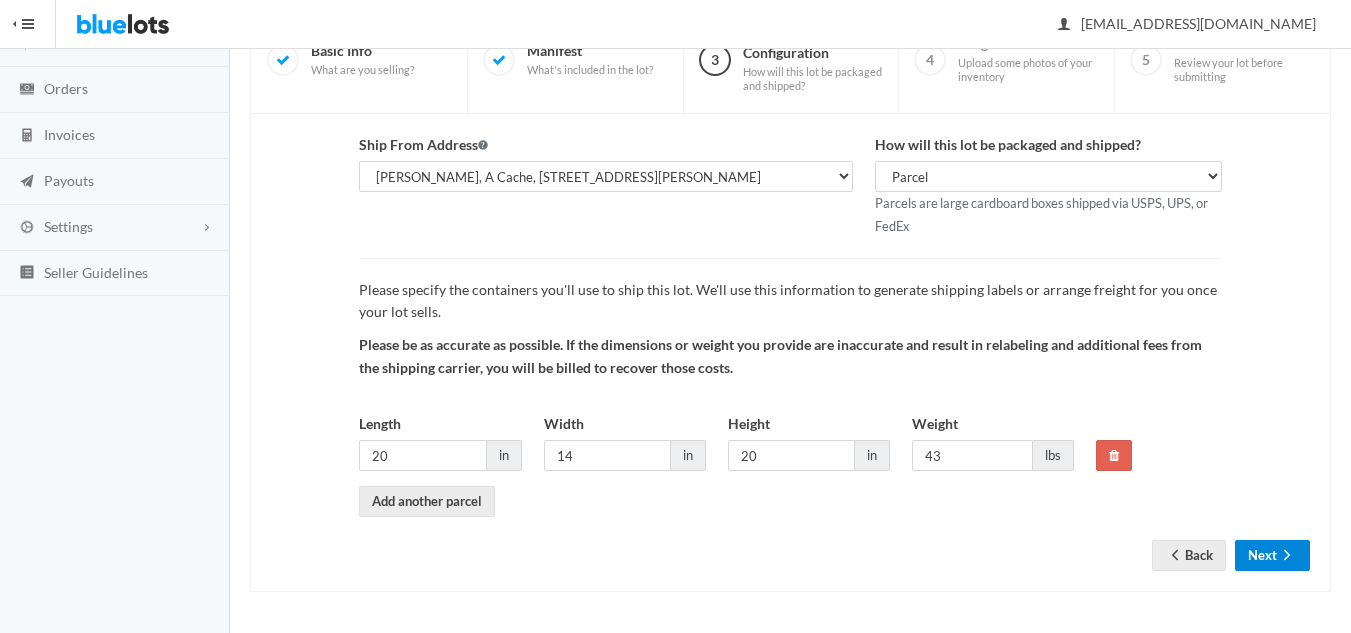 click on "Next" at bounding box center (1272, 555) 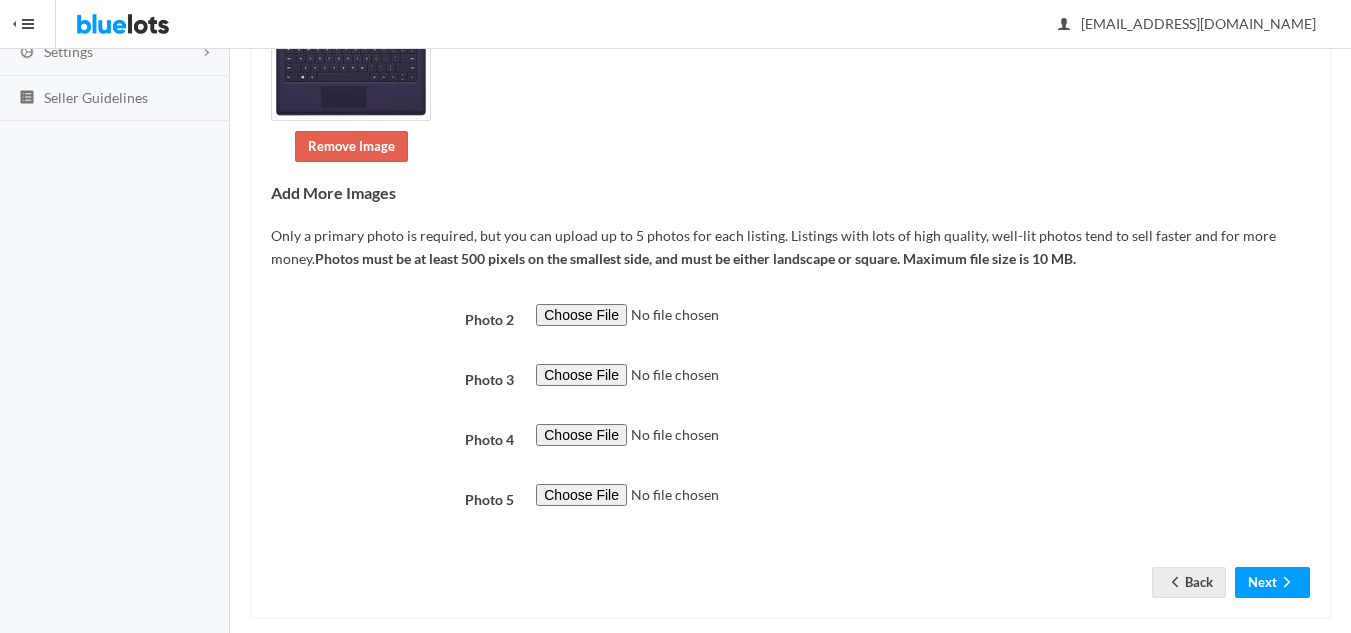 scroll, scrollTop: 390, scrollLeft: 0, axis: vertical 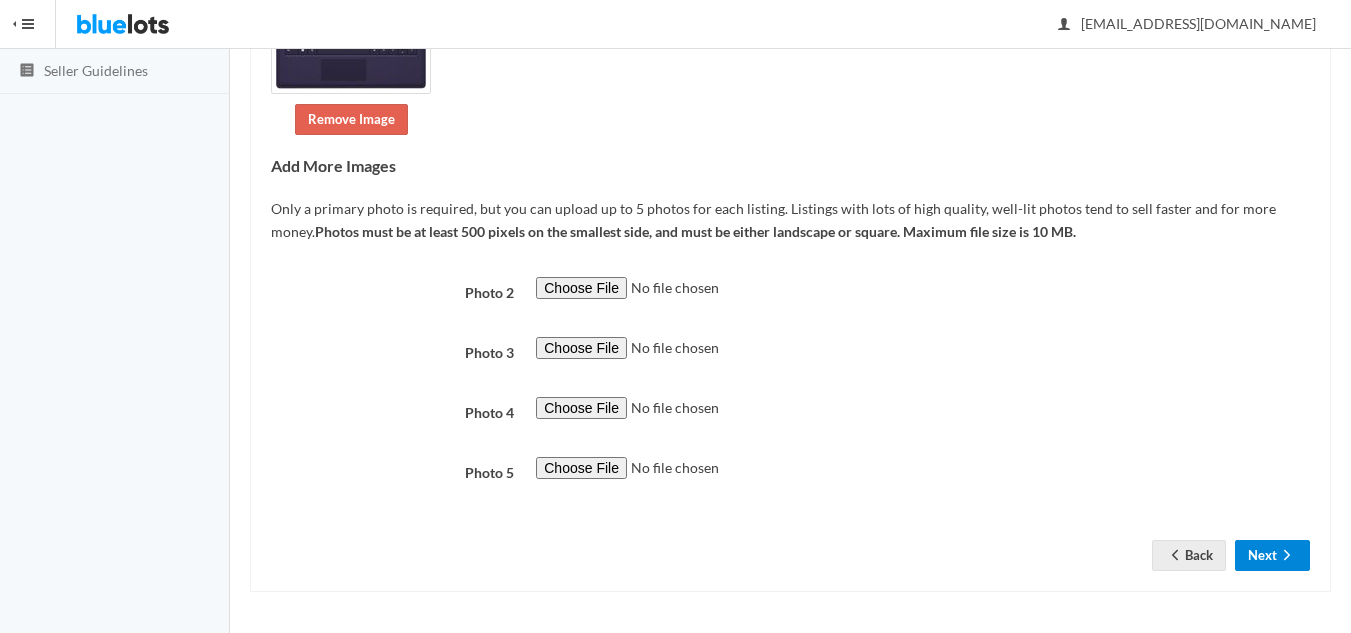 click on "Next" at bounding box center [1272, 555] 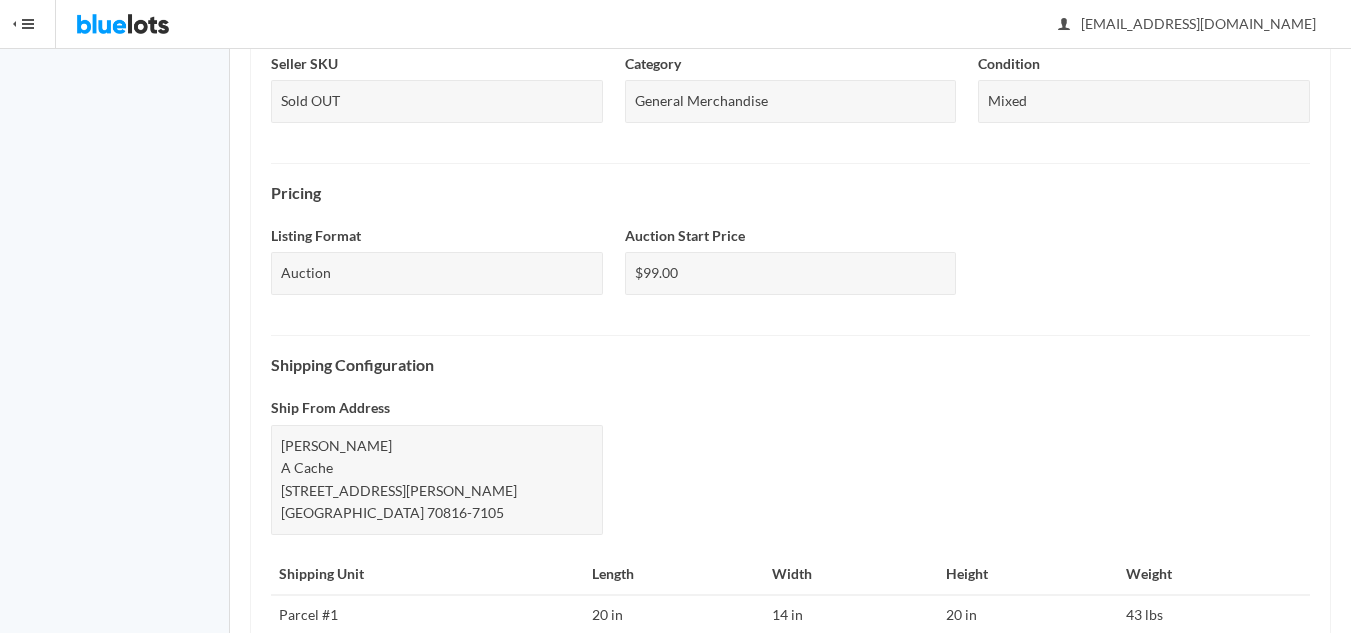 scroll, scrollTop: 367, scrollLeft: 0, axis: vertical 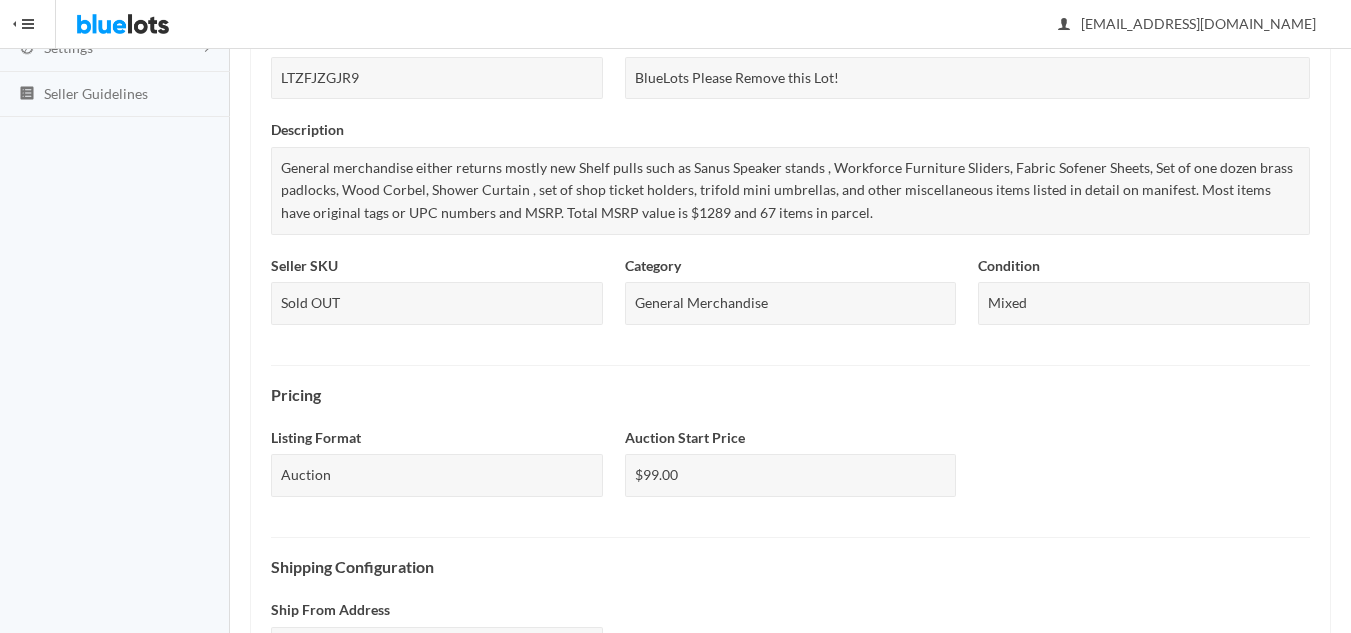 click at bounding box center (123, 24) 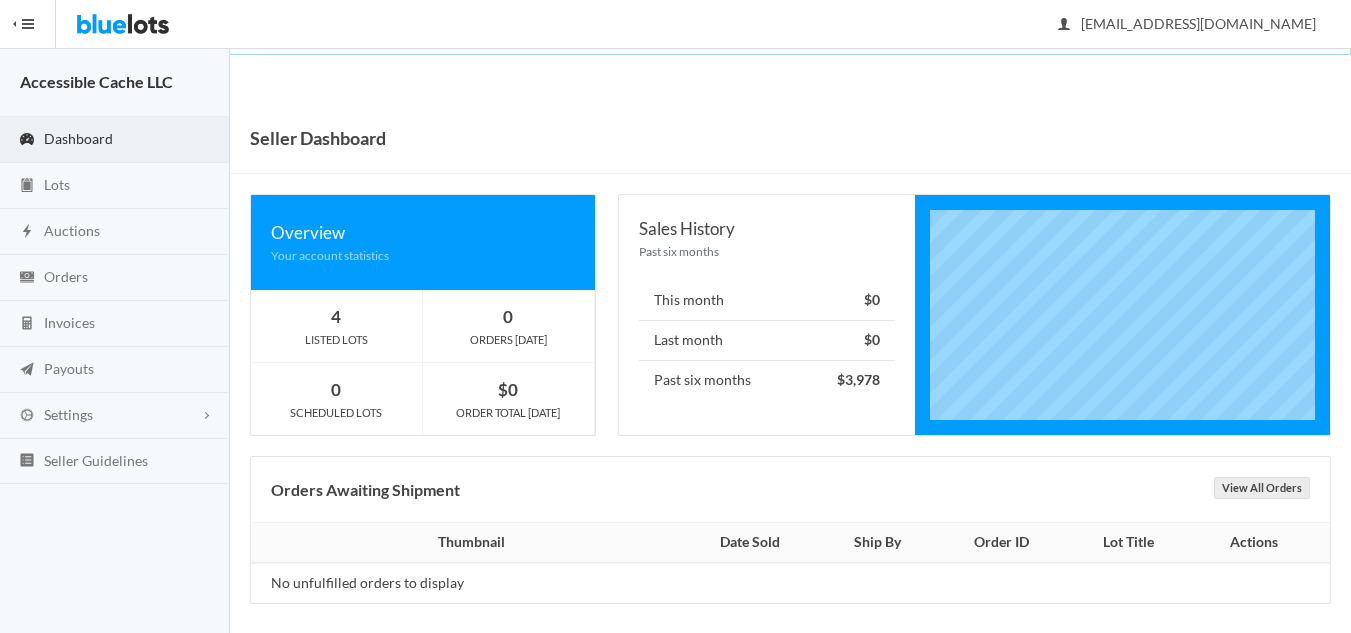 scroll, scrollTop: 11, scrollLeft: 0, axis: vertical 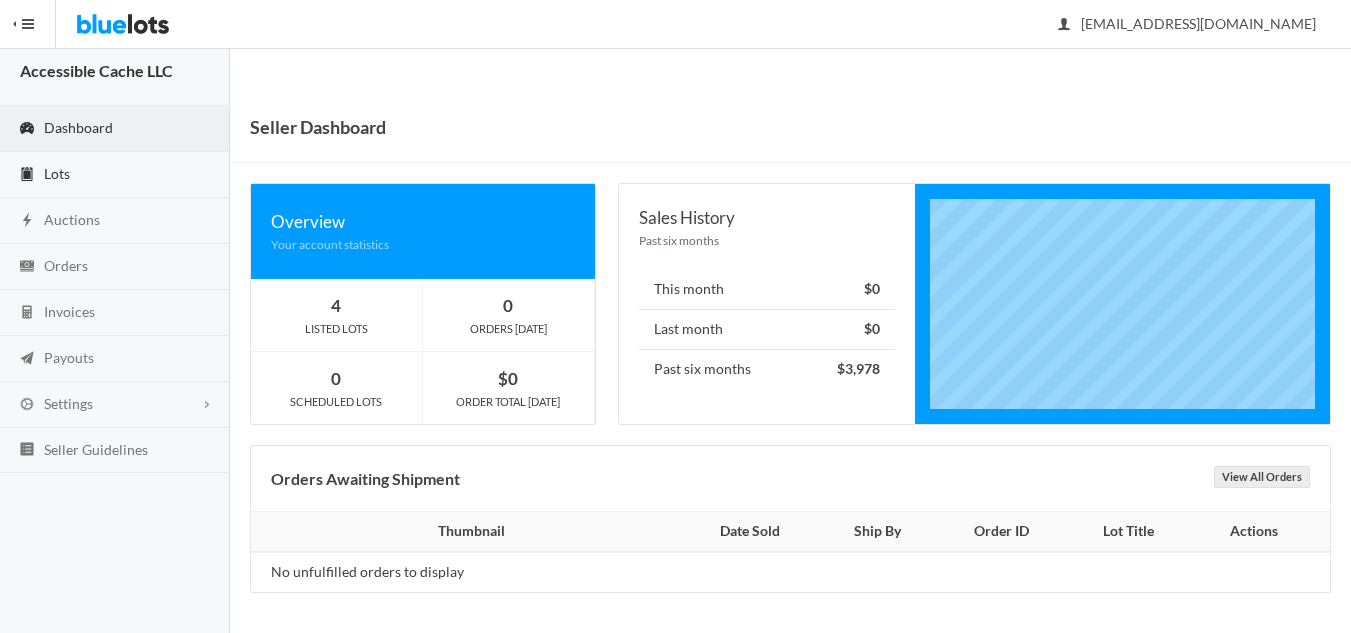 click on "Lots" at bounding box center [57, 173] 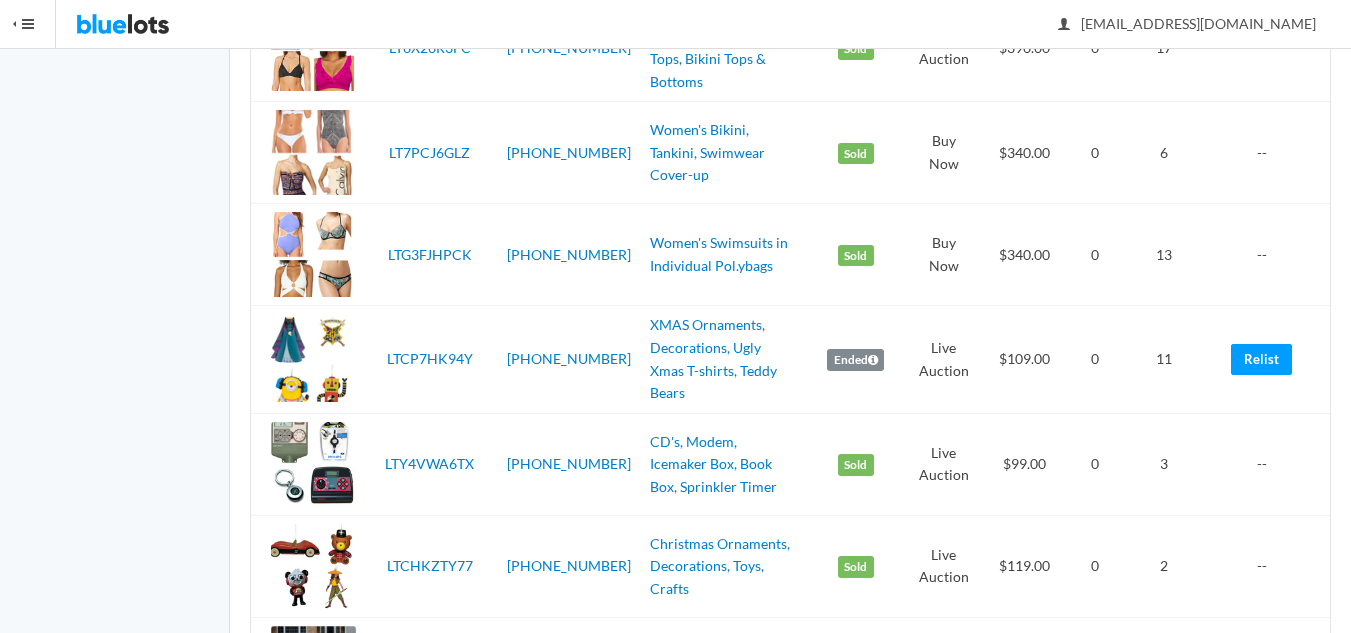 scroll, scrollTop: 2300, scrollLeft: 0, axis: vertical 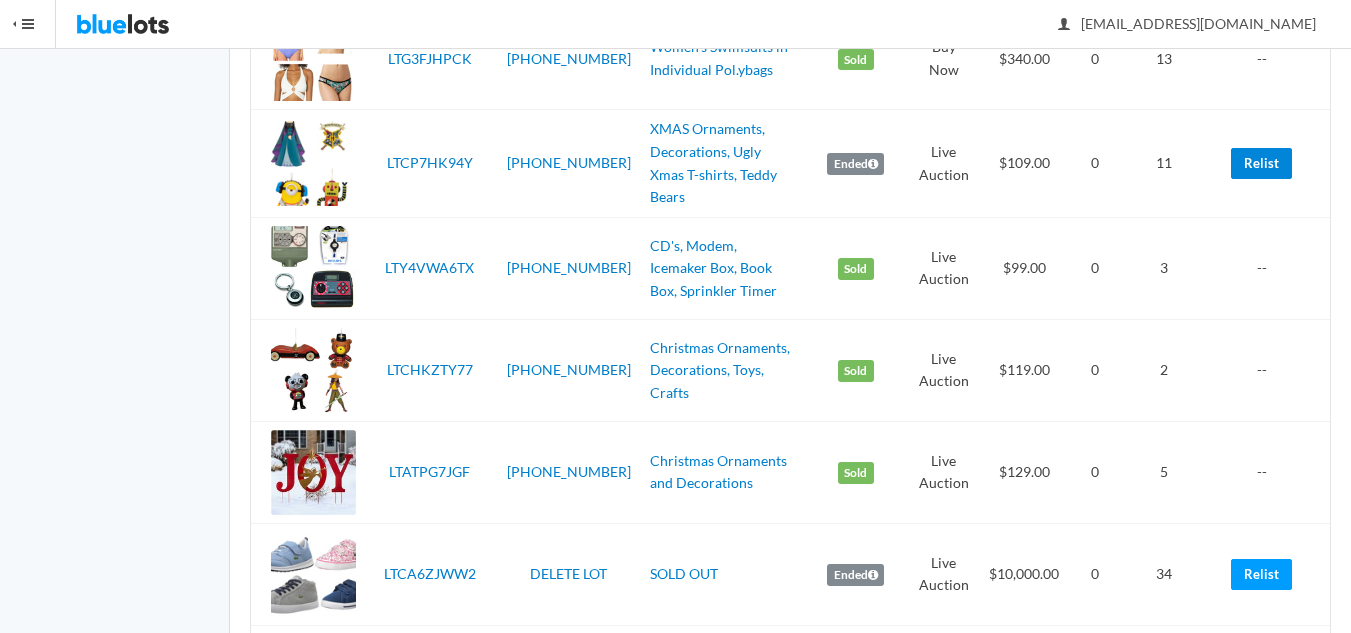 click on "Relist" at bounding box center [1261, 163] 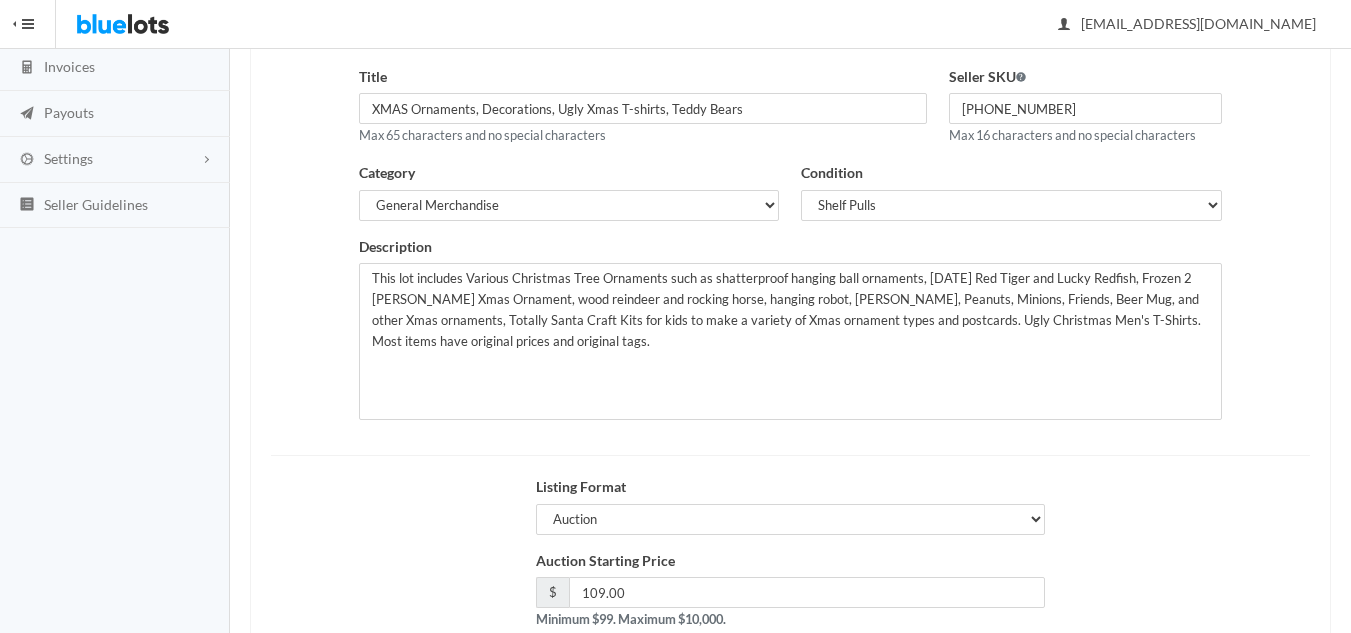 scroll, scrollTop: 385, scrollLeft: 0, axis: vertical 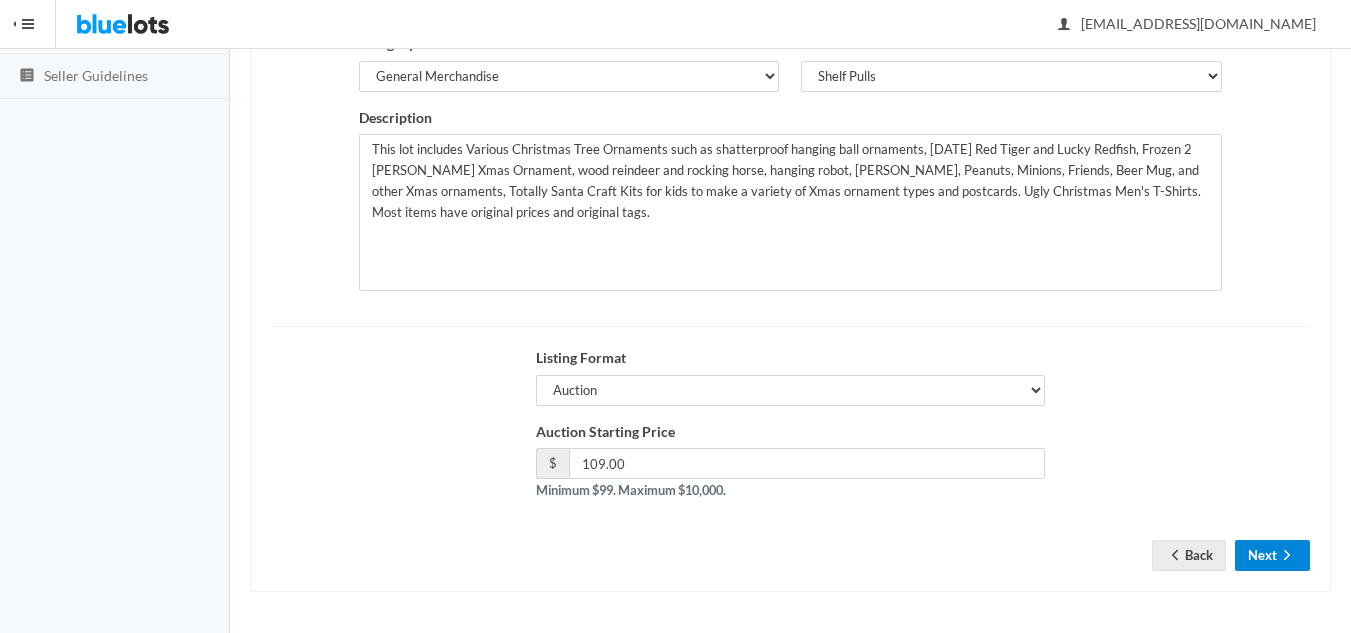 click on "Next" at bounding box center [1272, 555] 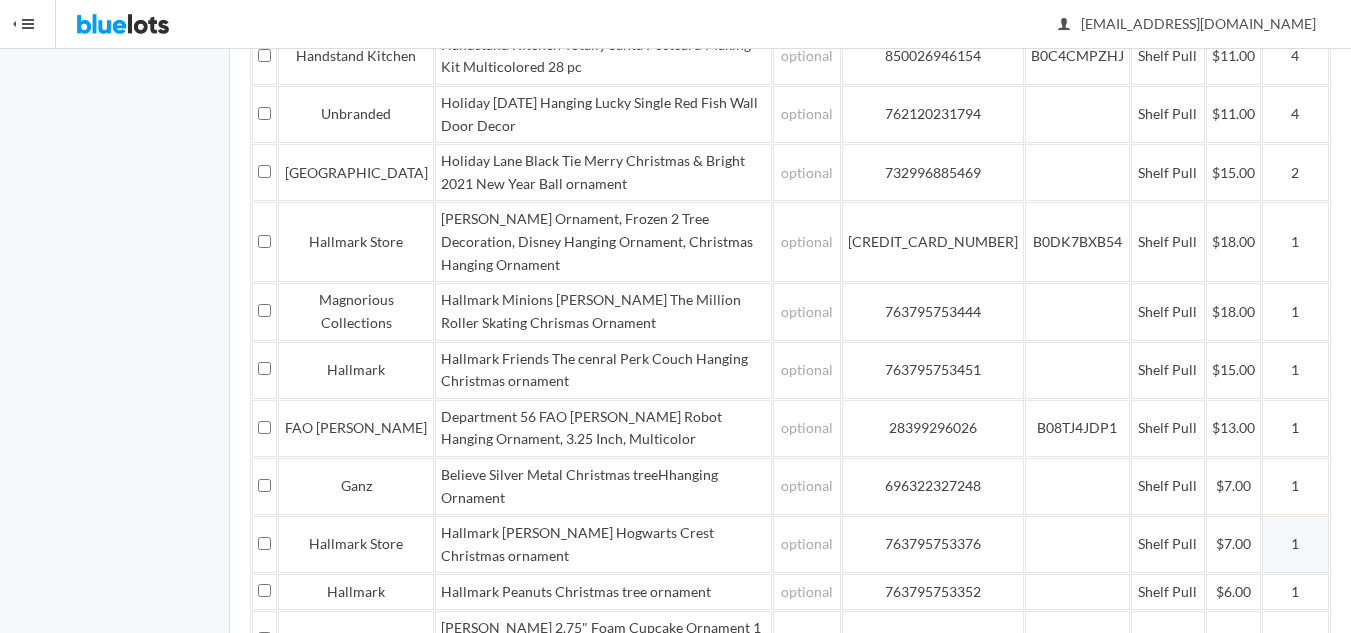 scroll, scrollTop: 1192, scrollLeft: 0, axis: vertical 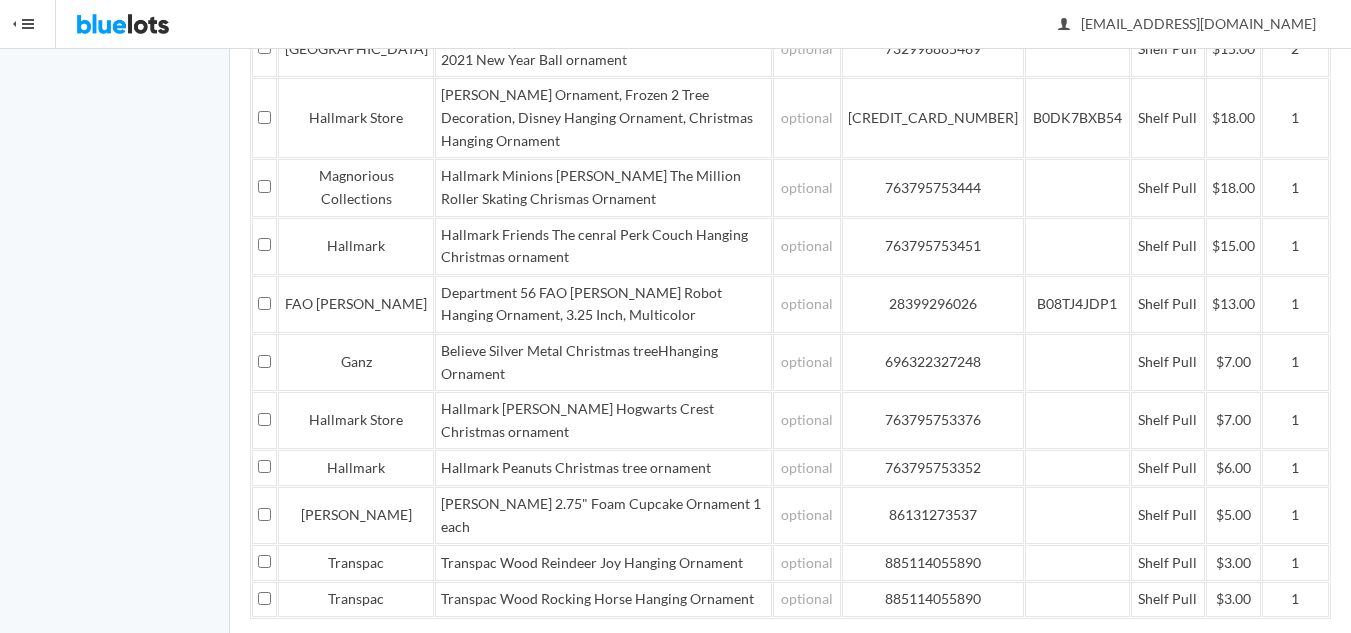 click on "Save and Continue" at bounding box center (1233, 730) 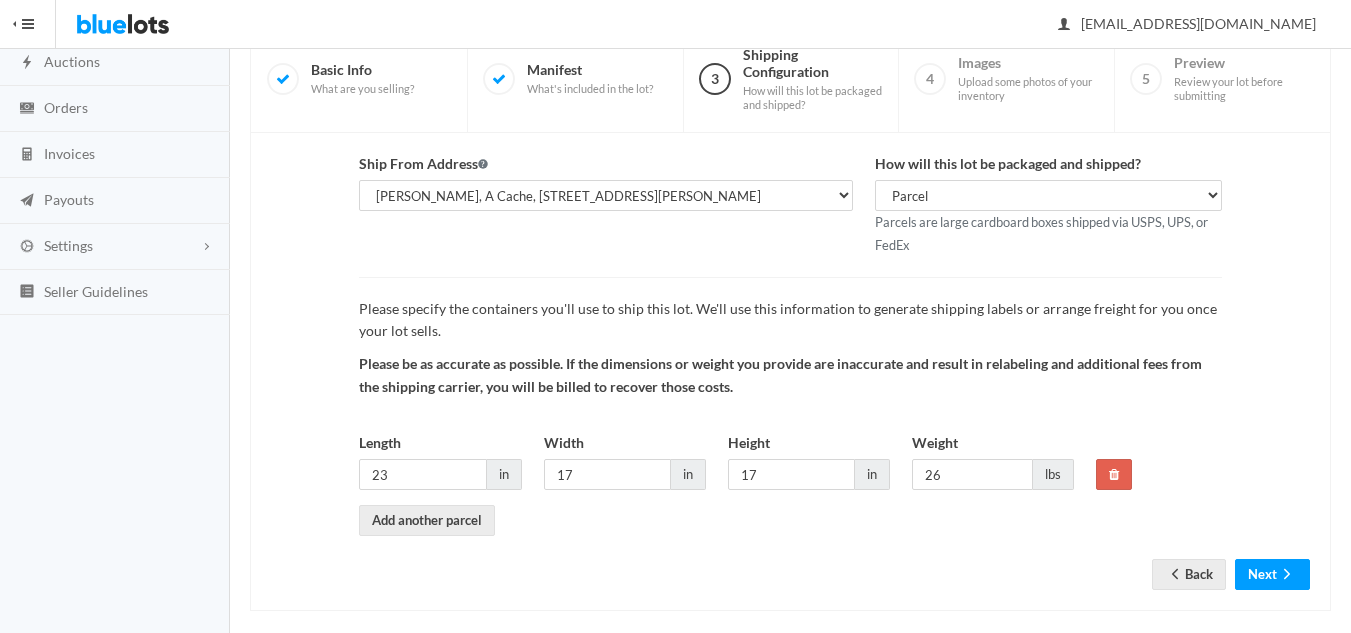 scroll, scrollTop: 188, scrollLeft: 0, axis: vertical 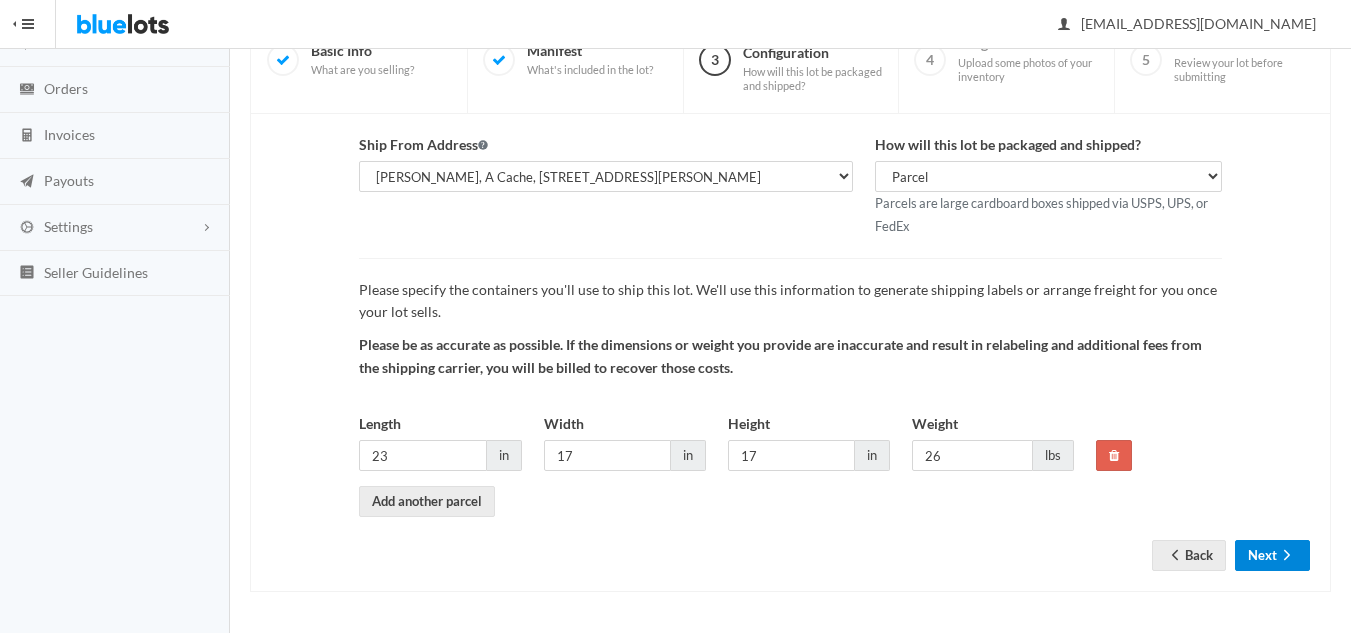 click 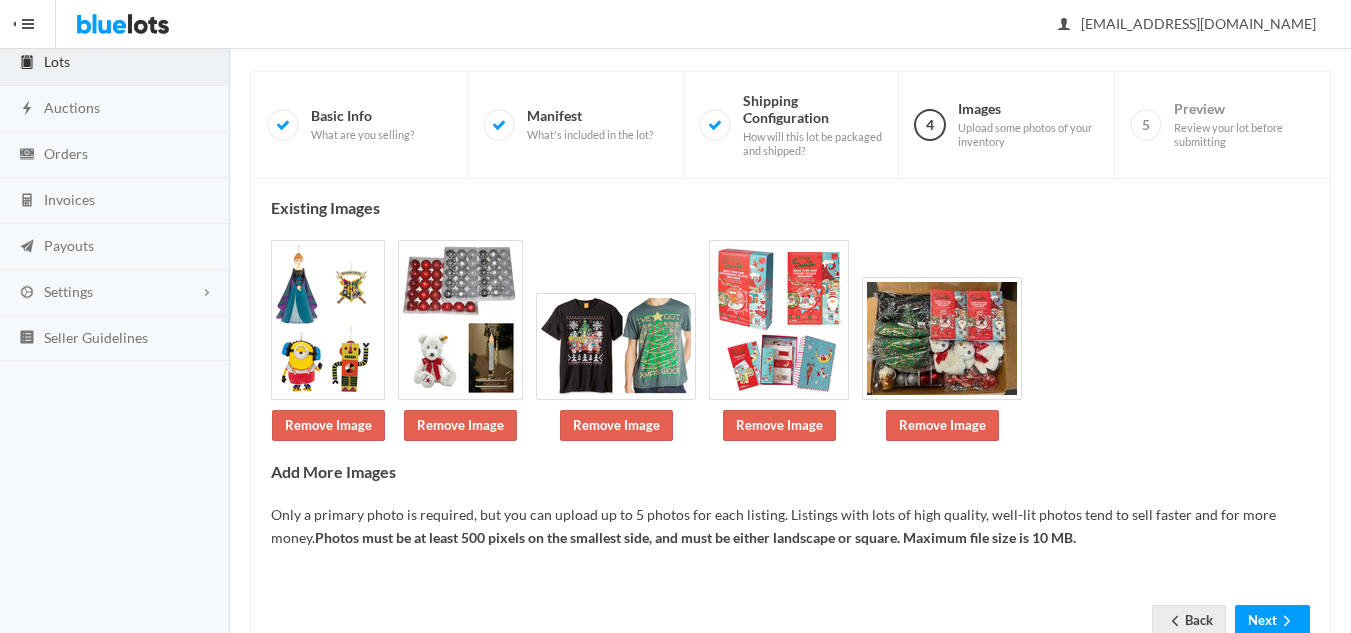 scroll, scrollTop: 189, scrollLeft: 0, axis: vertical 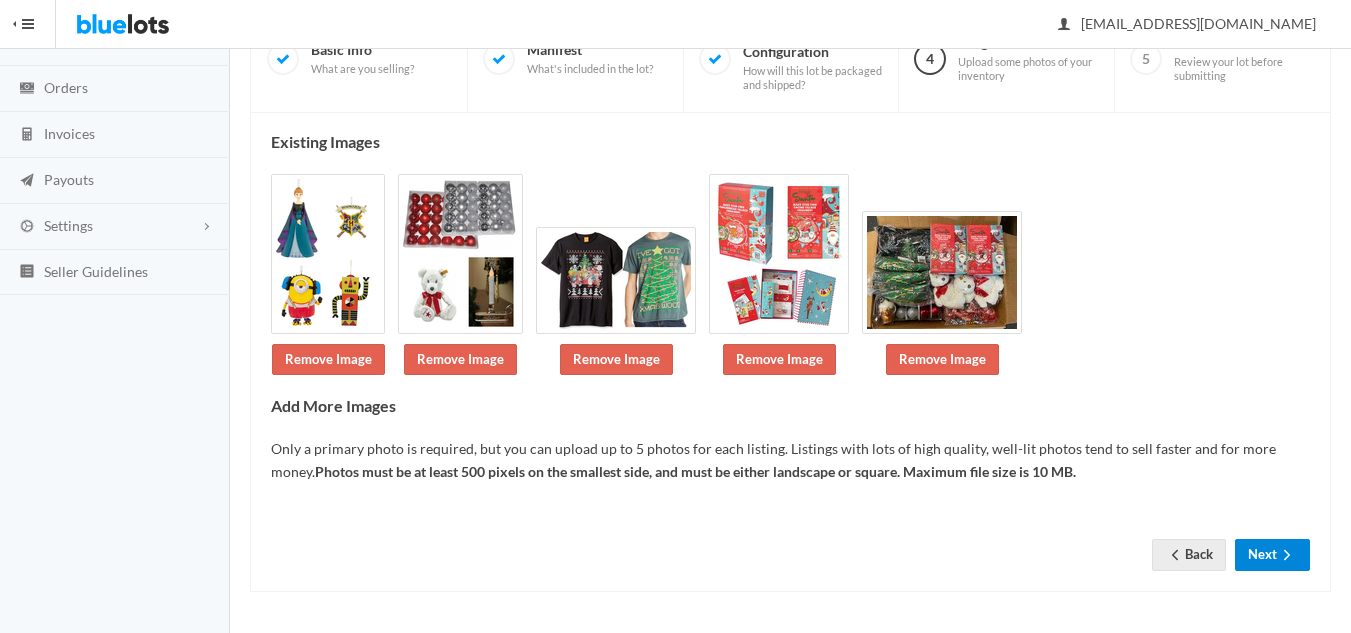 click on "Next" at bounding box center (1272, 554) 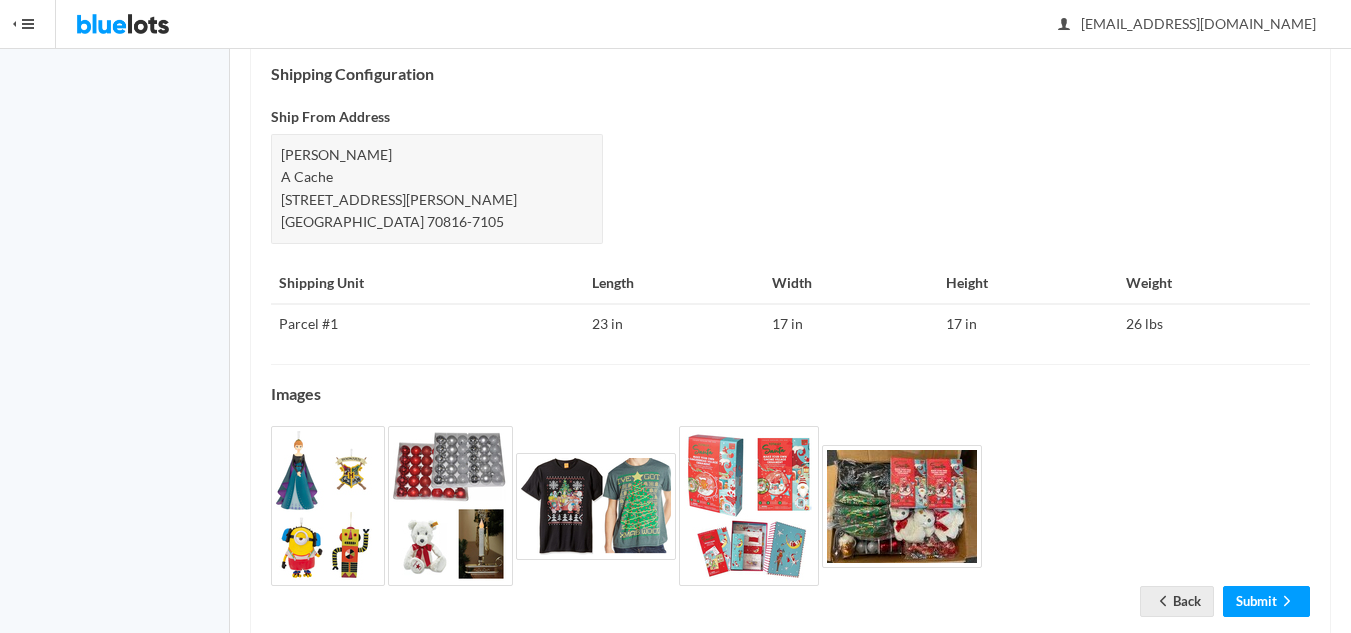 scroll, scrollTop: 906, scrollLeft: 0, axis: vertical 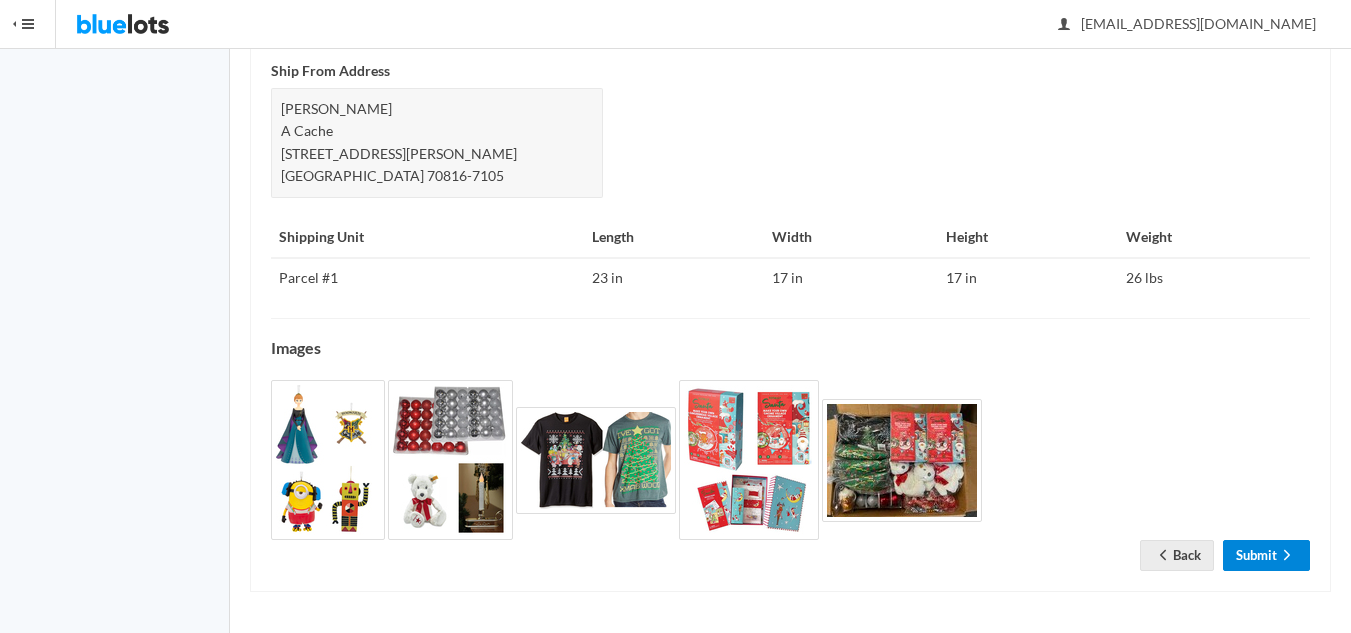 click on "Submit" at bounding box center [1266, 555] 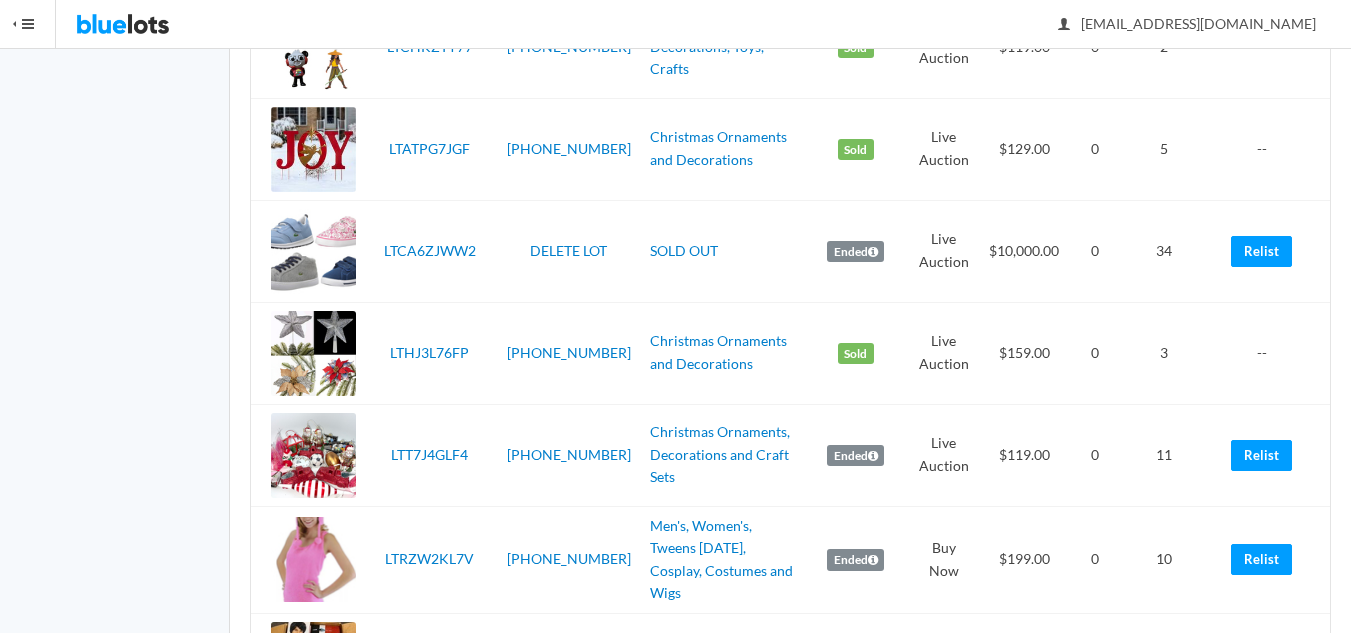 scroll, scrollTop: 2700, scrollLeft: 0, axis: vertical 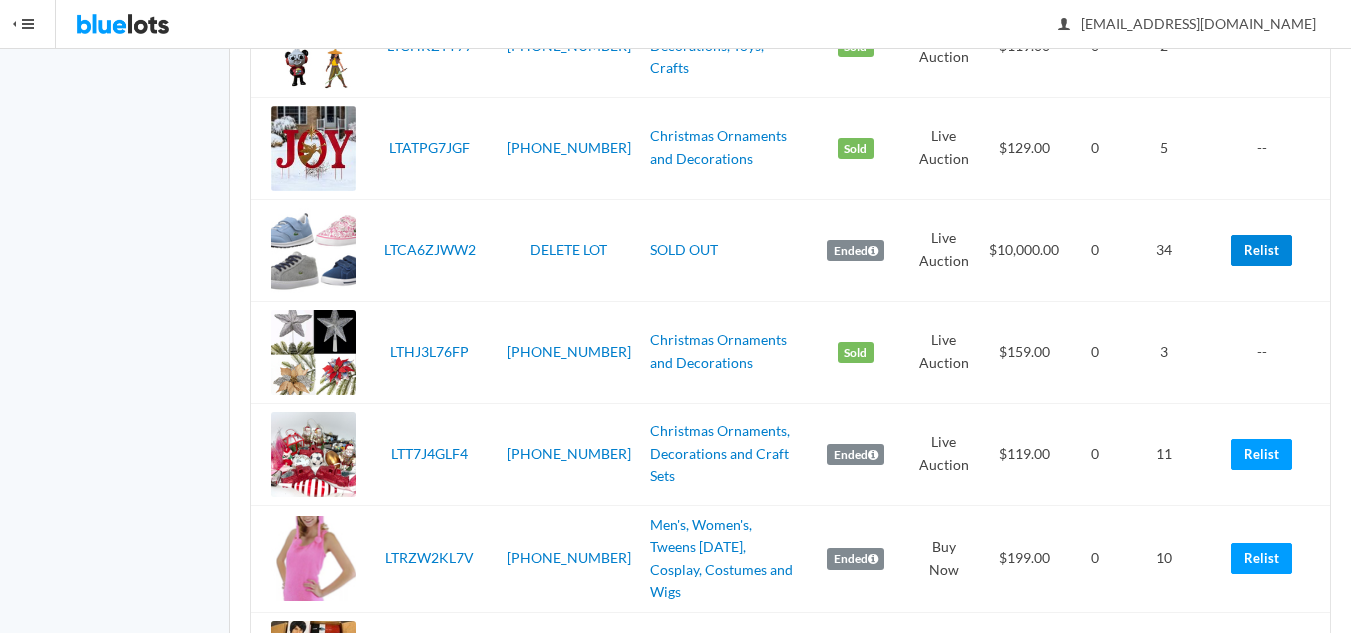 click on "Relist" at bounding box center [1261, 250] 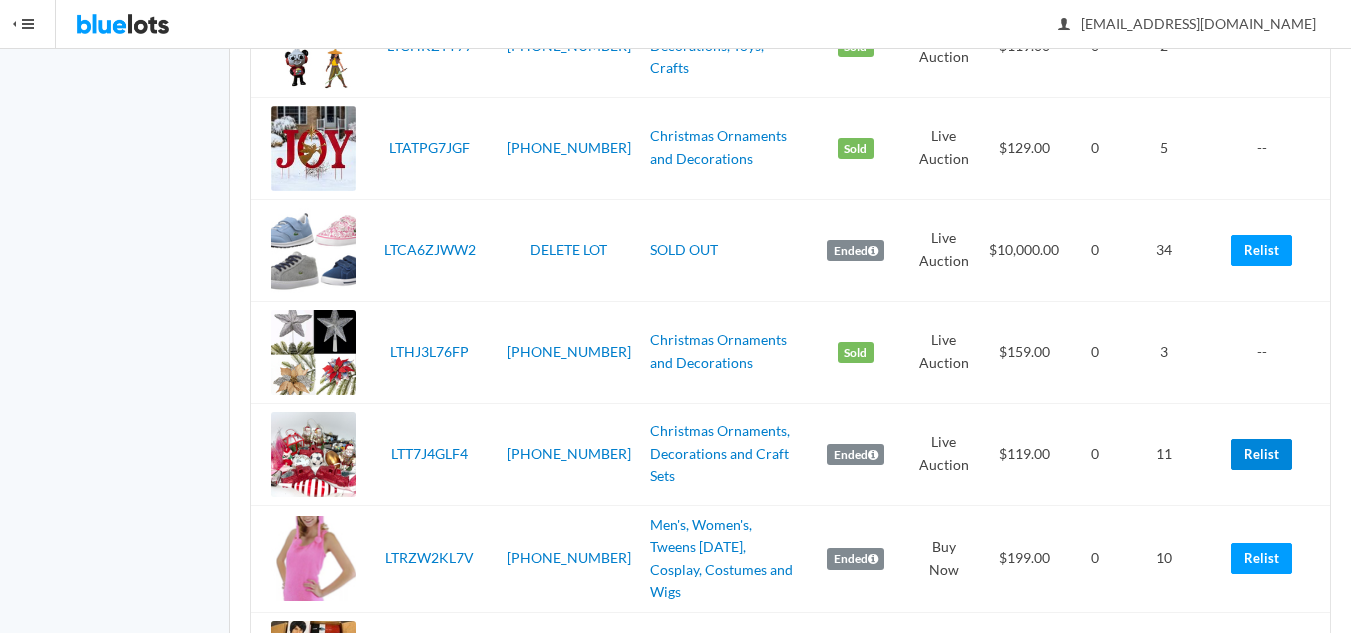 click on "Relist" at bounding box center [1261, 454] 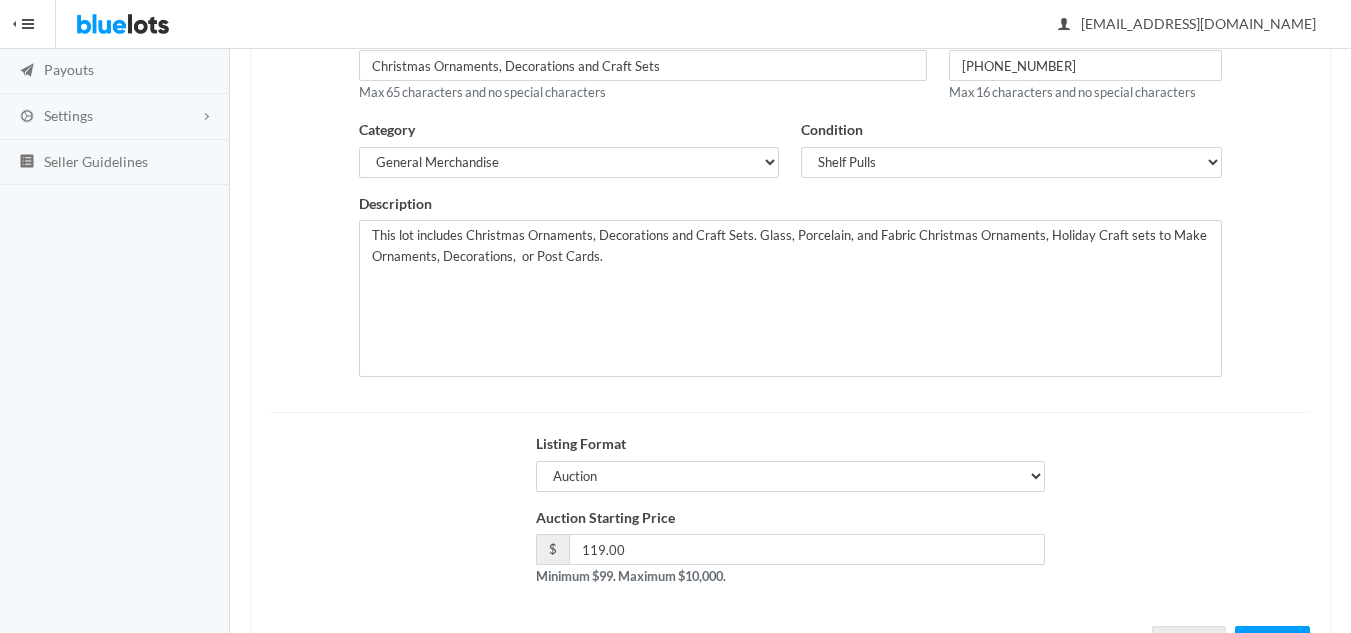 scroll, scrollTop: 385, scrollLeft: 0, axis: vertical 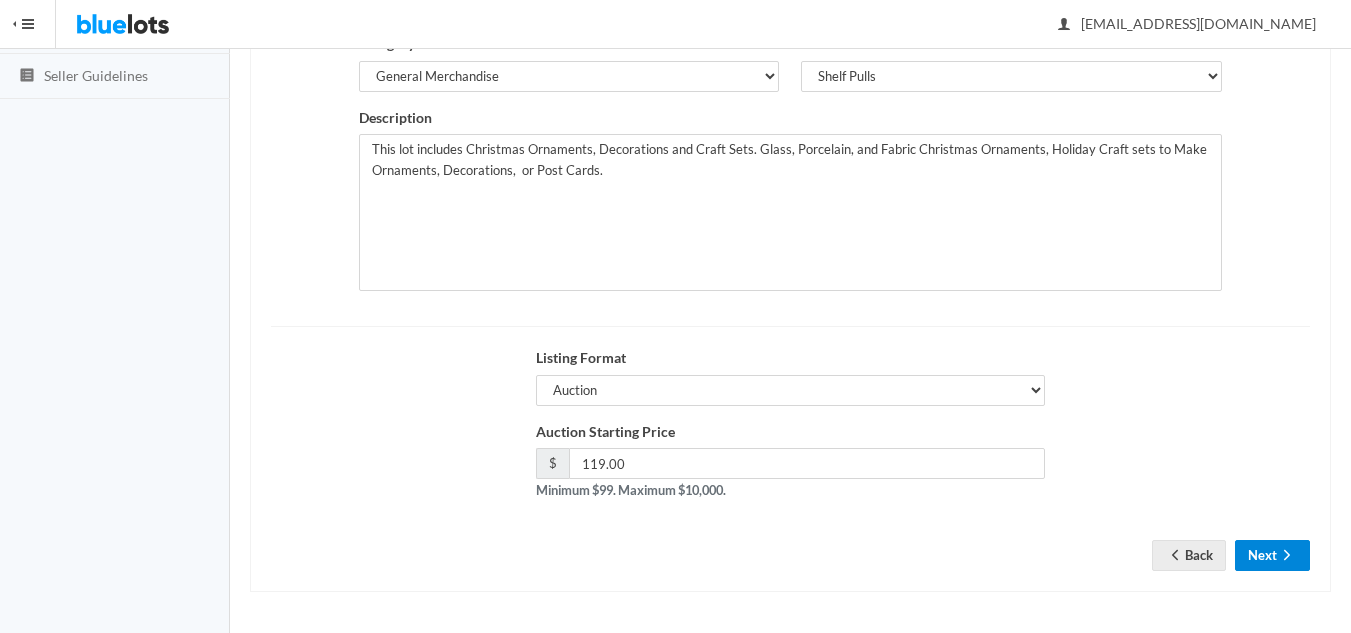 click on "Next" at bounding box center (1272, 555) 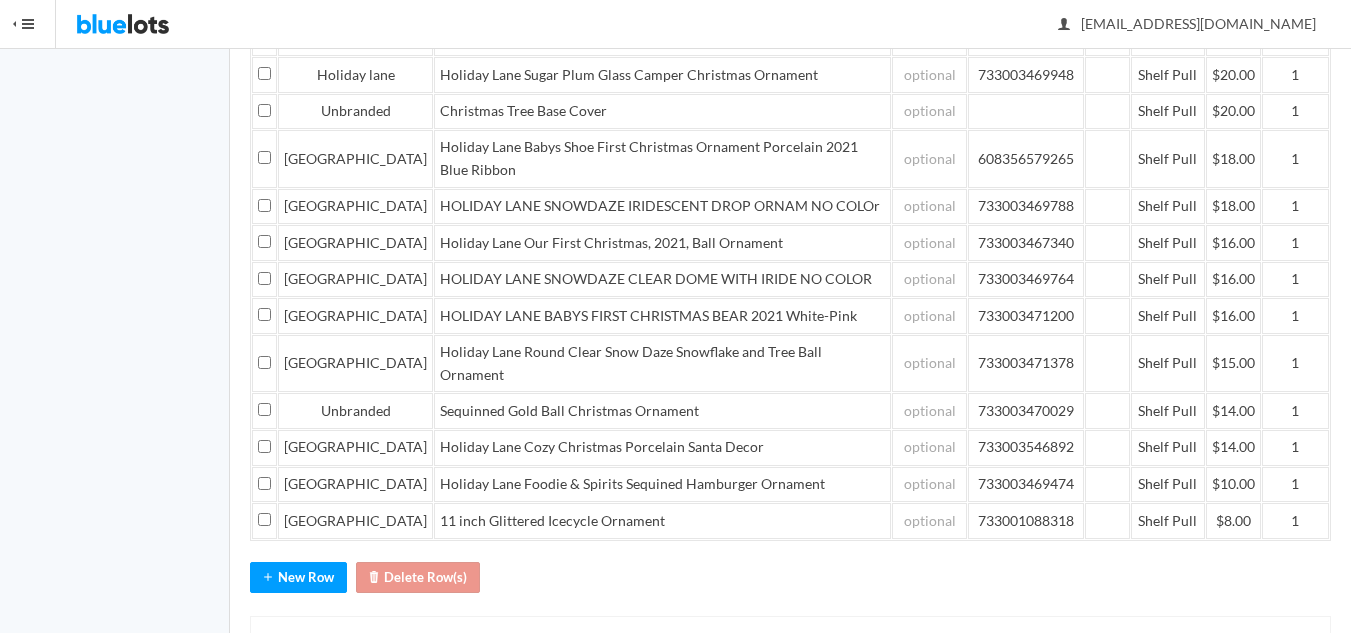 scroll, scrollTop: 1150, scrollLeft: 0, axis: vertical 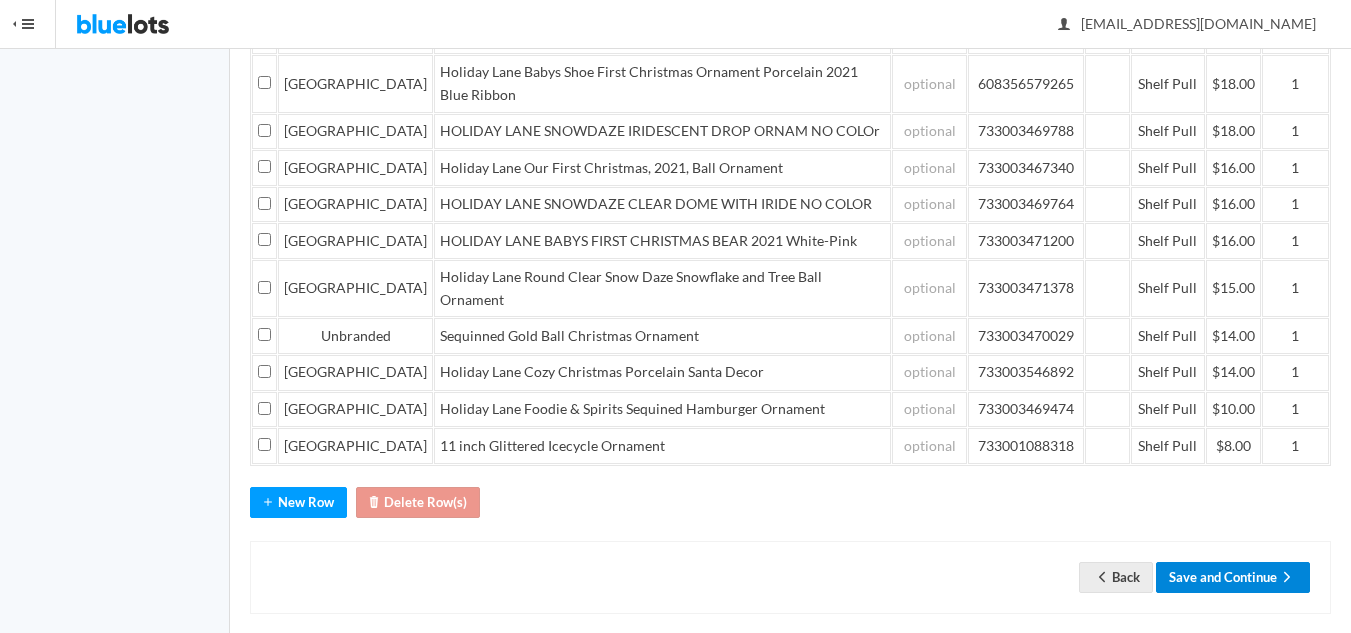 click on "Save and Continue" at bounding box center [1233, 577] 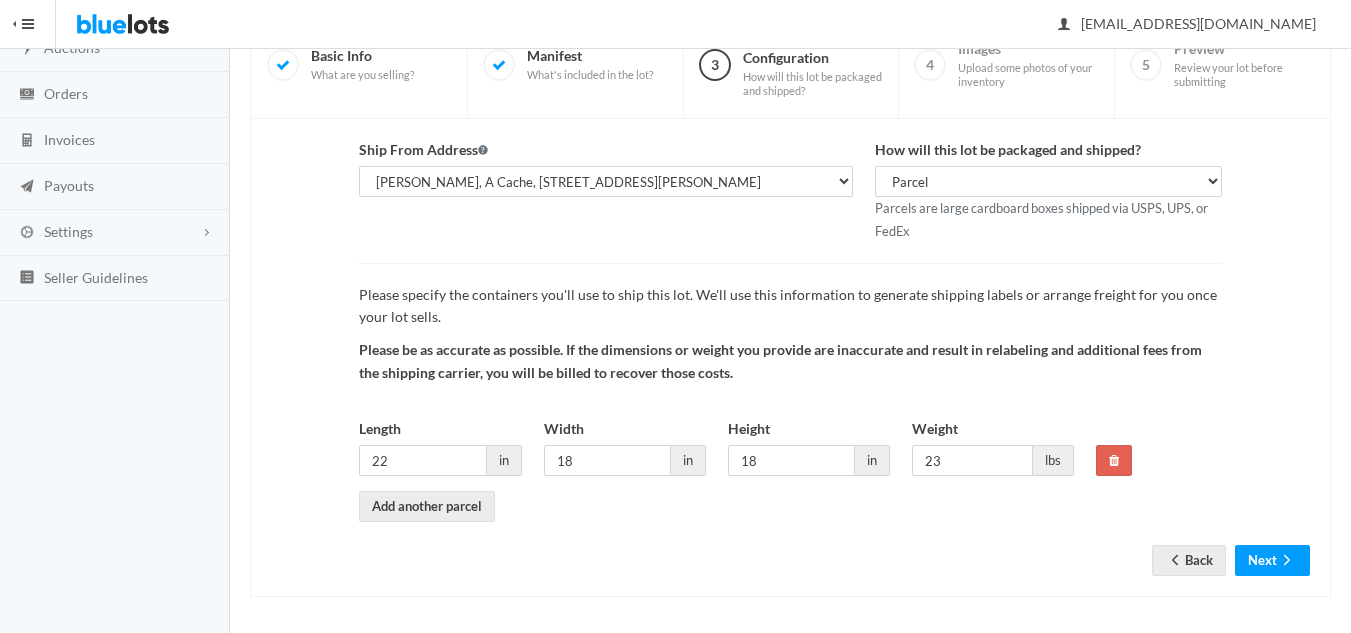 scroll, scrollTop: 188, scrollLeft: 0, axis: vertical 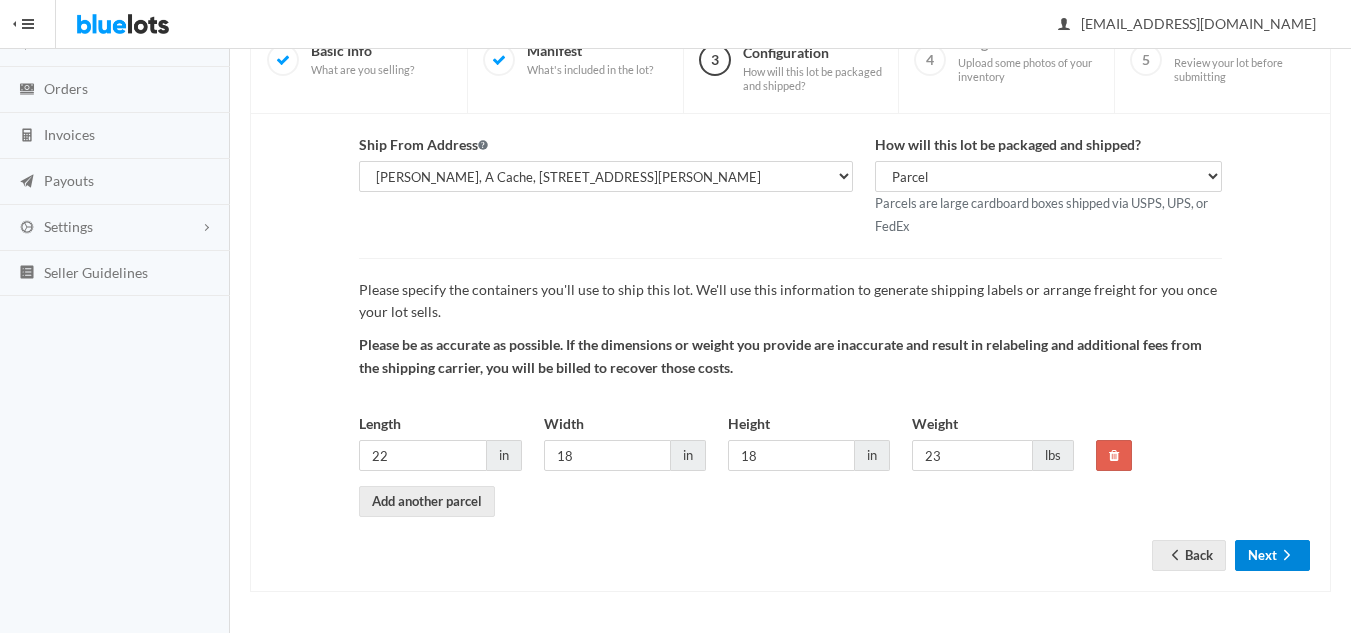 drag, startPoint x: 1264, startPoint y: 561, endPoint x: 1271, endPoint y: 551, distance: 12.206555 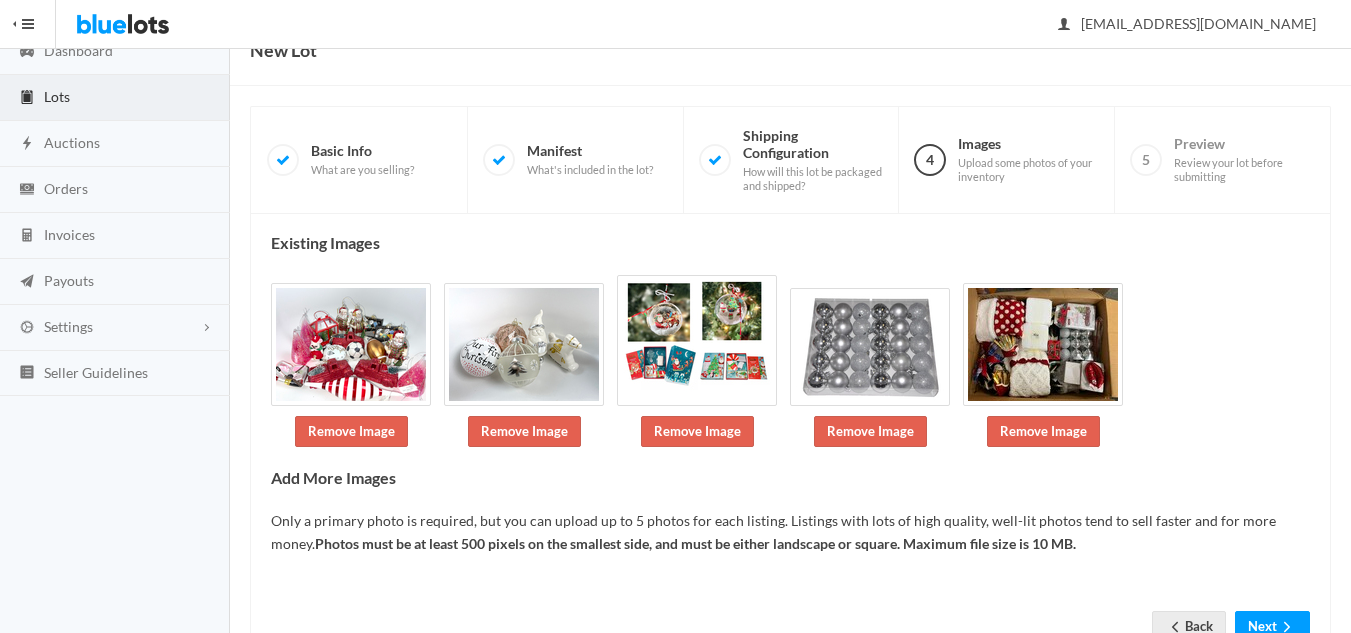 scroll, scrollTop: 152, scrollLeft: 0, axis: vertical 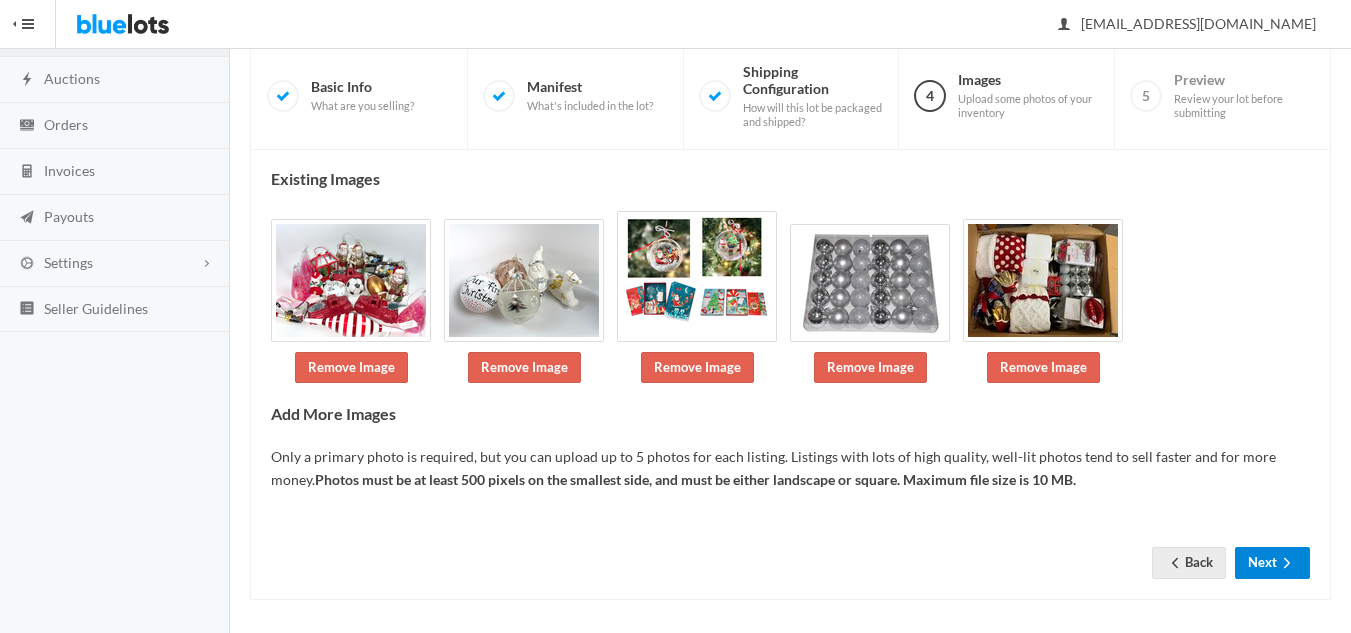 drag, startPoint x: 1263, startPoint y: 566, endPoint x: 1267, endPoint y: 545, distance: 21.377558 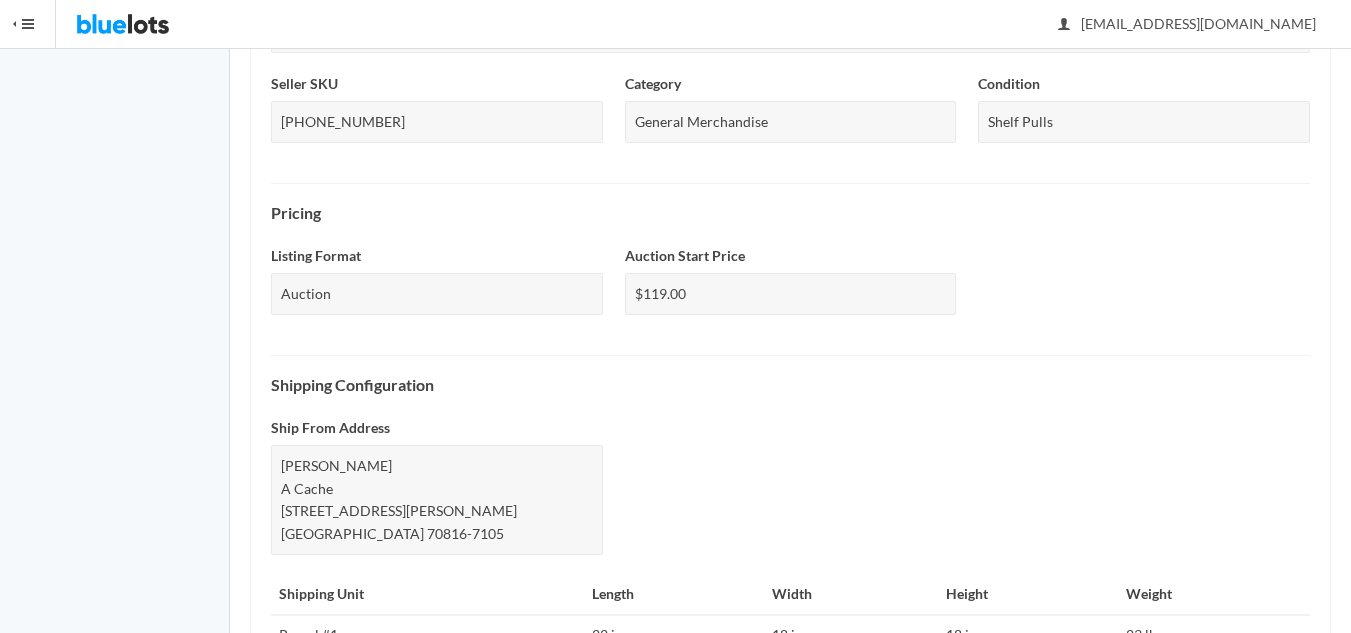 scroll, scrollTop: 855, scrollLeft: 0, axis: vertical 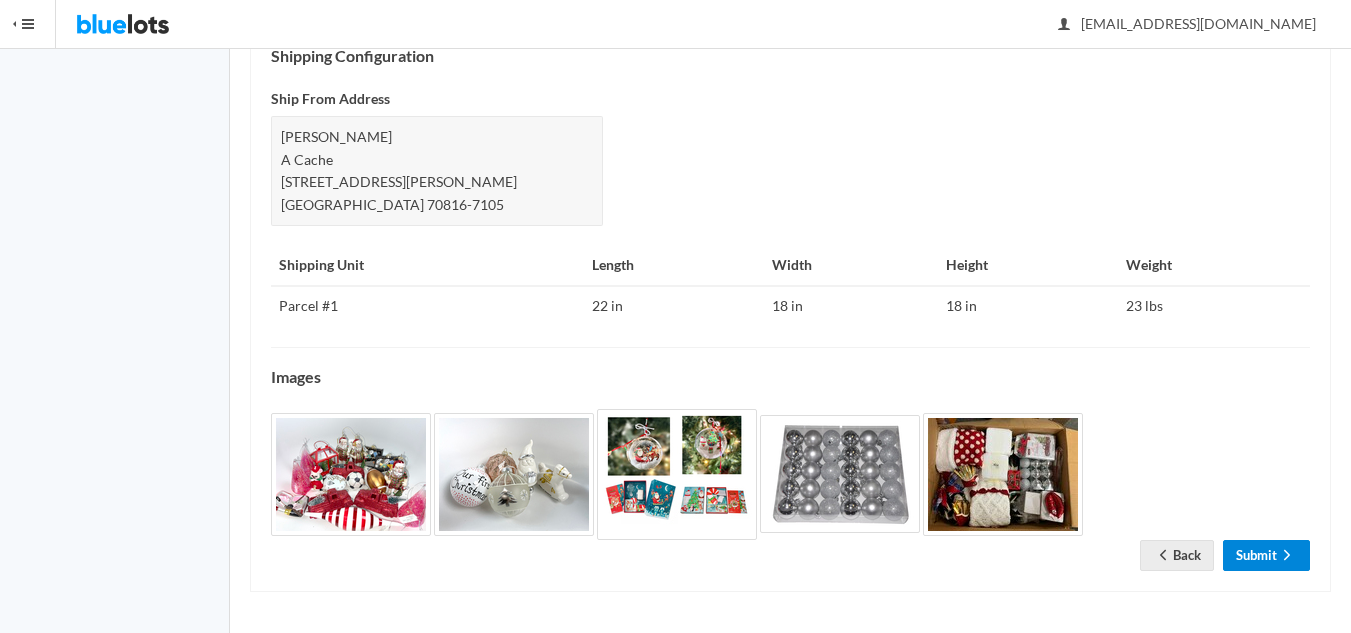 click on "Submit" at bounding box center [1266, 555] 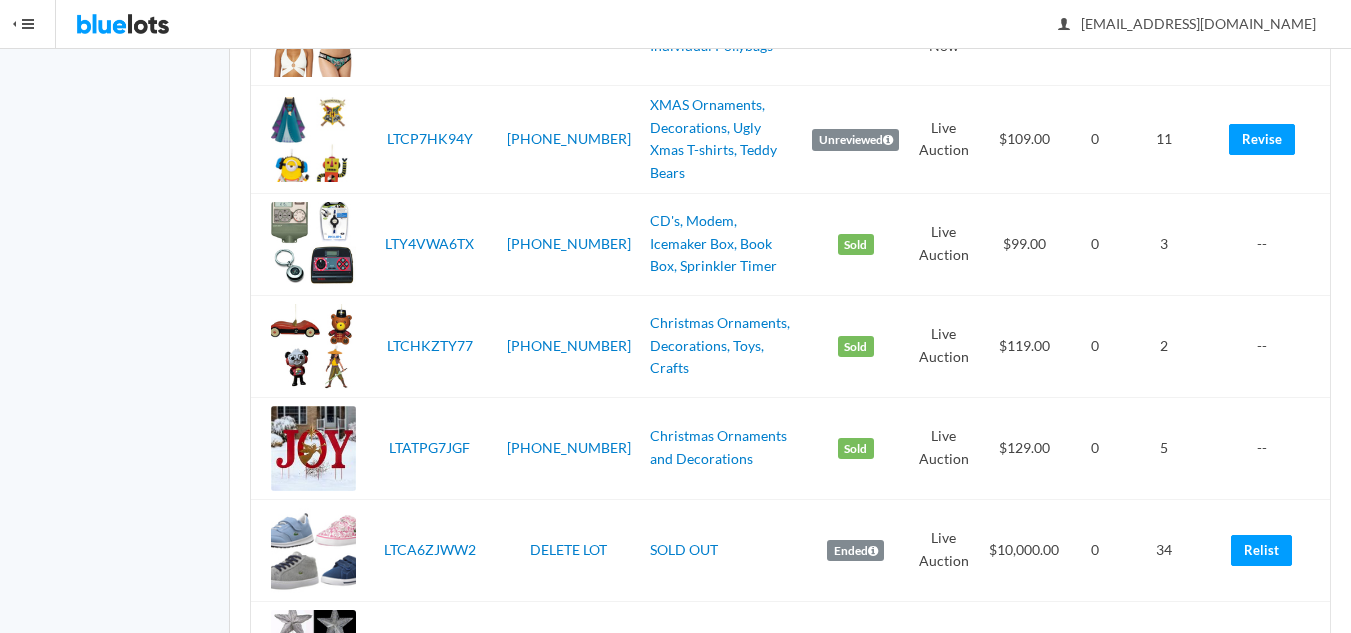 scroll, scrollTop: 2900, scrollLeft: 0, axis: vertical 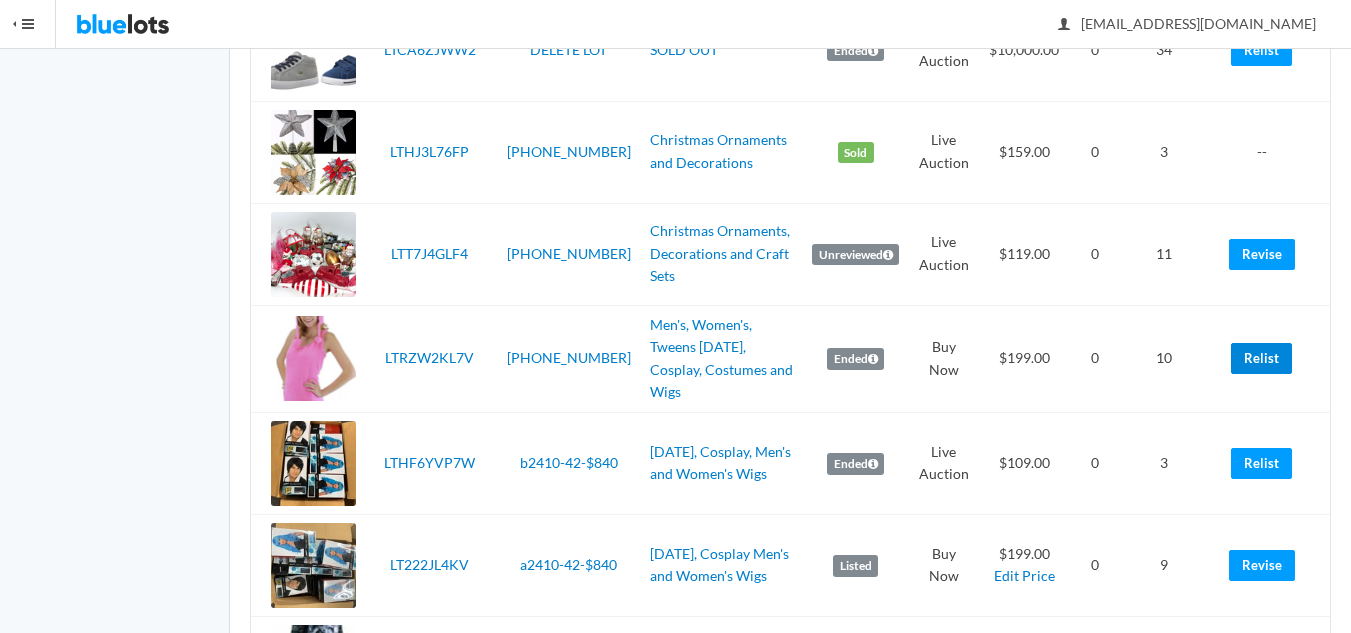 click on "Relist" at bounding box center (1261, 358) 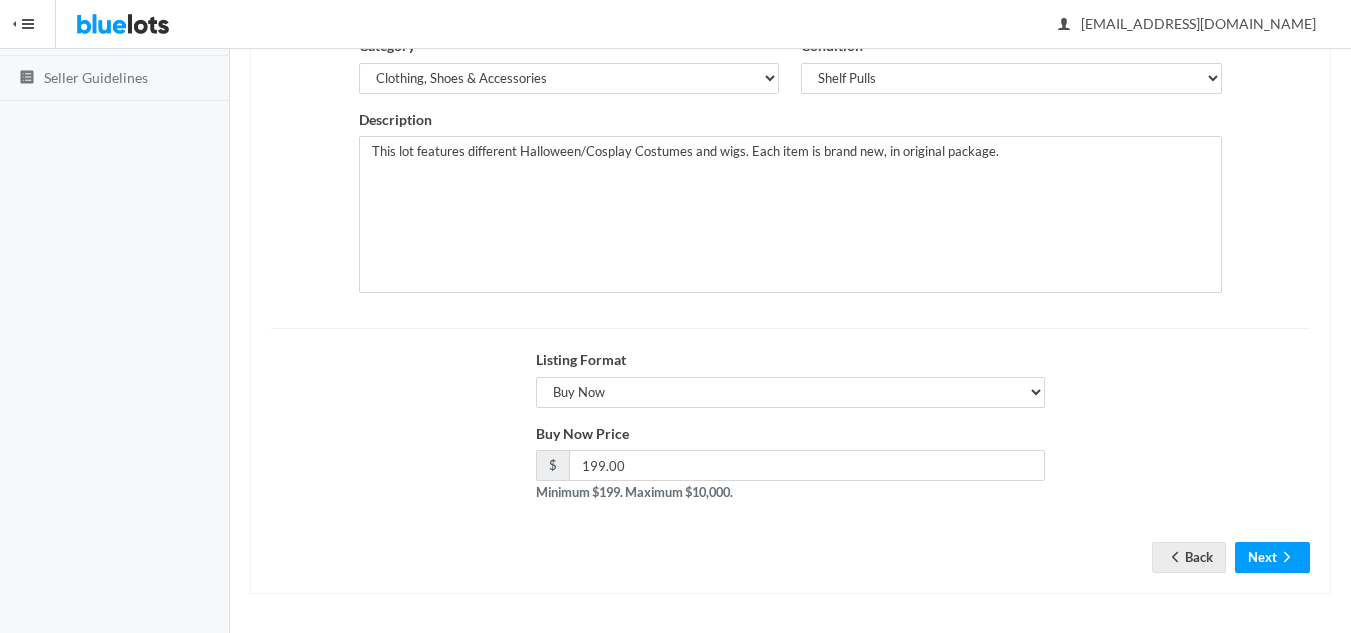 scroll, scrollTop: 385, scrollLeft: 0, axis: vertical 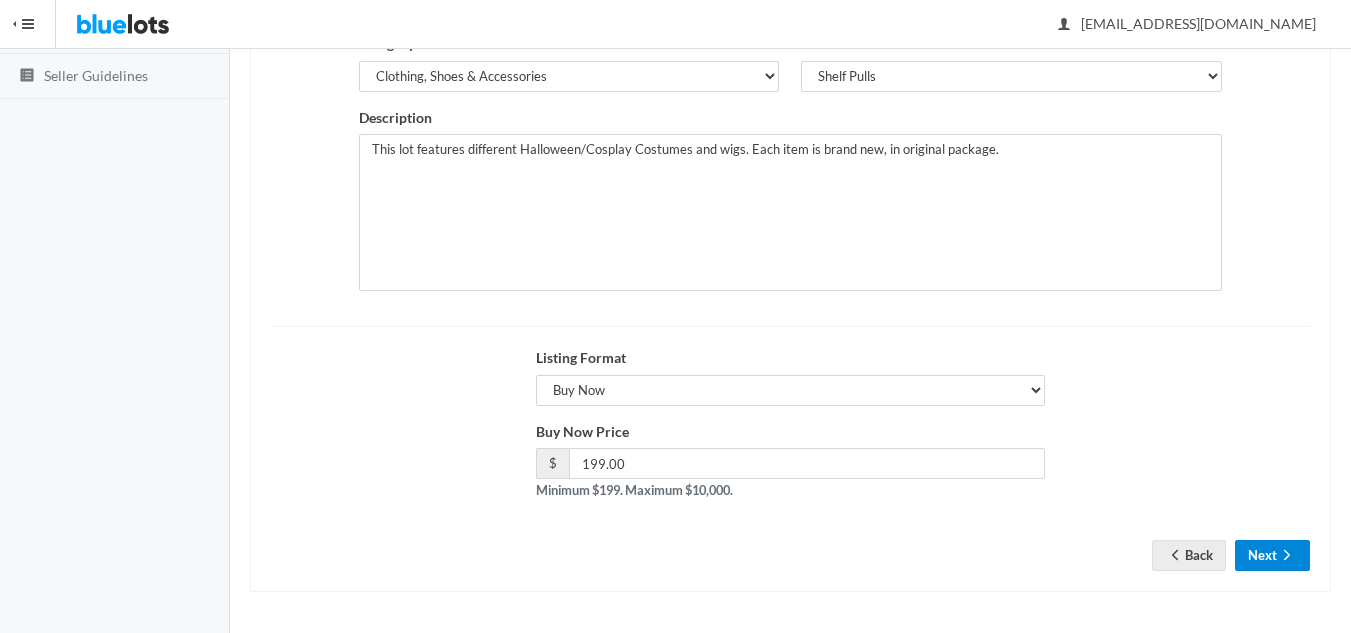 click on "Next" at bounding box center (1272, 555) 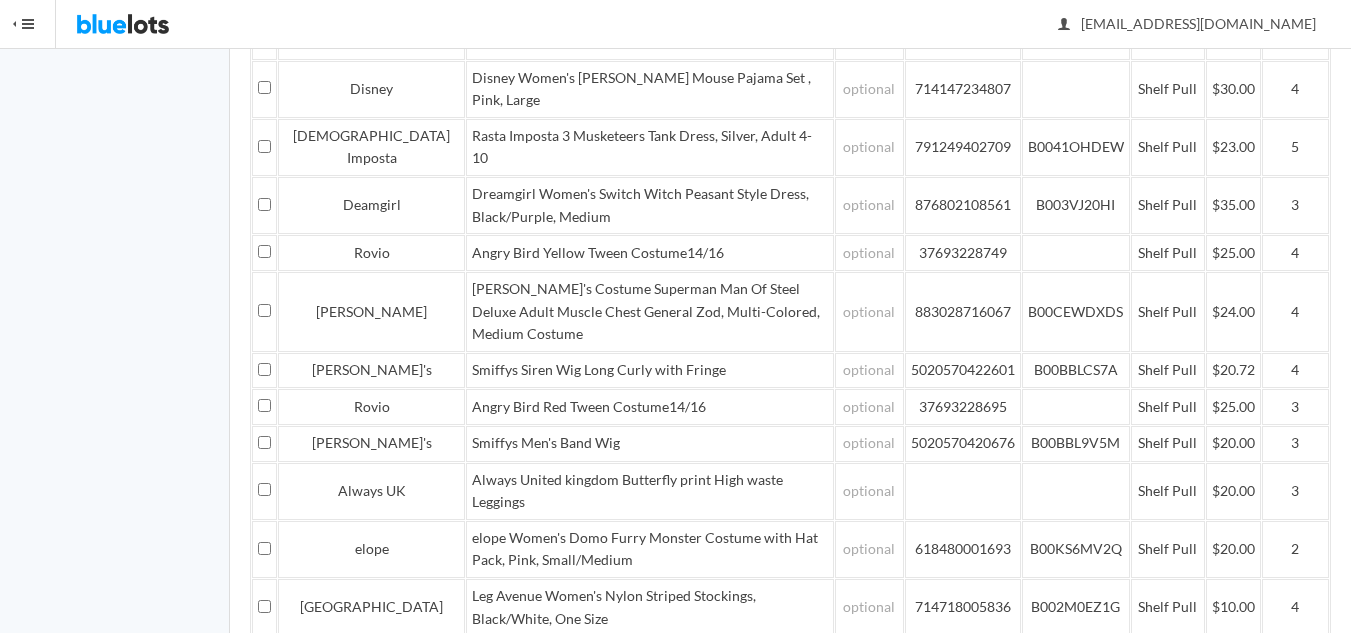 scroll, scrollTop: 594, scrollLeft: 0, axis: vertical 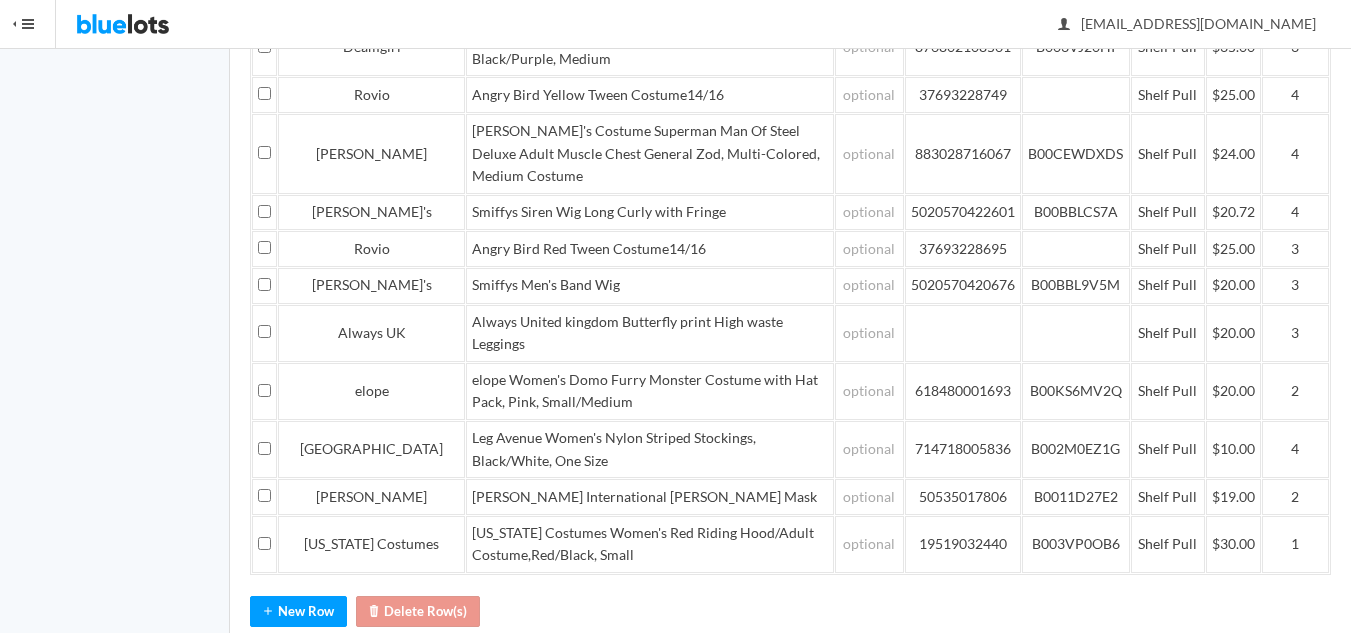 click on "Save and Continue" at bounding box center [1233, 686] 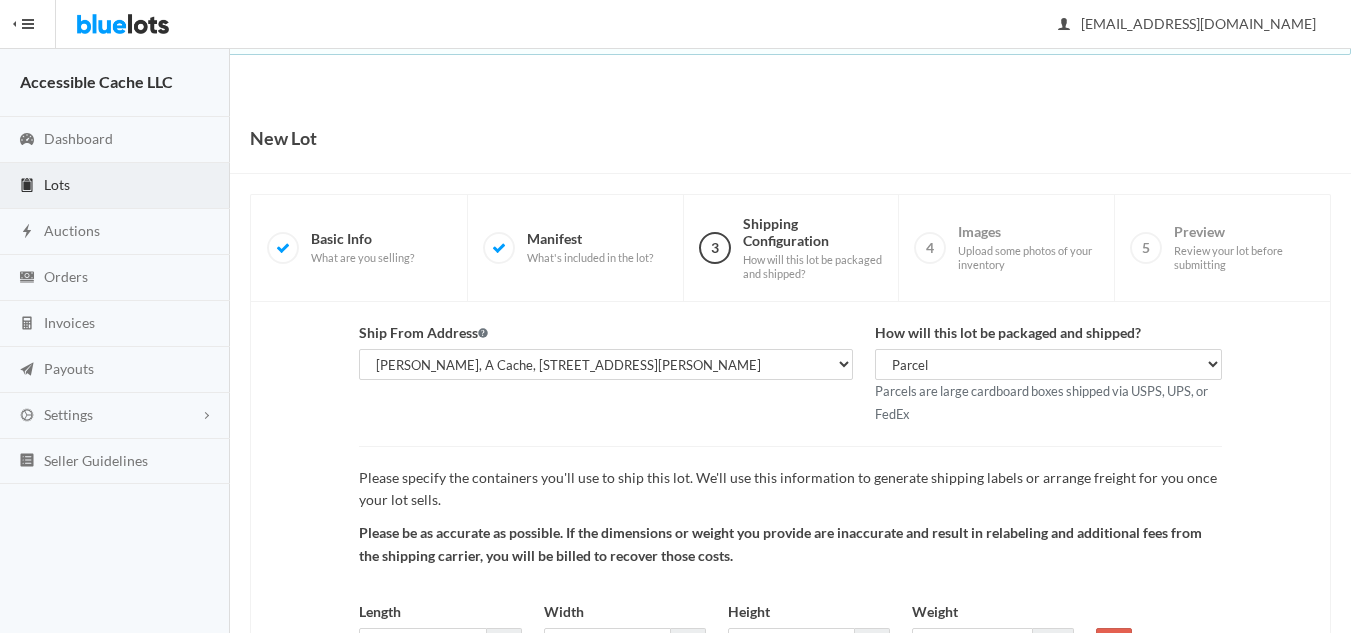 scroll, scrollTop: 188, scrollLeft: 0, axis: vertical 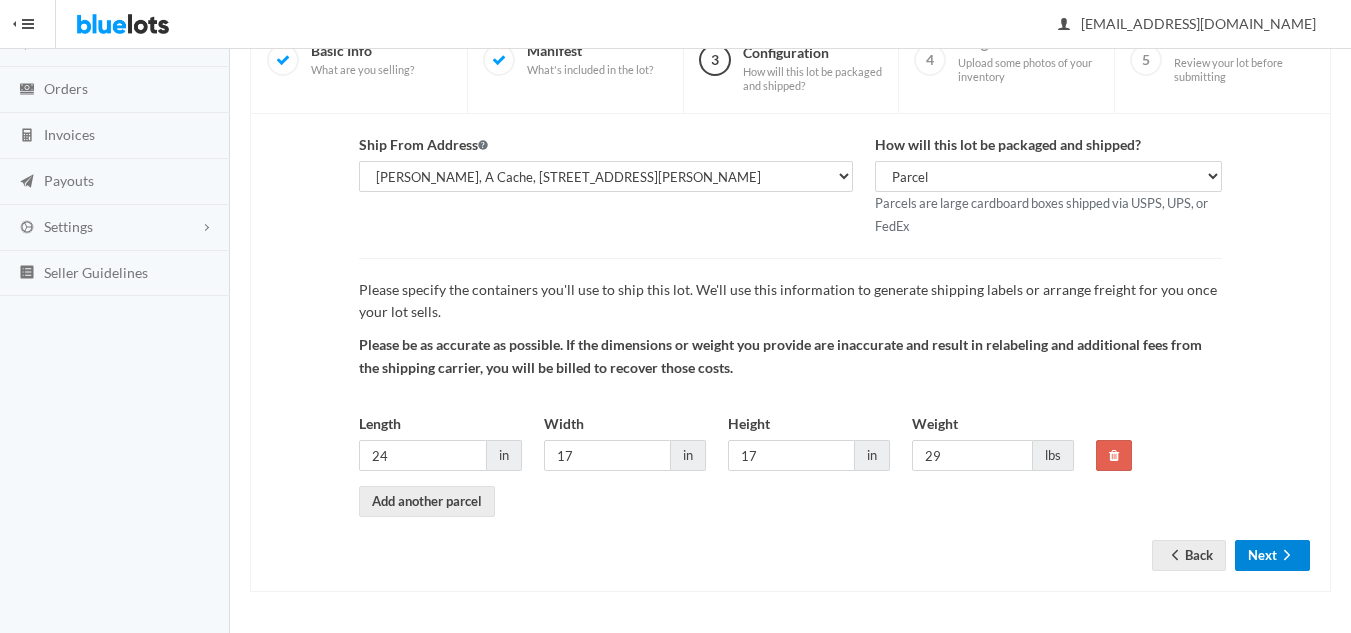 click on "Next" at bounding box center (1272, 555) 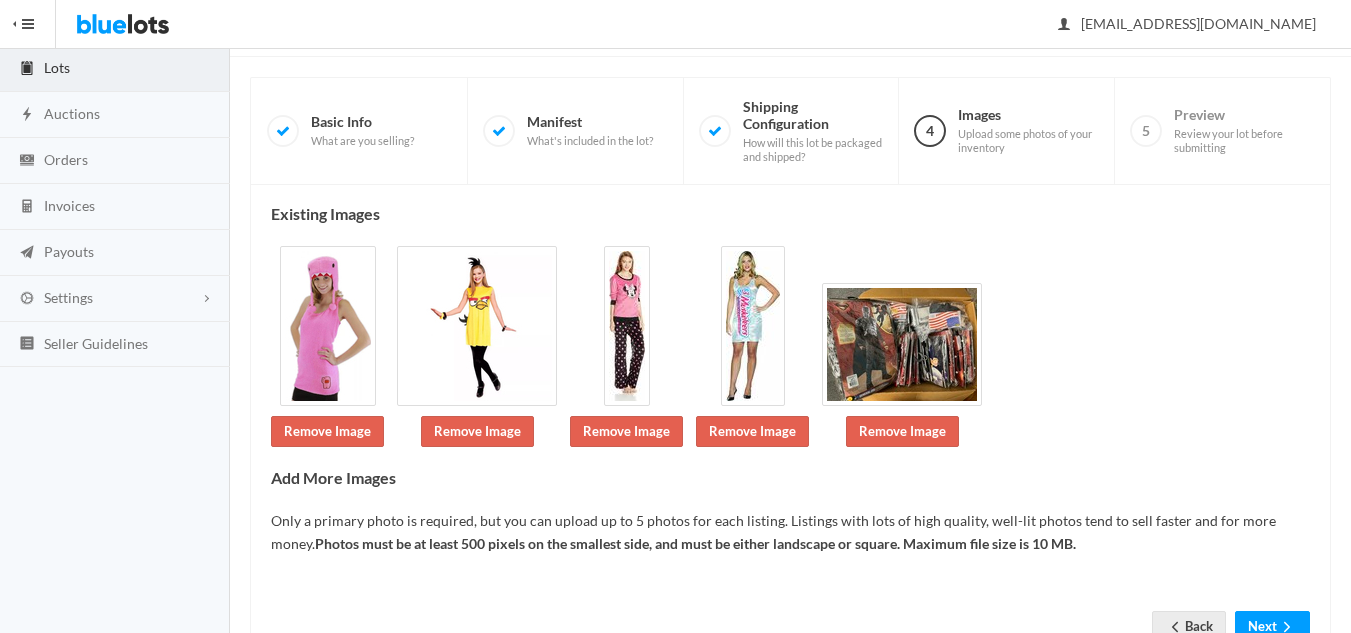 scroll, scrollTop: 189, scrollLeft: 0, axis: vertical 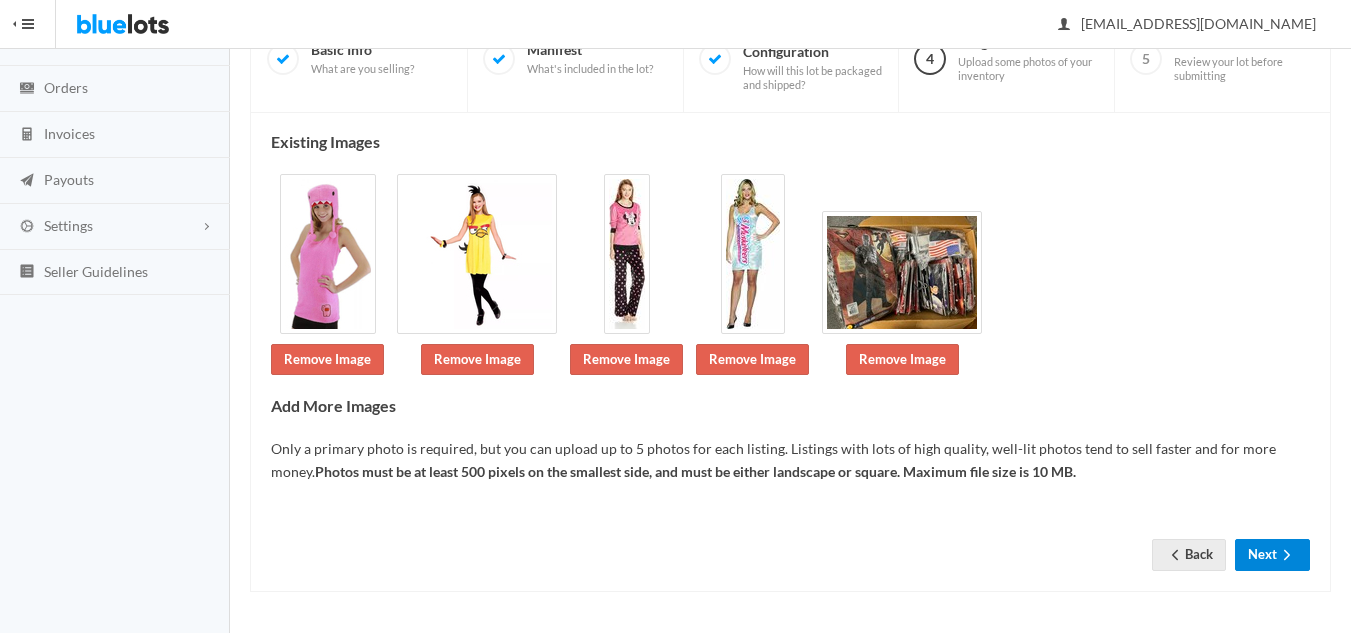 click on "Next" at bounding box center (1272, 554) 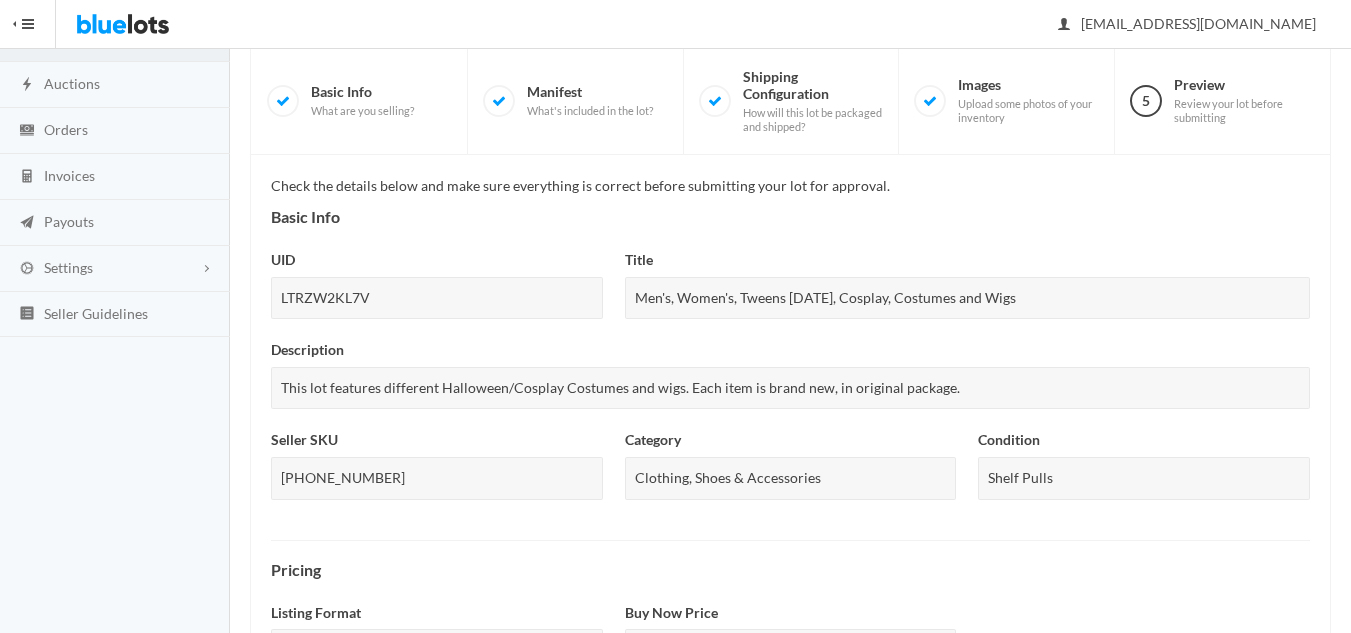 scroll, scrollTop: 800, scrollLeft: 0, axis: vertical 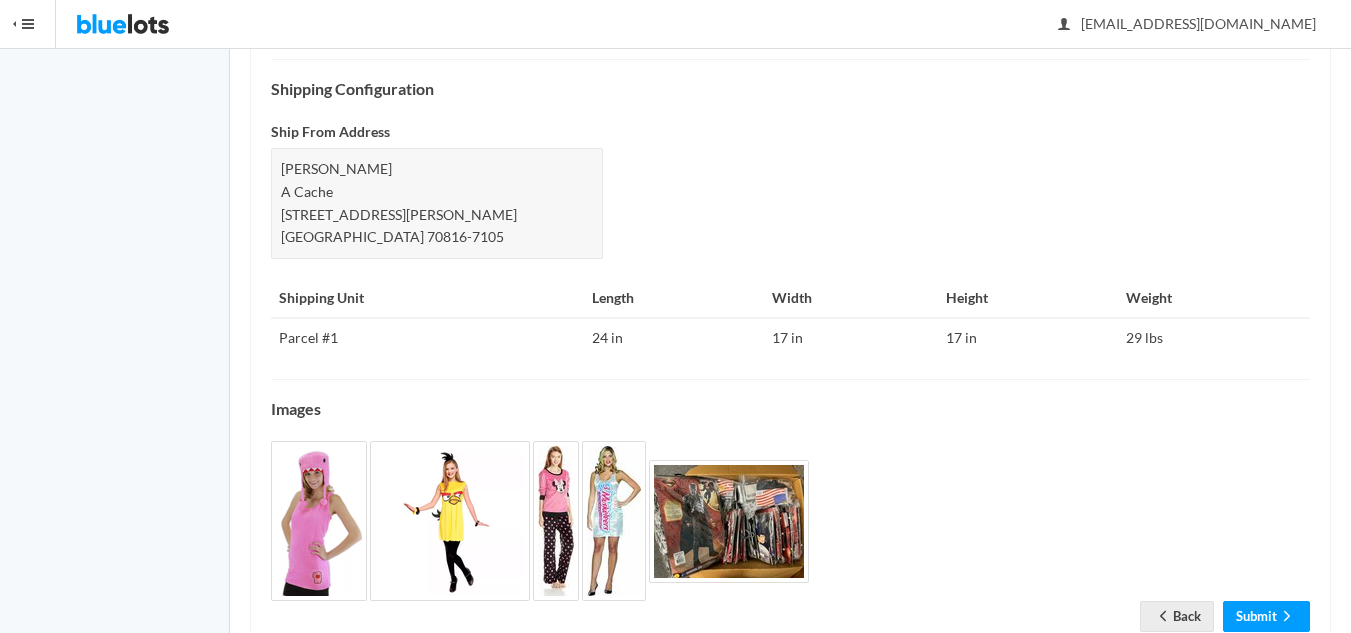 click on "Check the details below and make sure everything is correct before submitting your lot for approval.
Basic Info
UID
LTRZW2KL7V
Title
Men's, Women's, Tweens [DATE], Cosplay, Costumes and Wigs
Description
This lot features different Halloween/Cosplay Costumes and wigs. Each item is brand new, in original package.
Seller SKU
[PHONE_NUMBER]
Category
Clothing, Shoes & Accessories
Condition
Shelf Pulls
Pricing
Listing Format
Buy Now
Buy Now Price
$199.00" at bounding box center (790, 77) 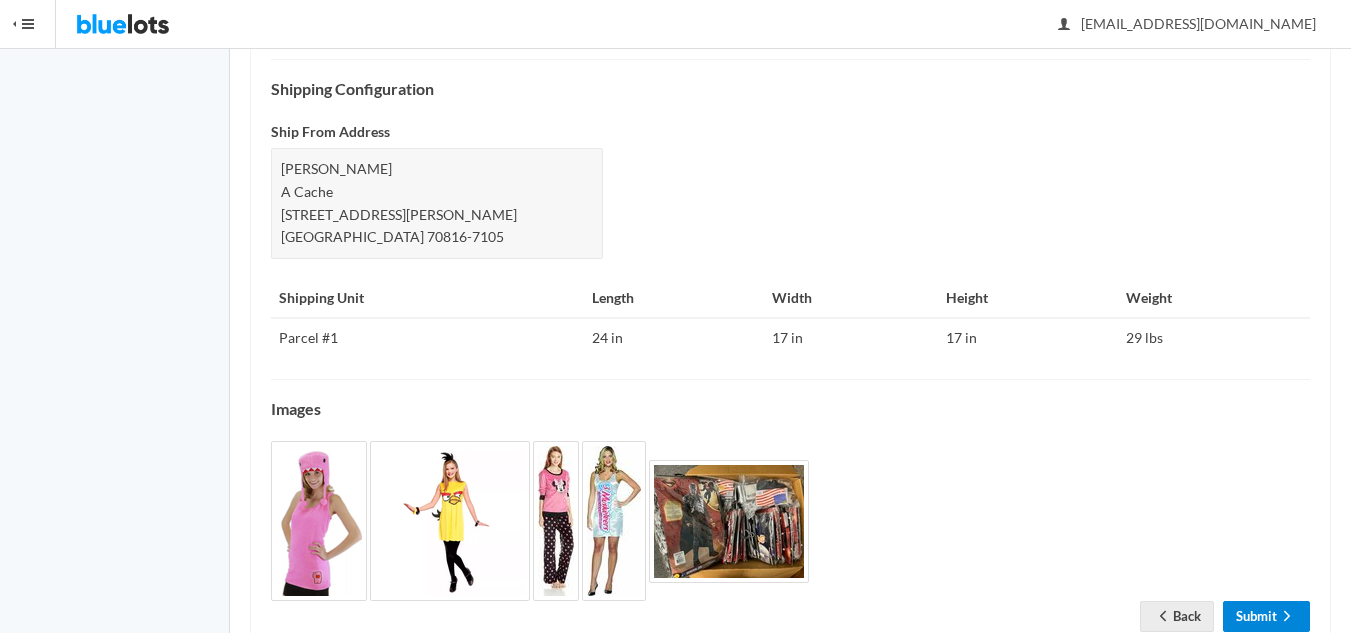 click on "Submit" at bounding box center (1266, 616) 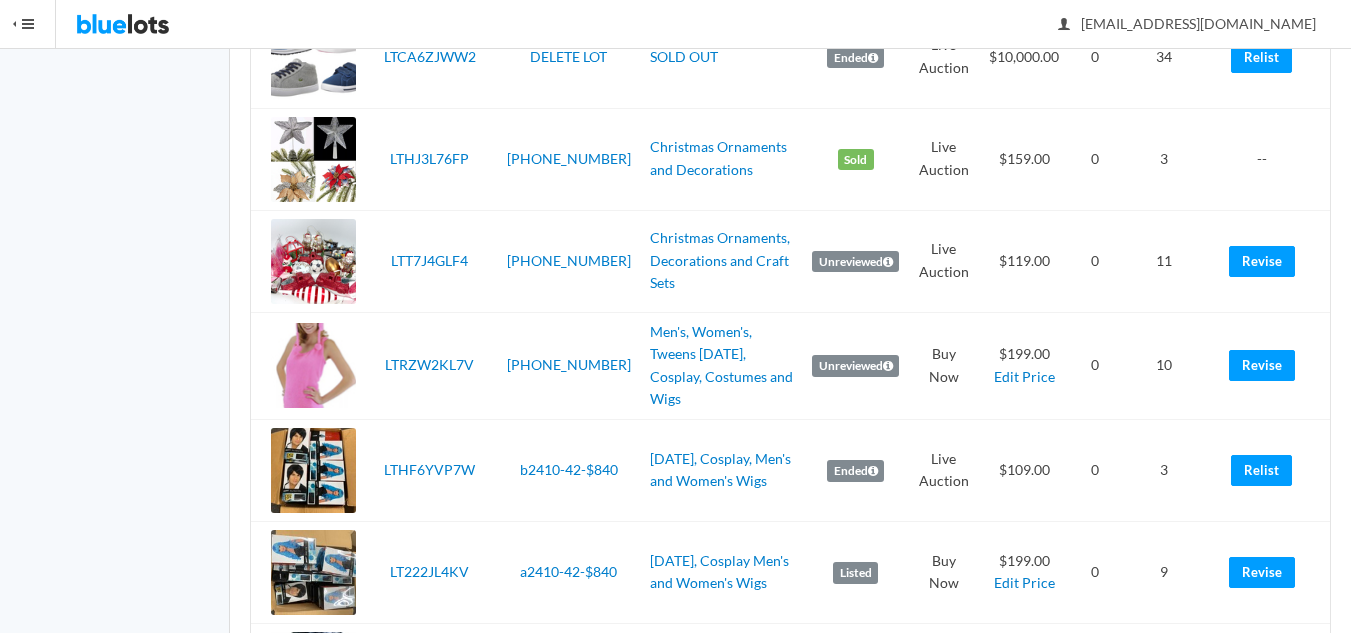 scroll, scrollTop: 3200, scrollLeft: 0, axis: vertical 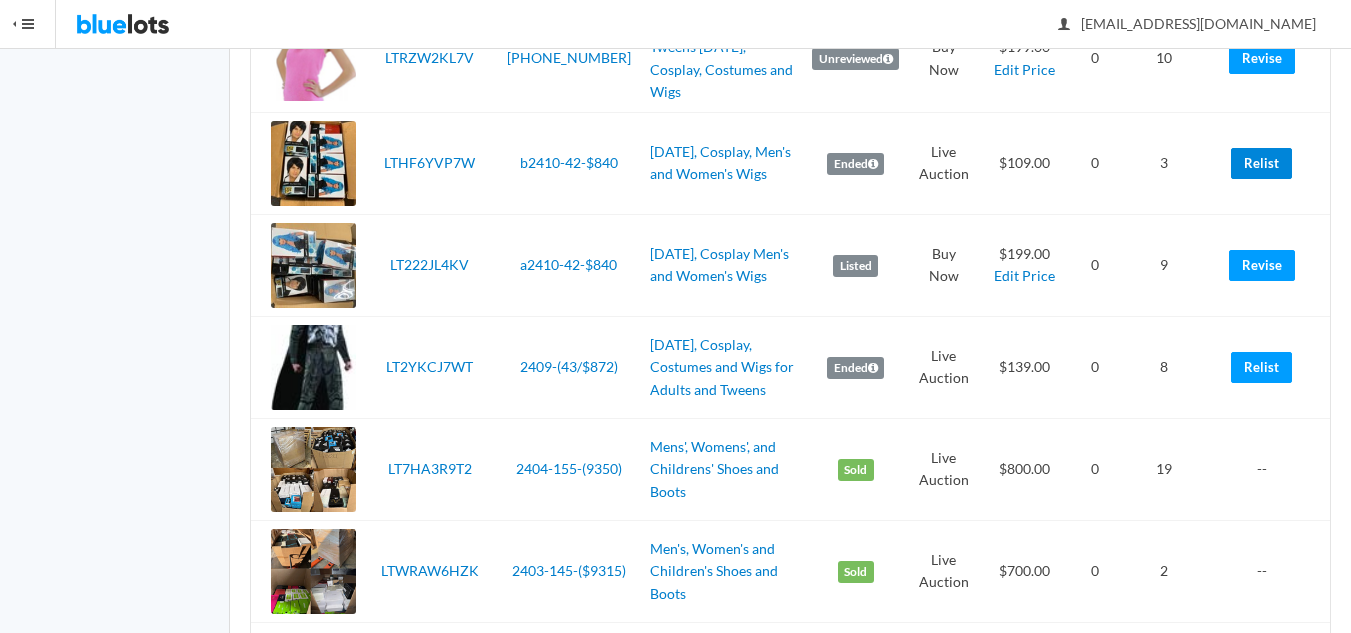 click on "Relist" at bounding box center [1261, 163] 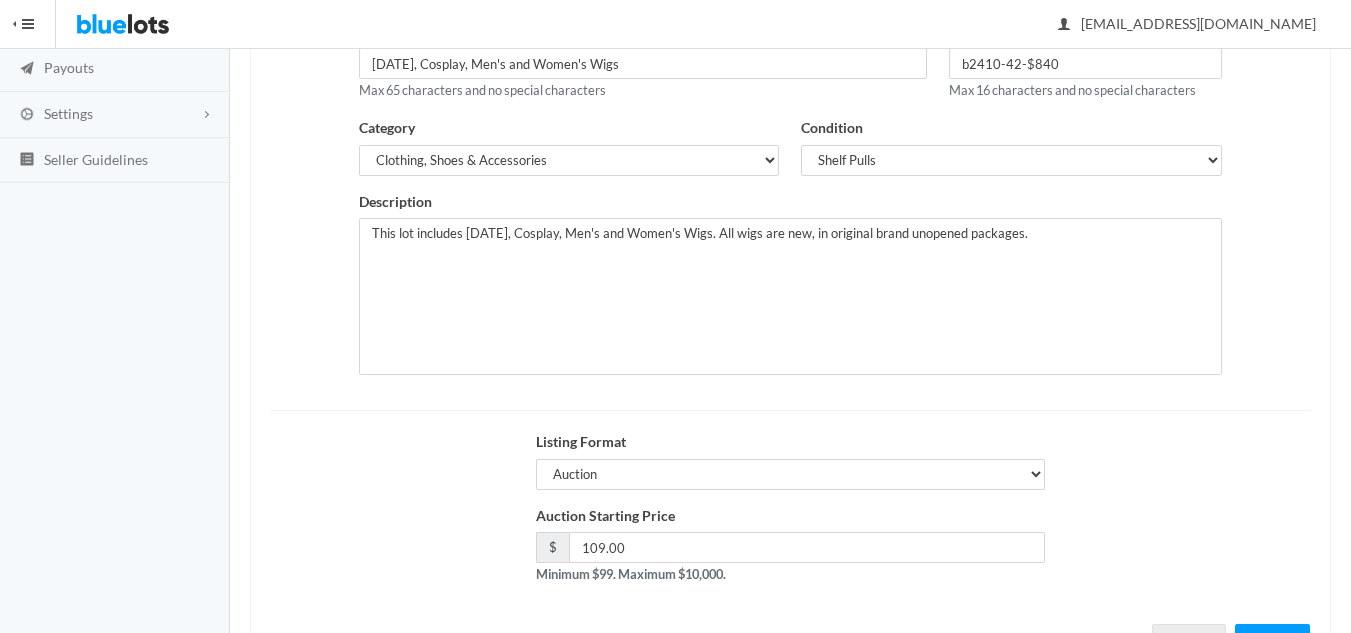 scroll, scrollTop: 385, scrollLeft: 0, axis: vertical 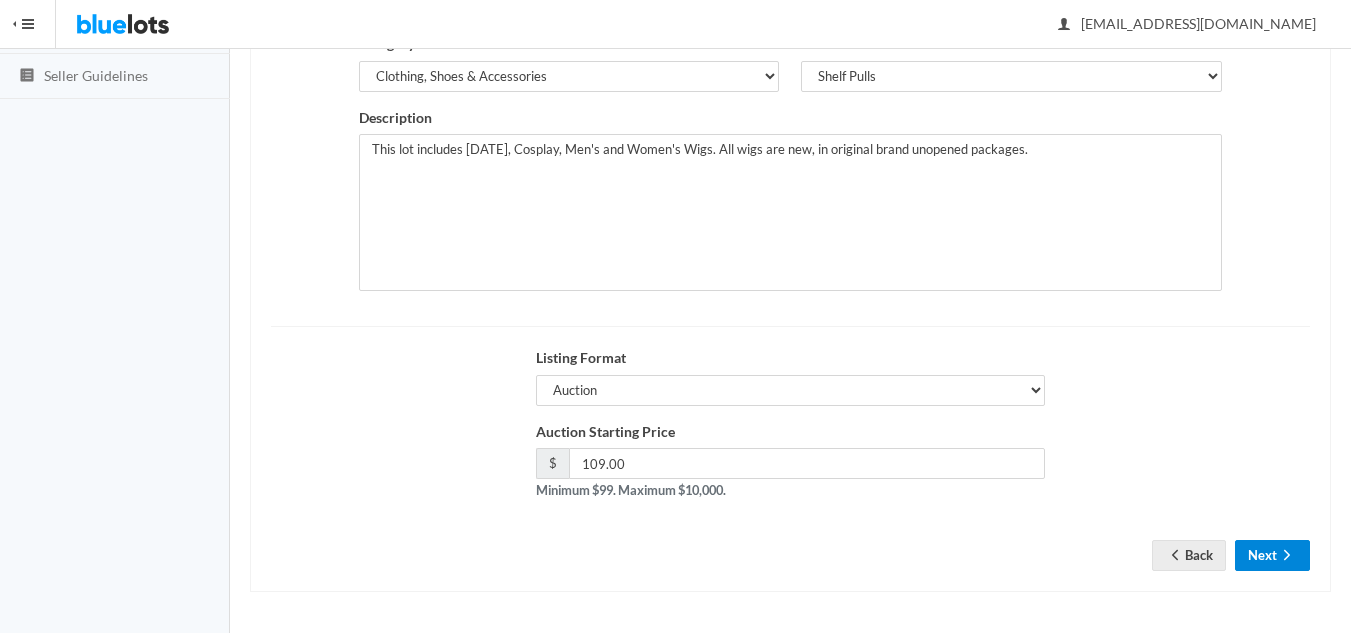 drag, startPoint x: 1242, startPoint y: 557, endPoint x: 1329, endPoint y: 532, distance: 90.52071 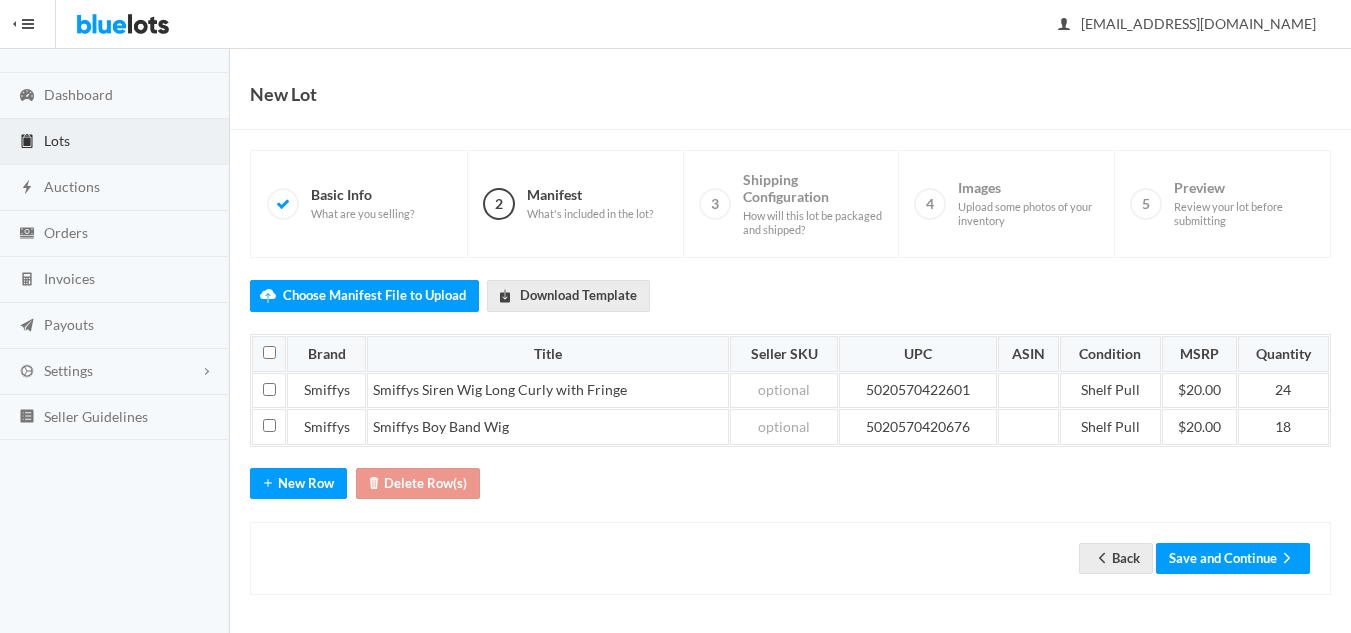 scroll, scrollTop: 47, scrollLeft: 0, axis: vertical 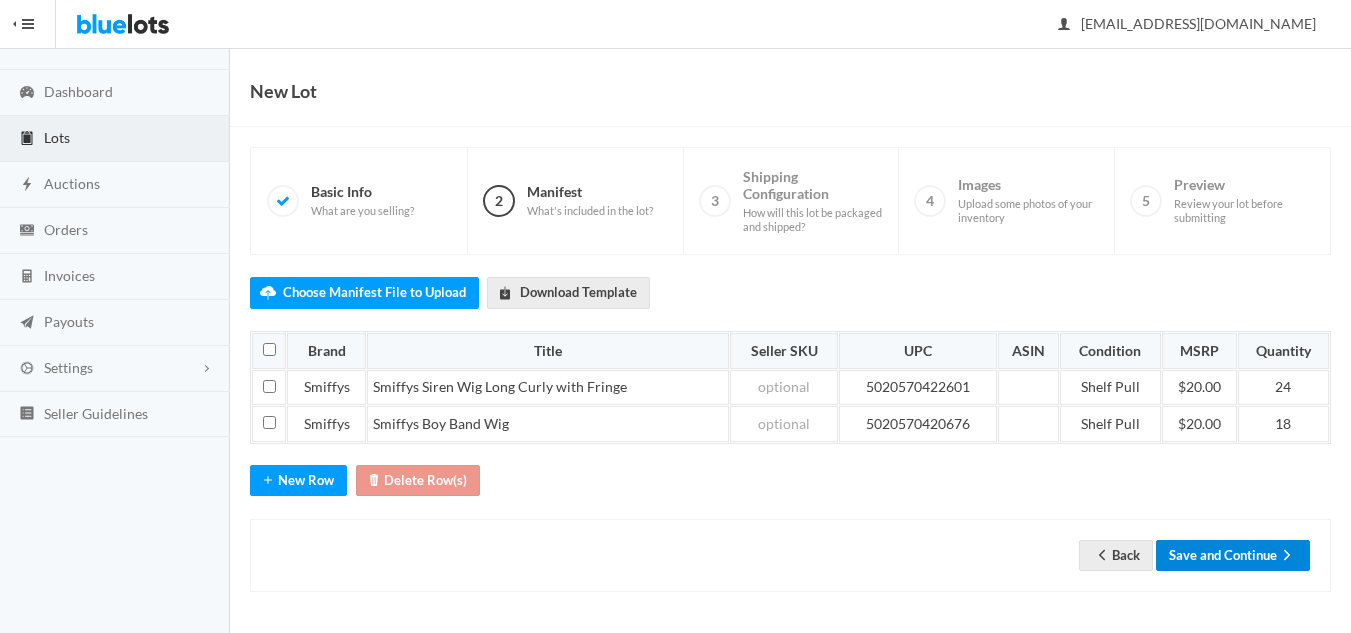 click on "Save and Continue" at bounding box center (1233, 555) 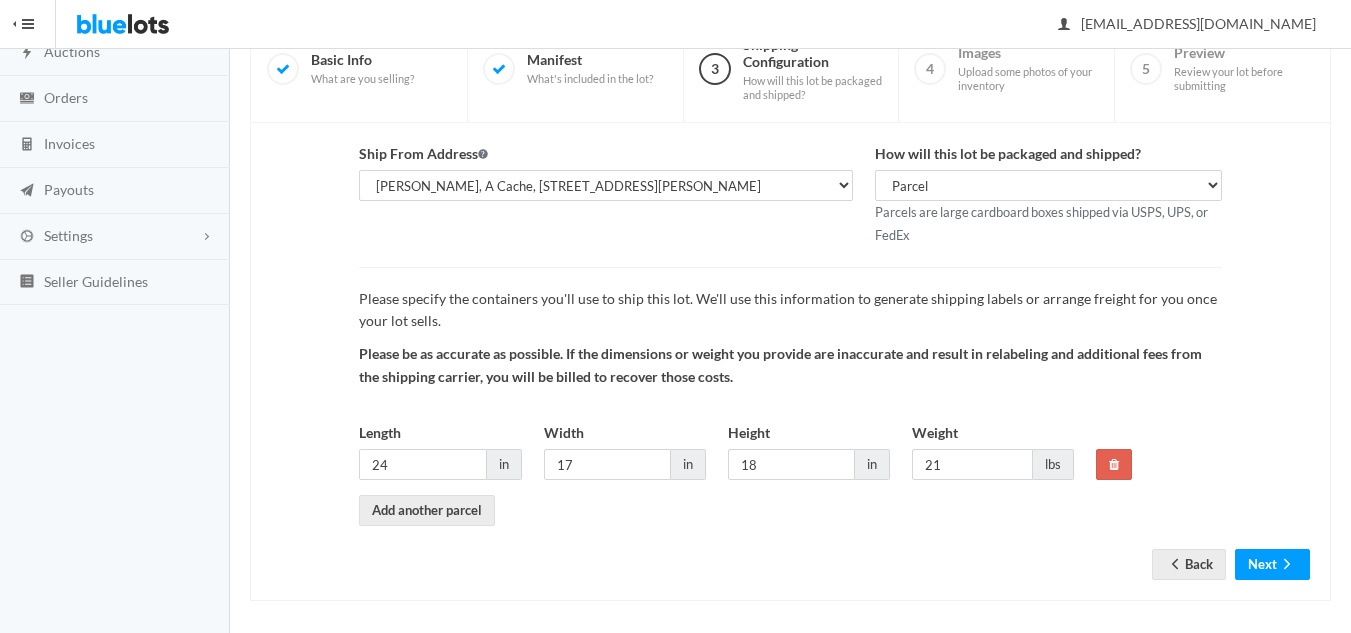 scroll, scrollTop: 188, scrollLeft: 0, axis: vertical 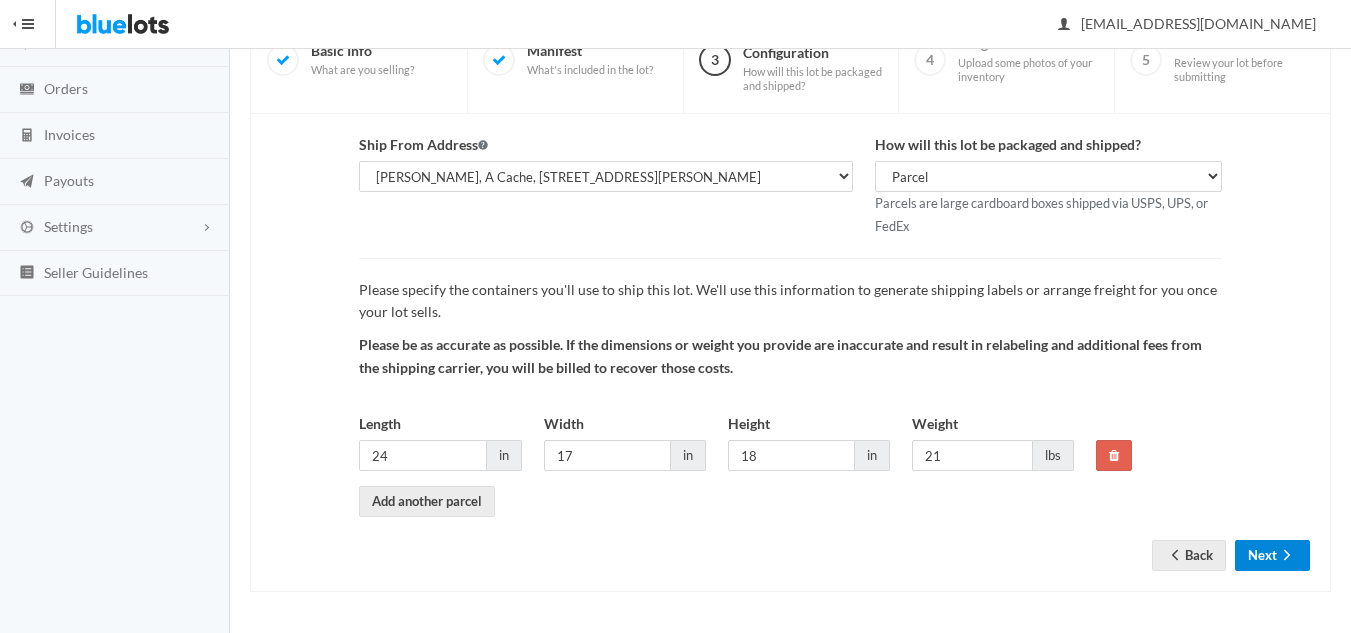 click on "Next" at bounding box center [1272, 555] 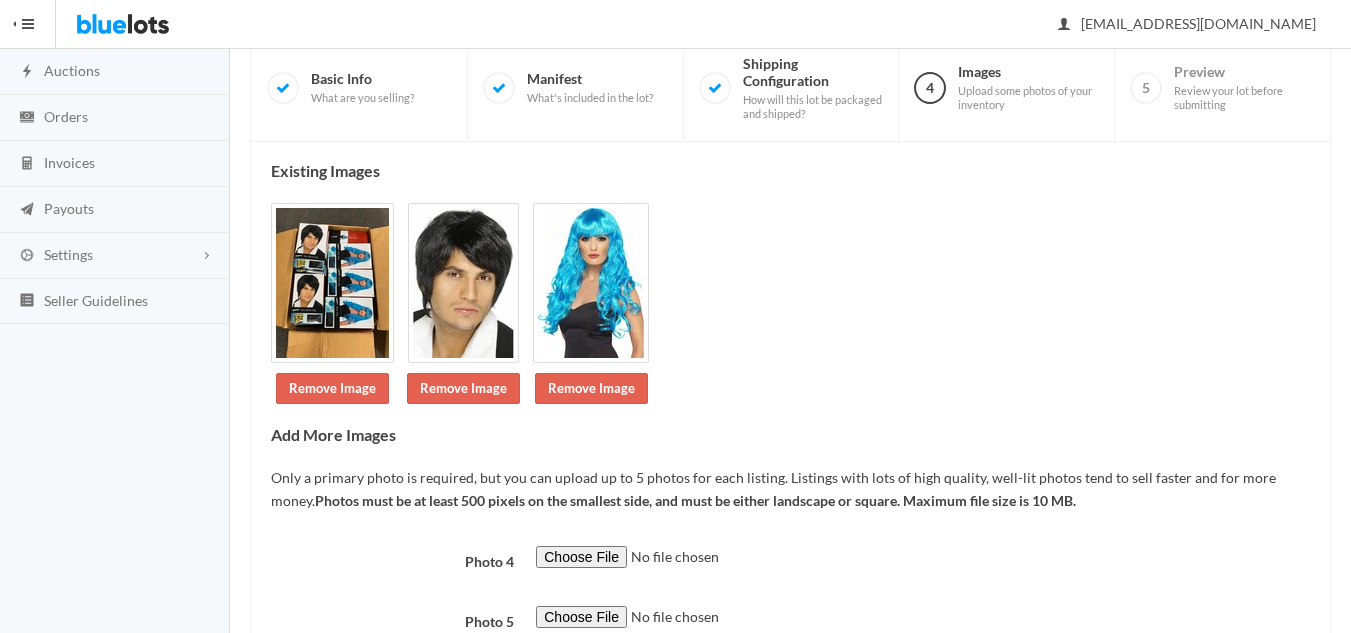 scroll, scrollTop: 309, scrollLeft: 0, axis: vertical 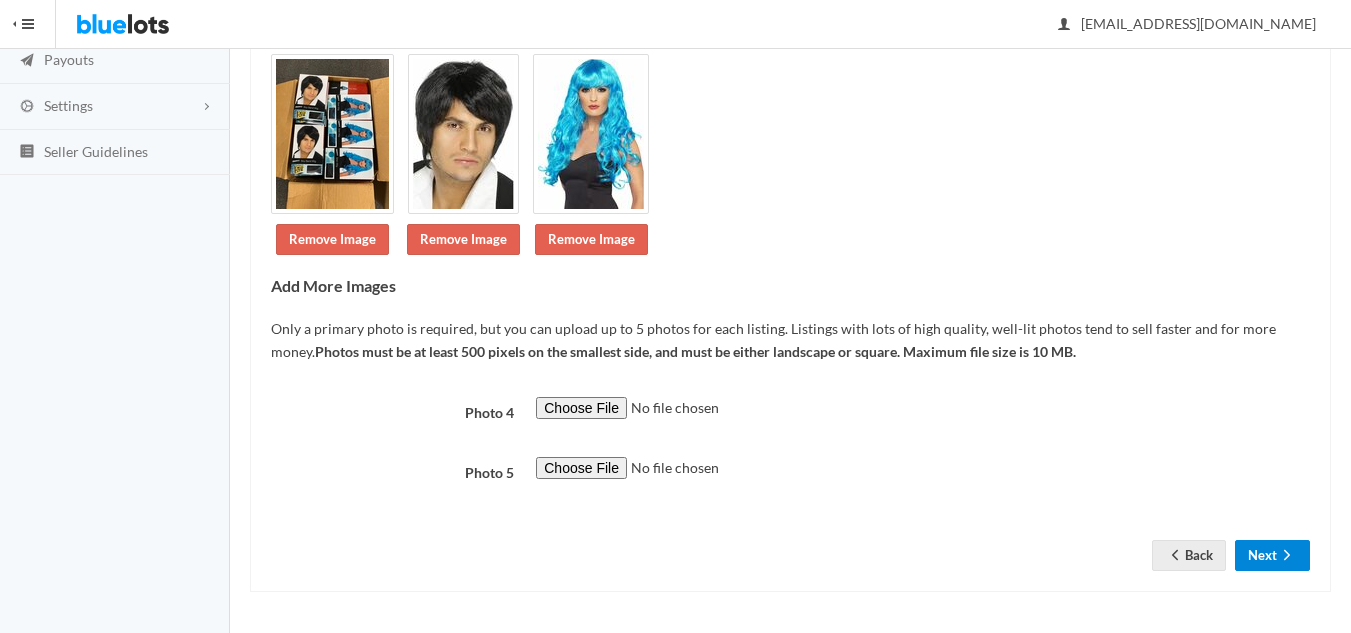 click on "Next" at bounding box center (1272, 555) 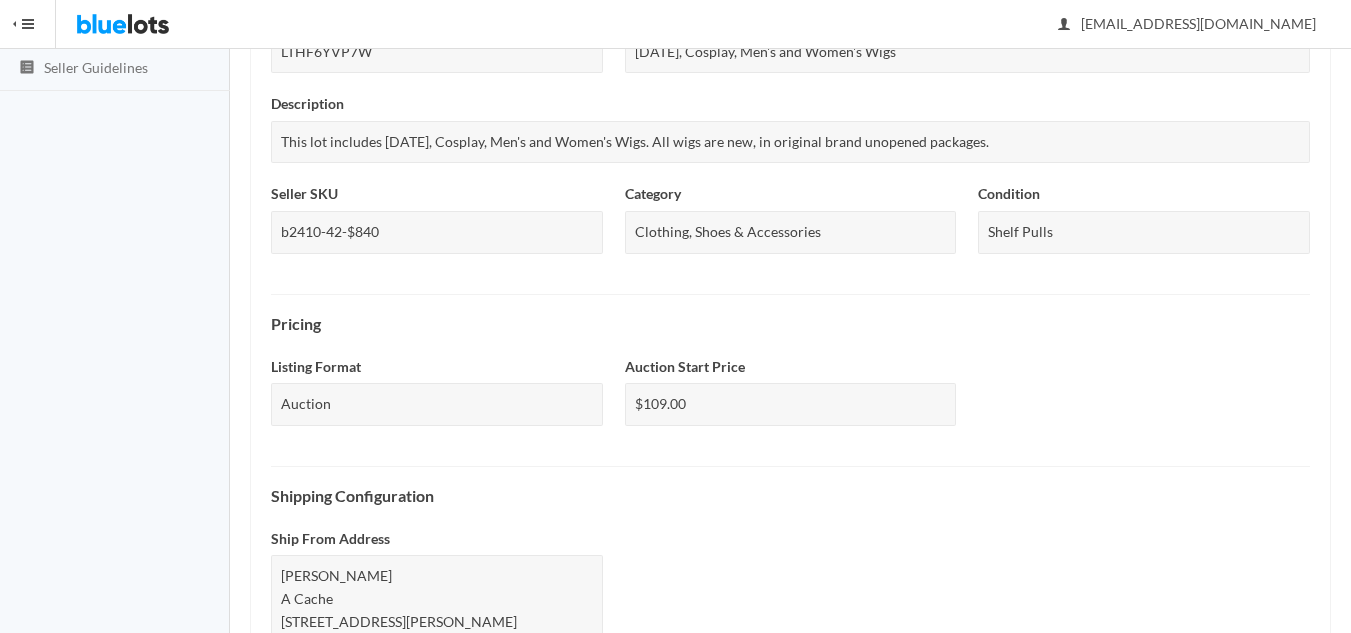 scroll, scrollTop: 800, scrollLeft: 0, axis: vertical 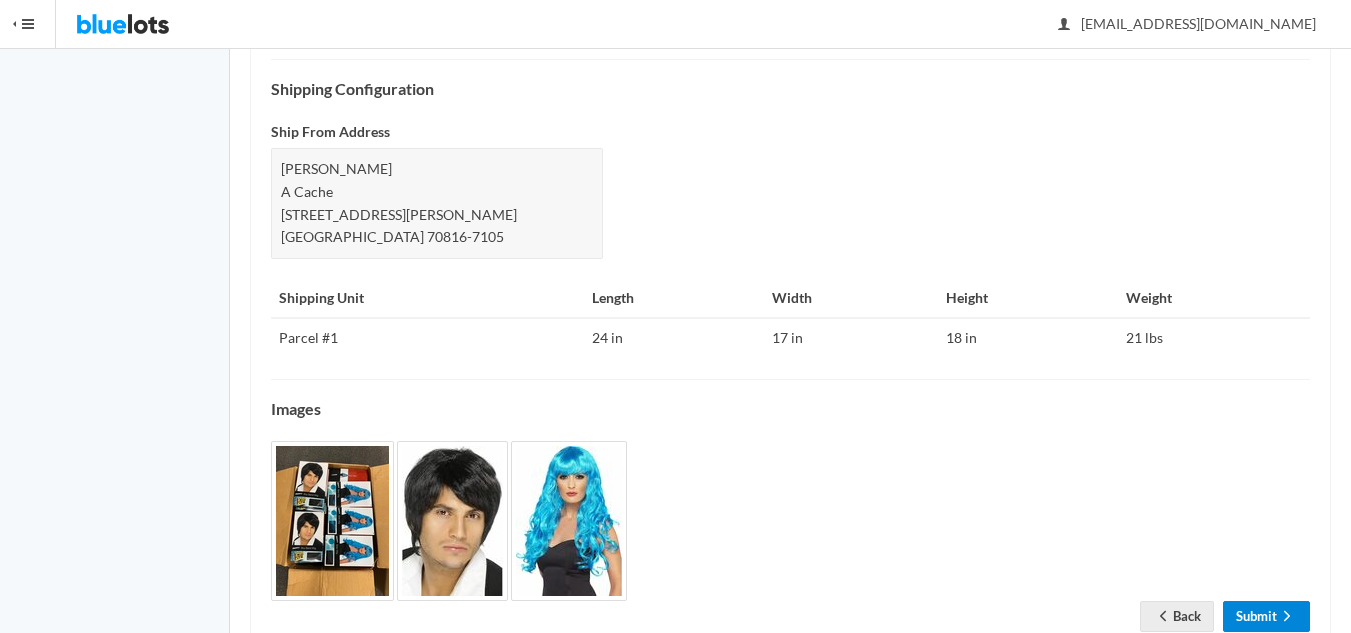 click on "Submit" at bounding box center [1266, 616] 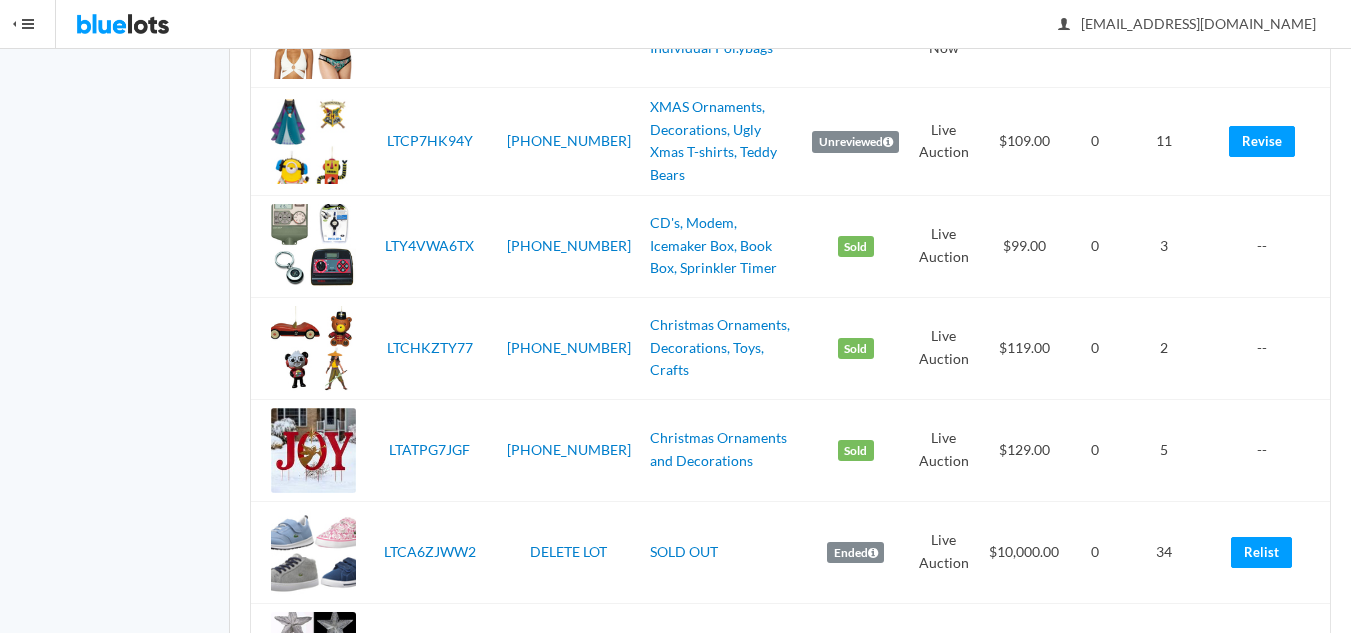 scroll, scrollTop: 2400, scrollLeft: 0, axis: vertical 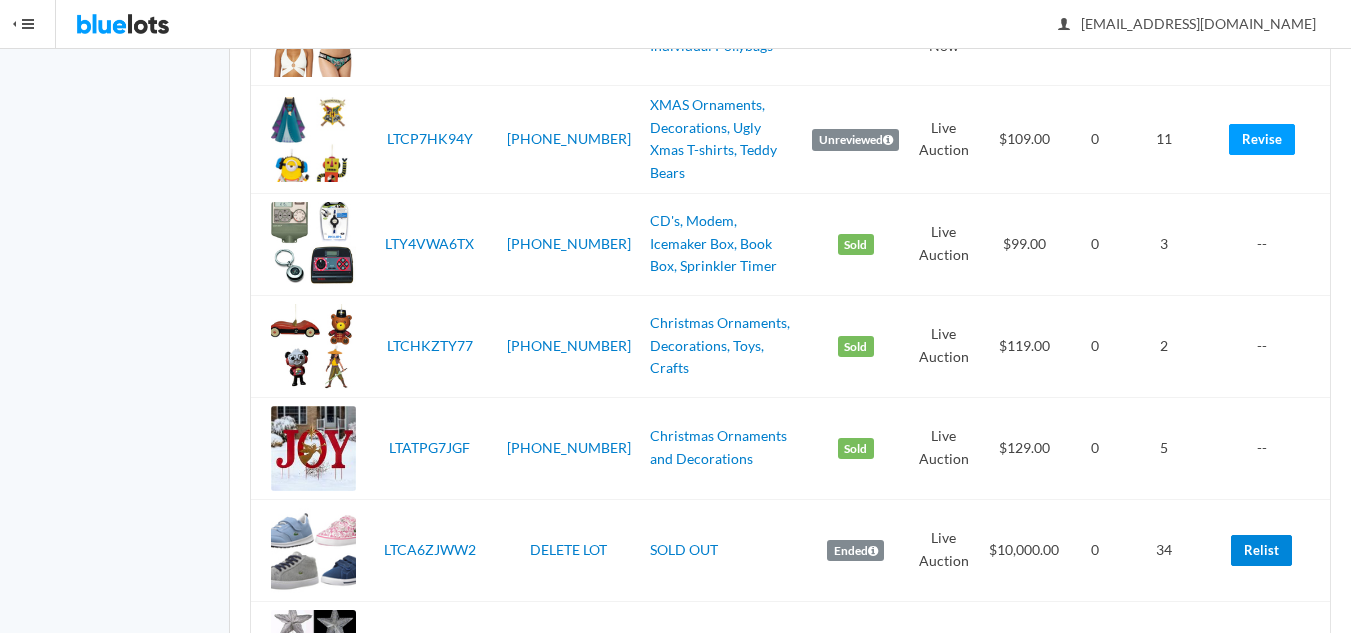 click on "Relist" at bounding box center (1261, 550) 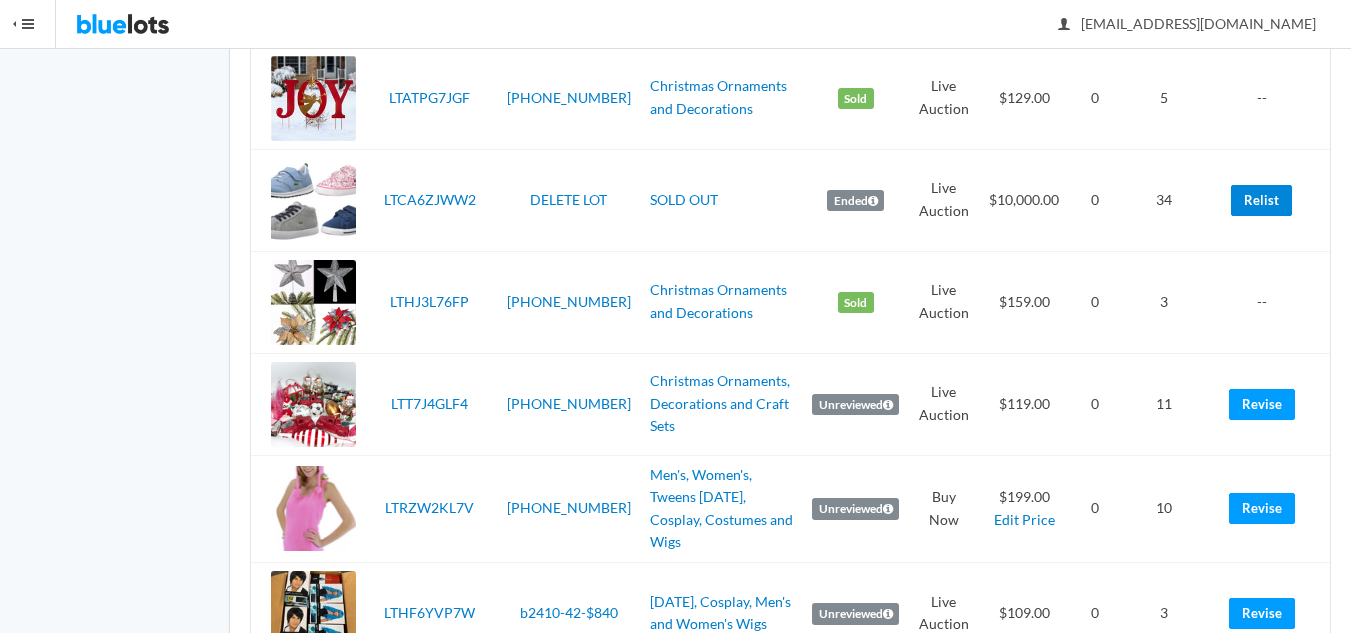 scroll, scrollTop: 3100, scrollLeft: 0, axis: vertical 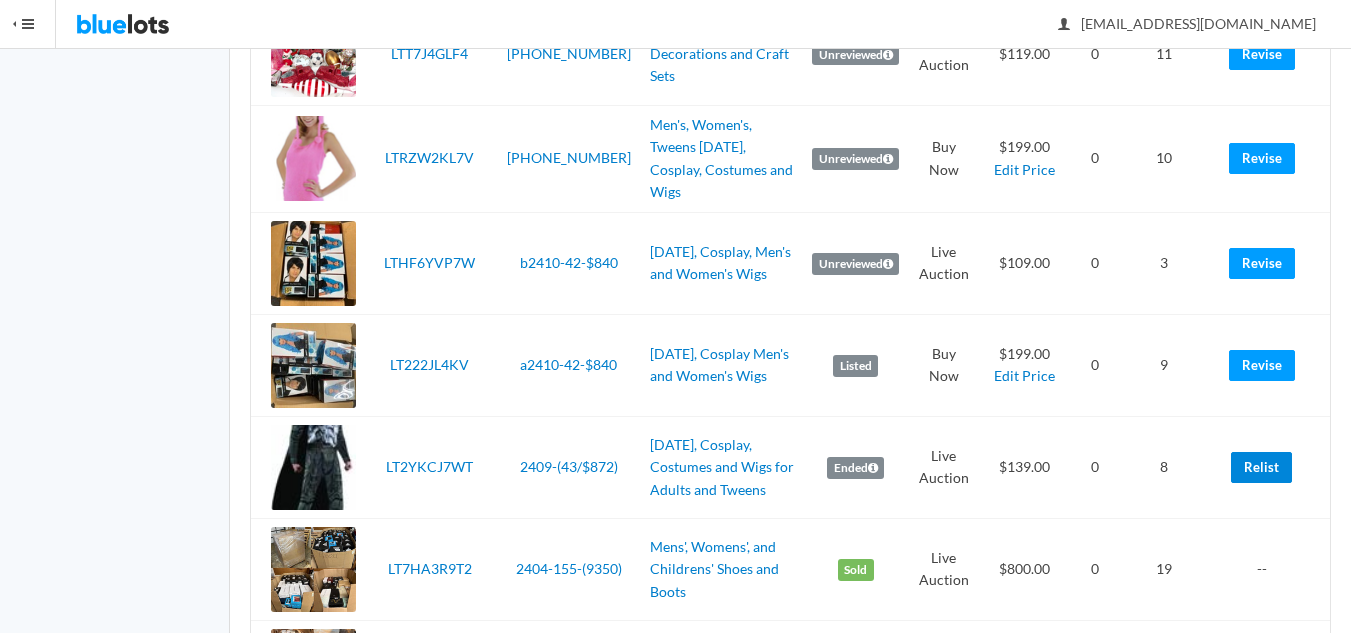 click on "Relist" at bounding box center [1261, 467] 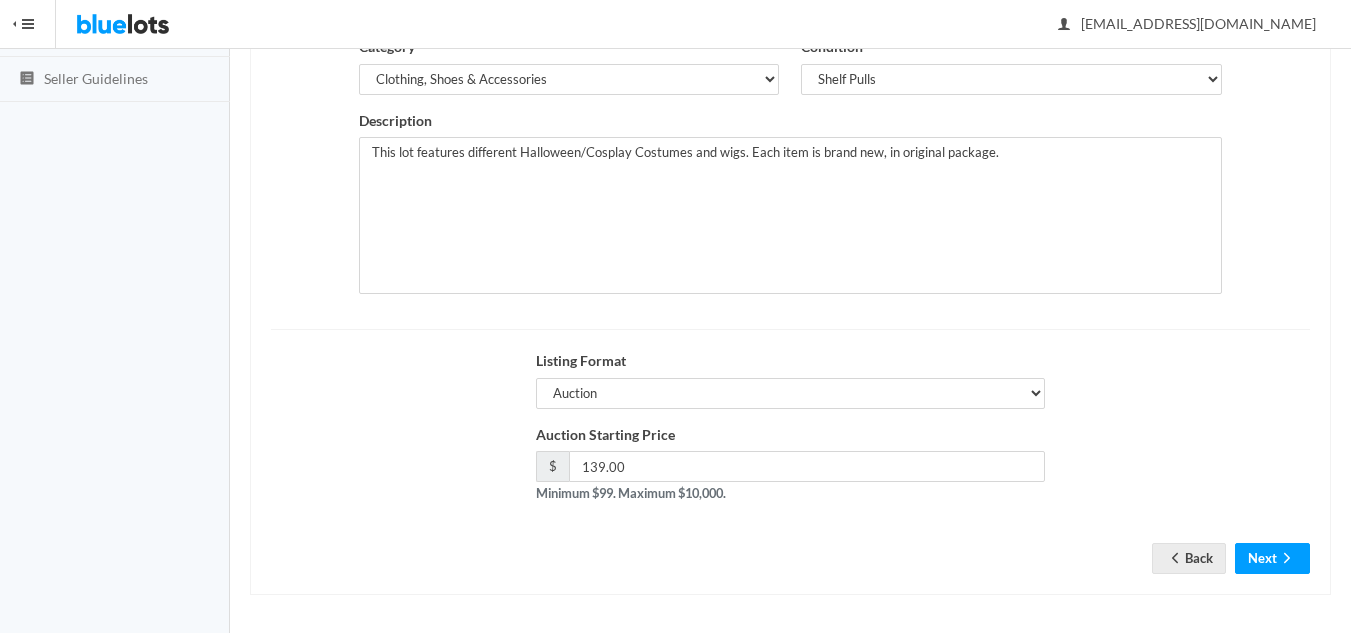 scroll, scrollTop: 385, scrollLeft: 0, axis: vertical 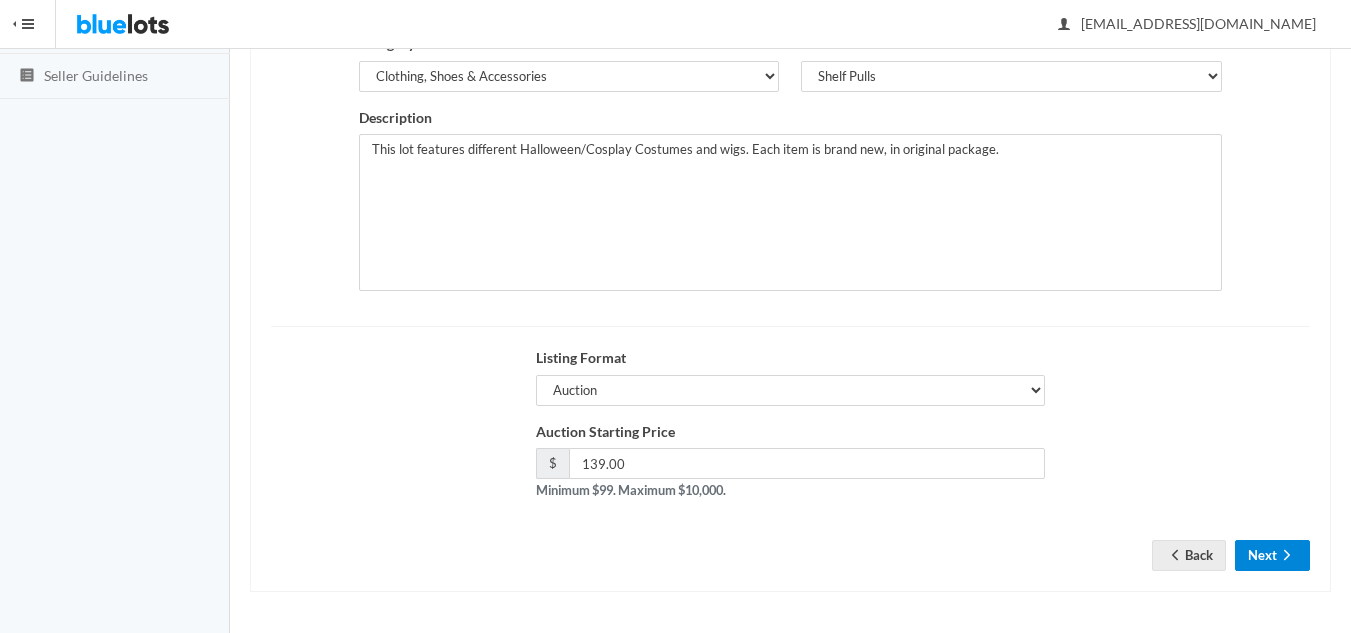 click on "Next" at bounding box center [1272, 555] 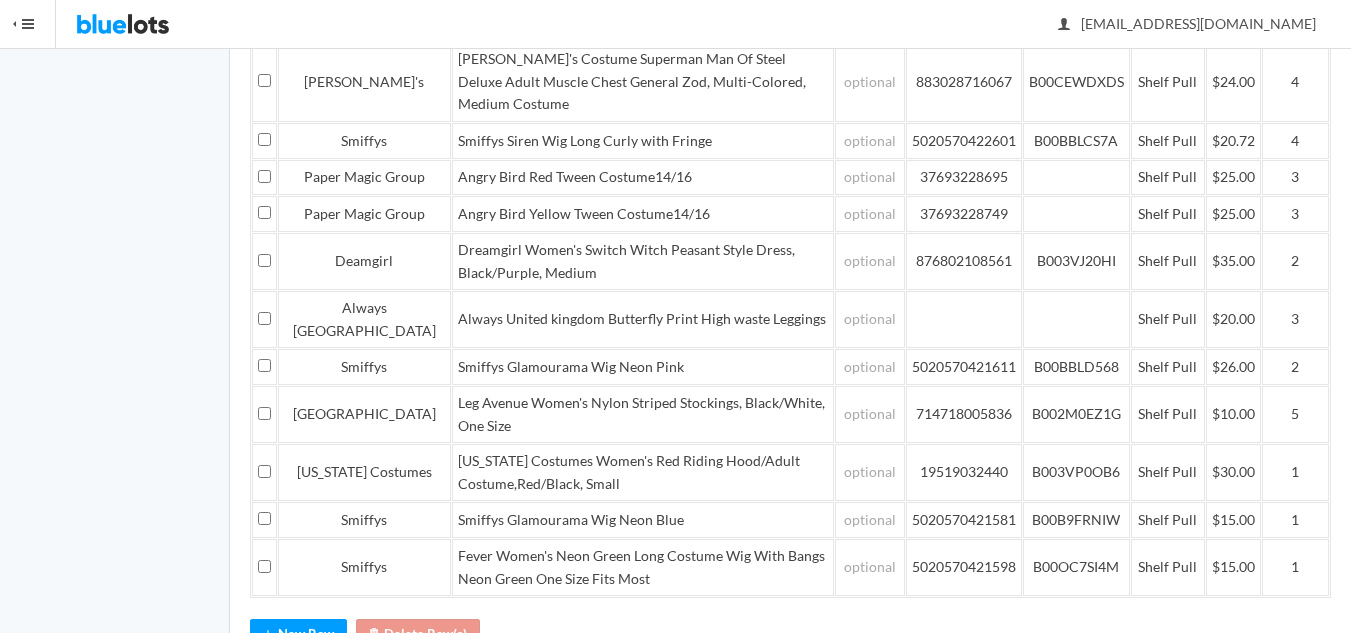 scroll, scrollTop: 623, scrollLeft: 0, axis: vertical 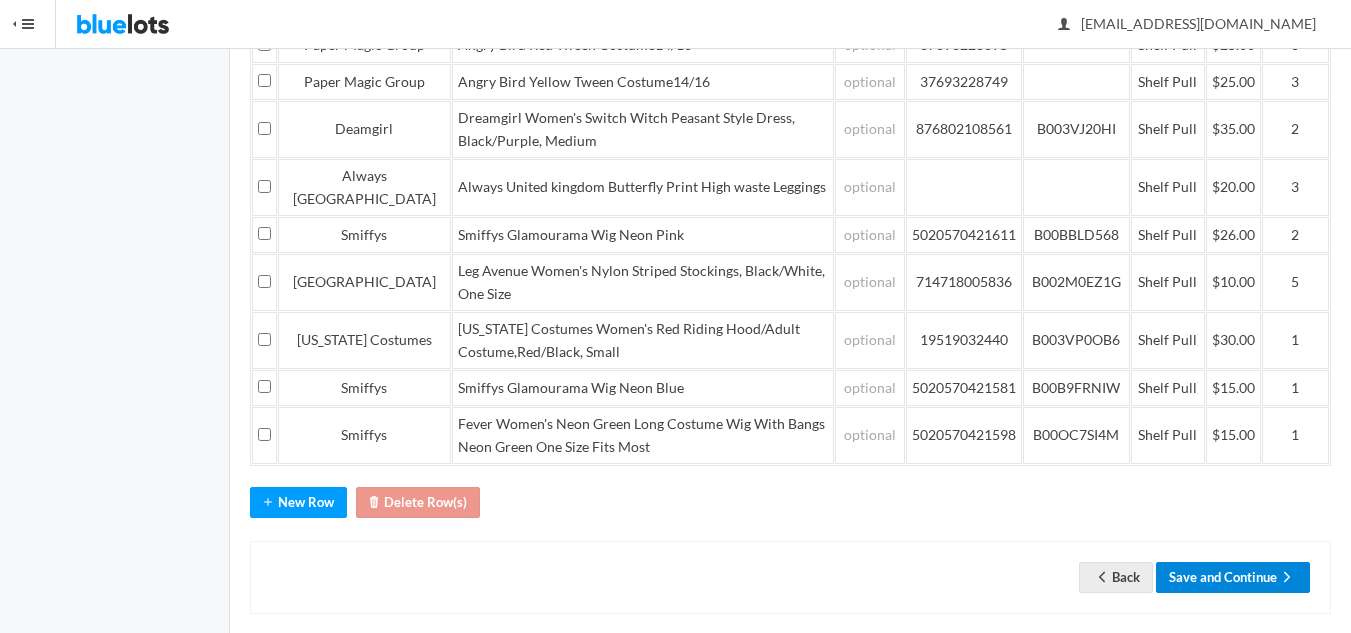 click on "Save and Continue" at bounding box center (1233, 577) 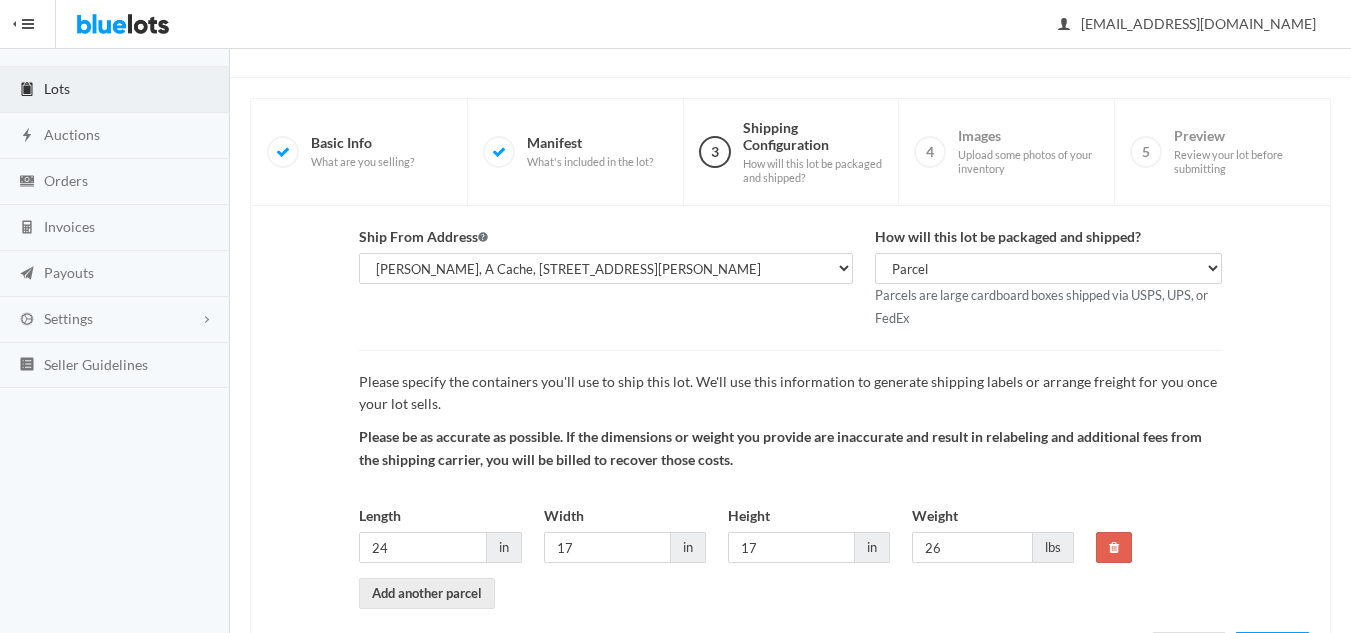 scroll, scrollTop: 188, scrollLeft: 0, axis: vertical 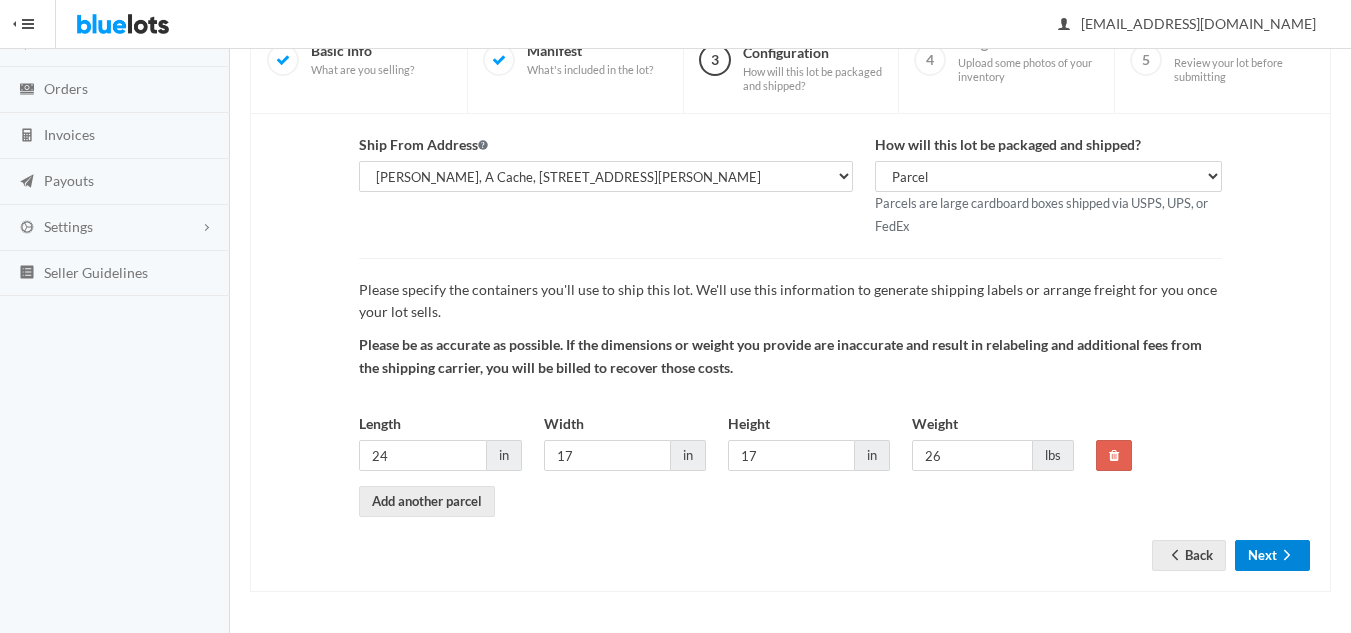 click 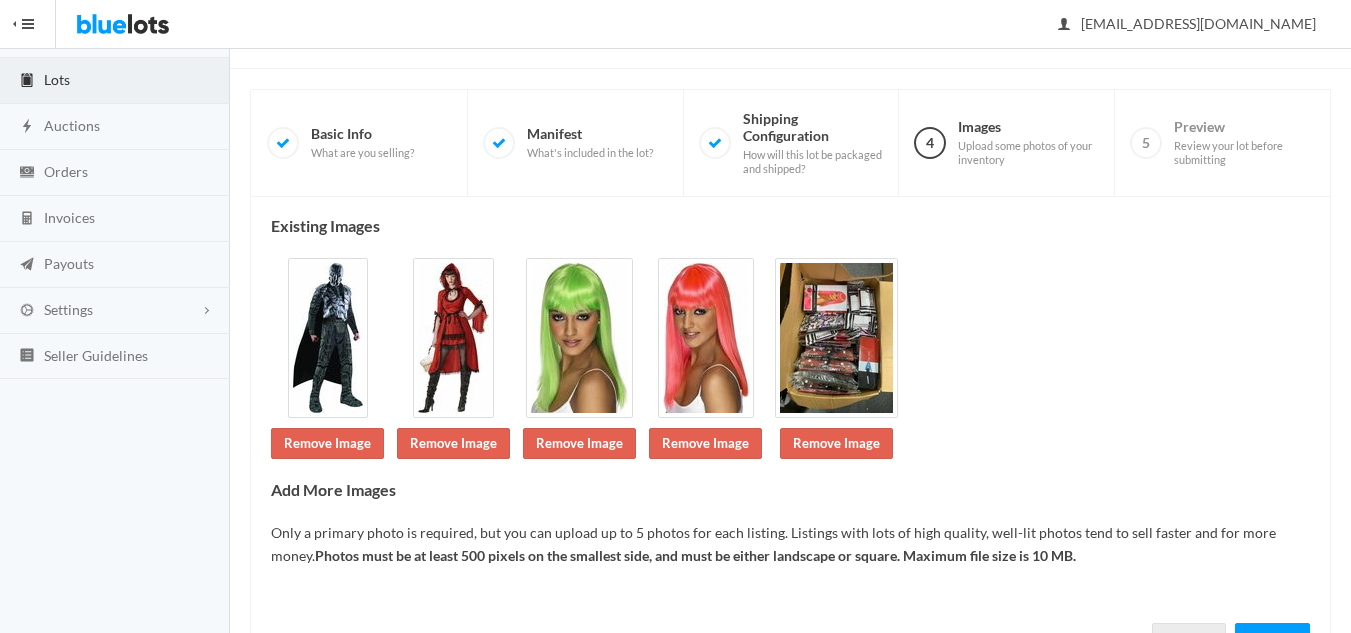 scroll, scrollTop: 189, scrollLeft: 0, axis: vertical 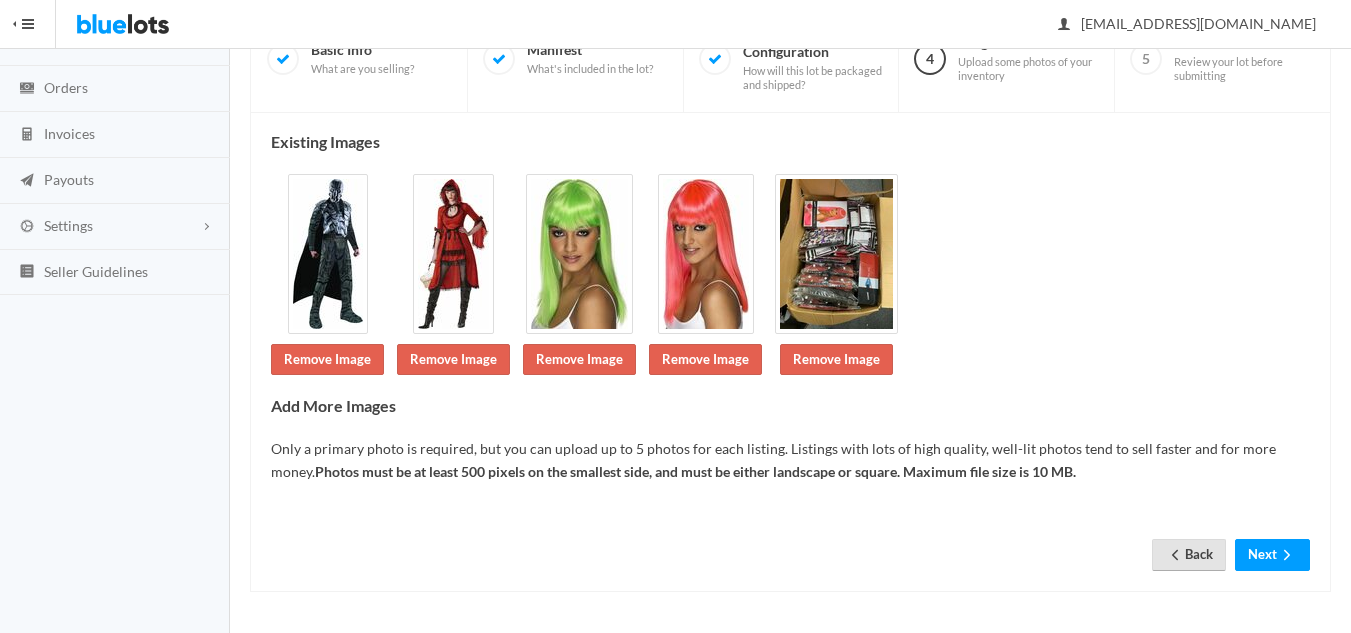 click 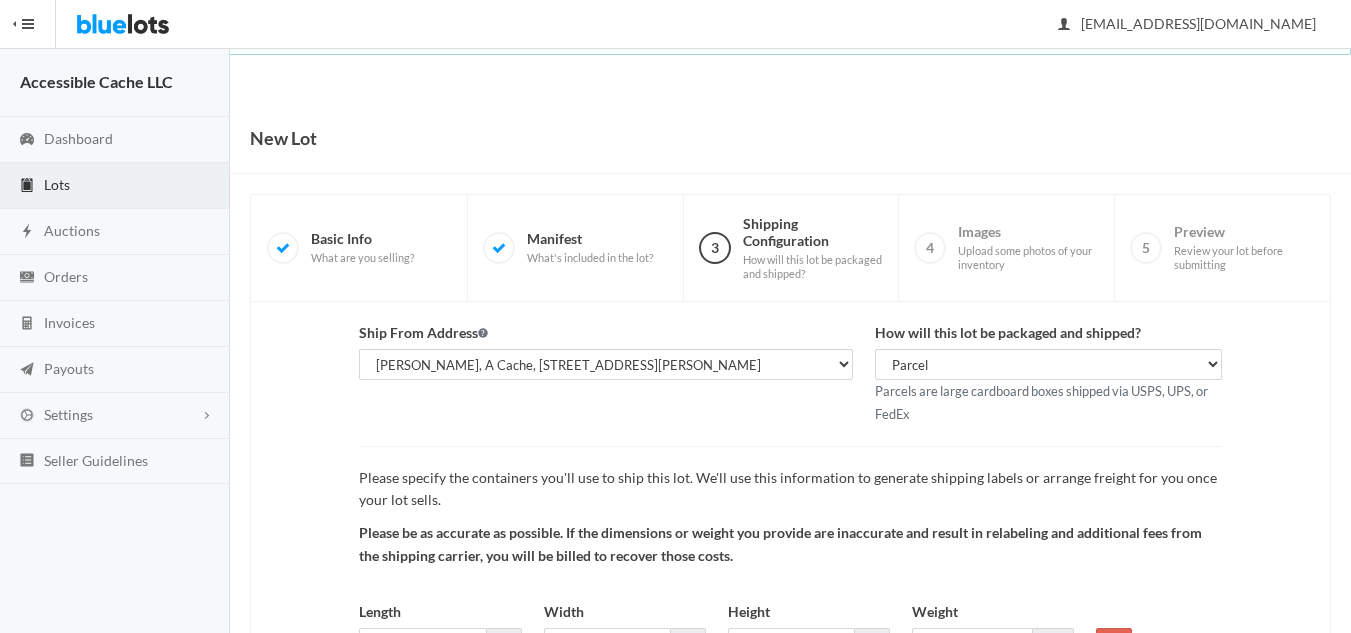 scroll, scrollTop: 188, scrollLeft: 0, axis: vertical 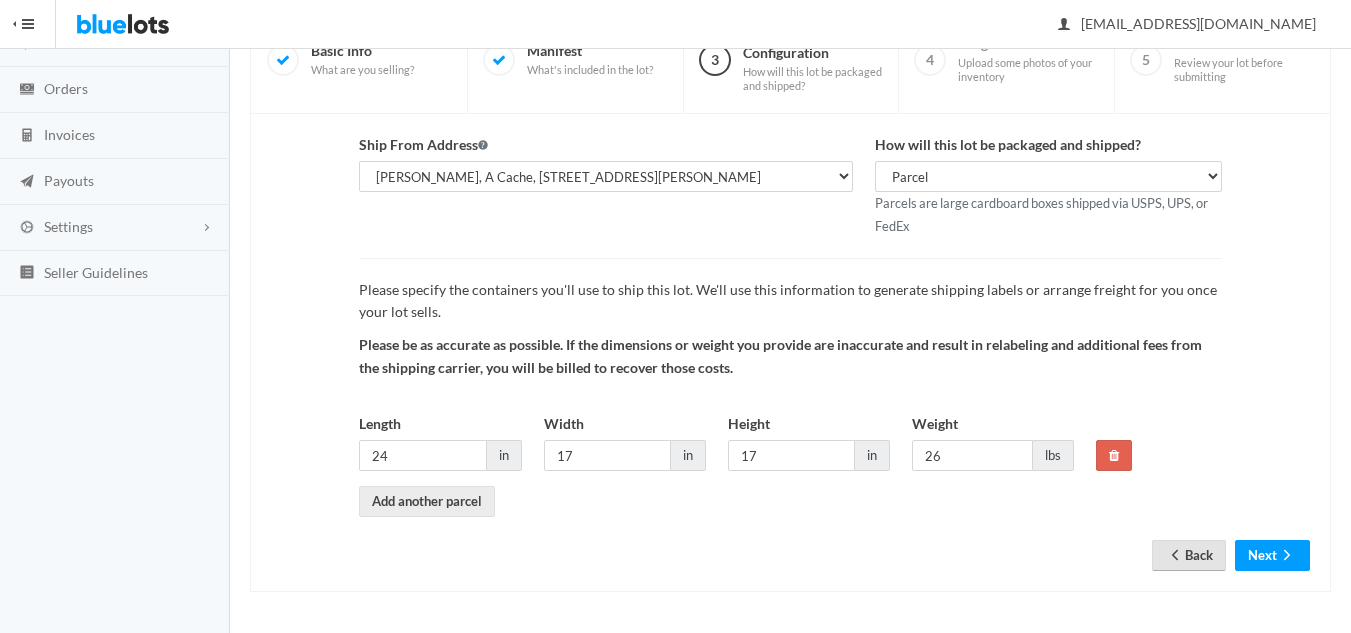 click 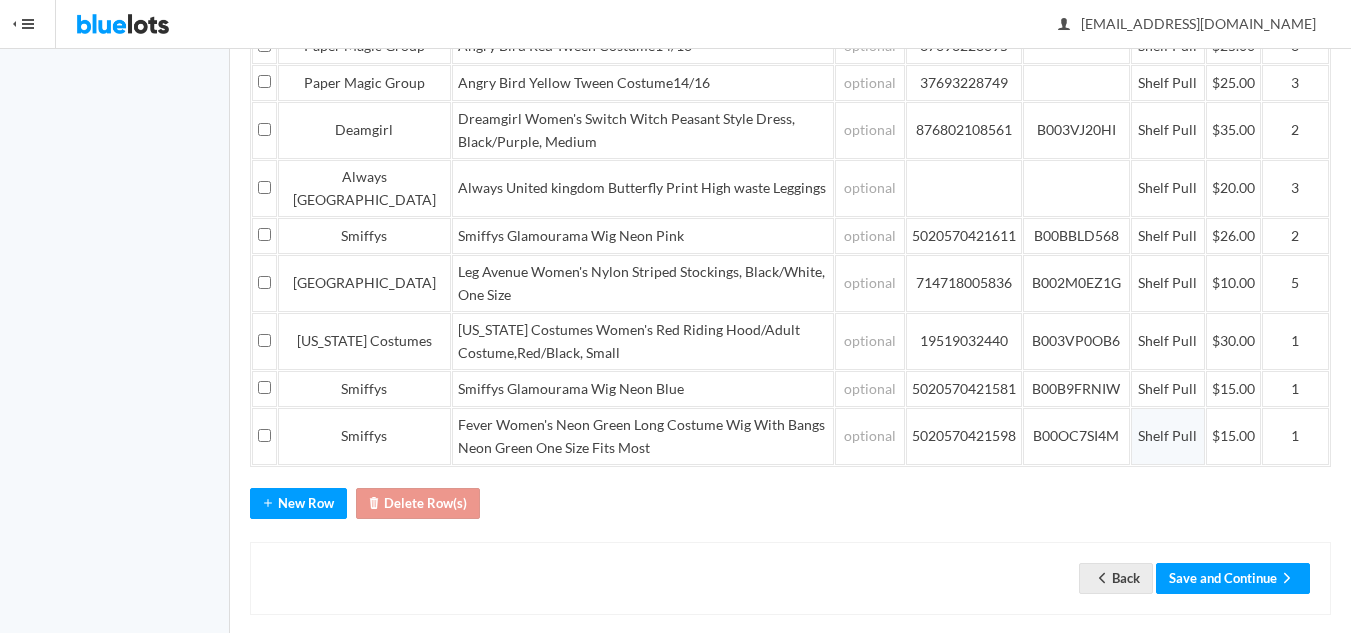 scroll, scrollTop: 623, scrollLeft: 0, axis: vertical 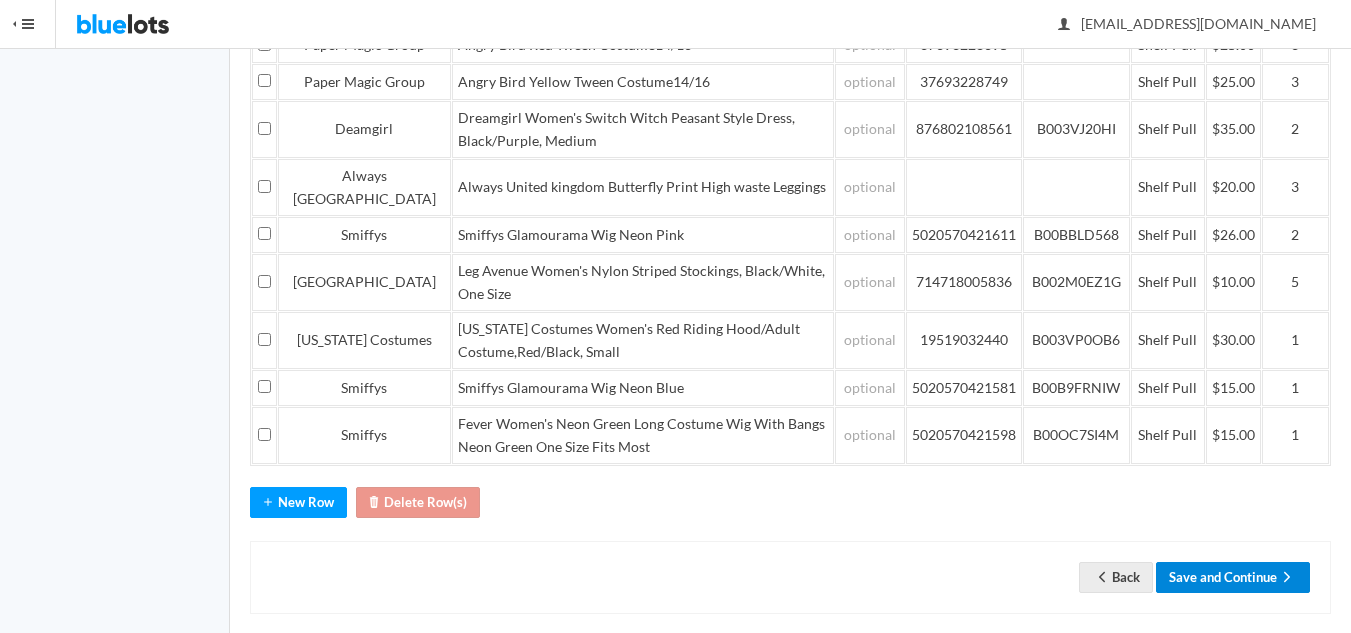 click on "Save and Continue" at bounding box center [1233, 577] 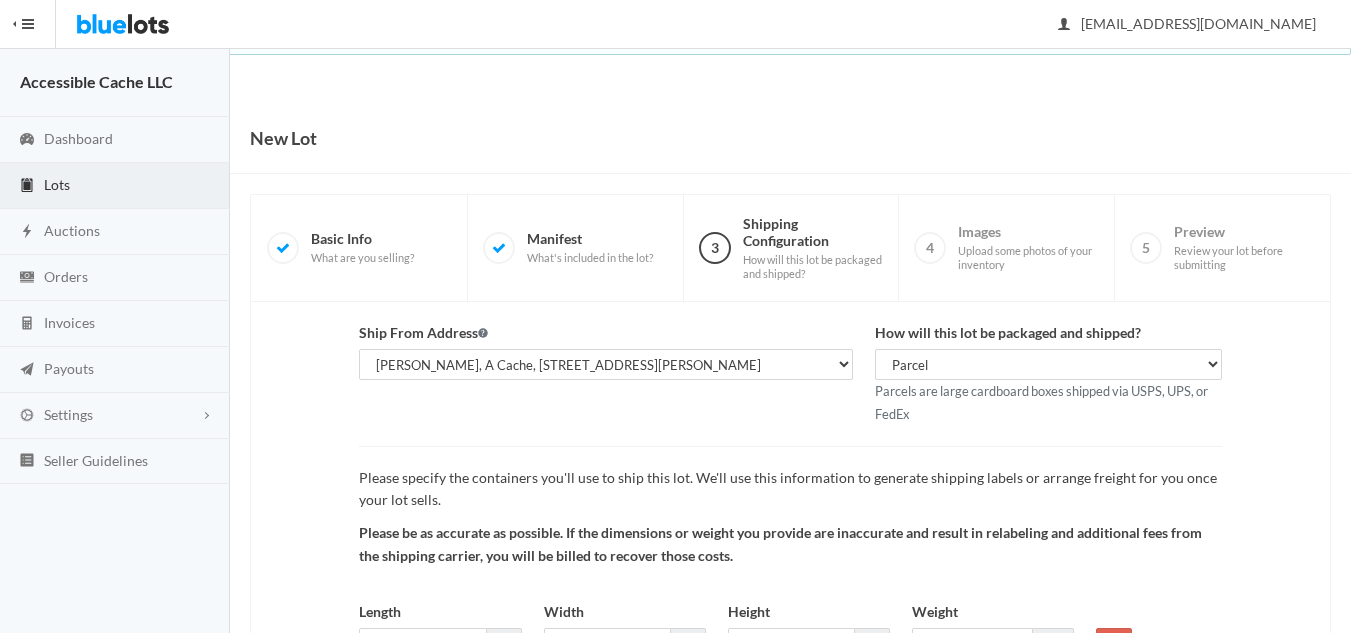 scroll, scrollTop: 188, scrollLeft: 0, axis: vertical 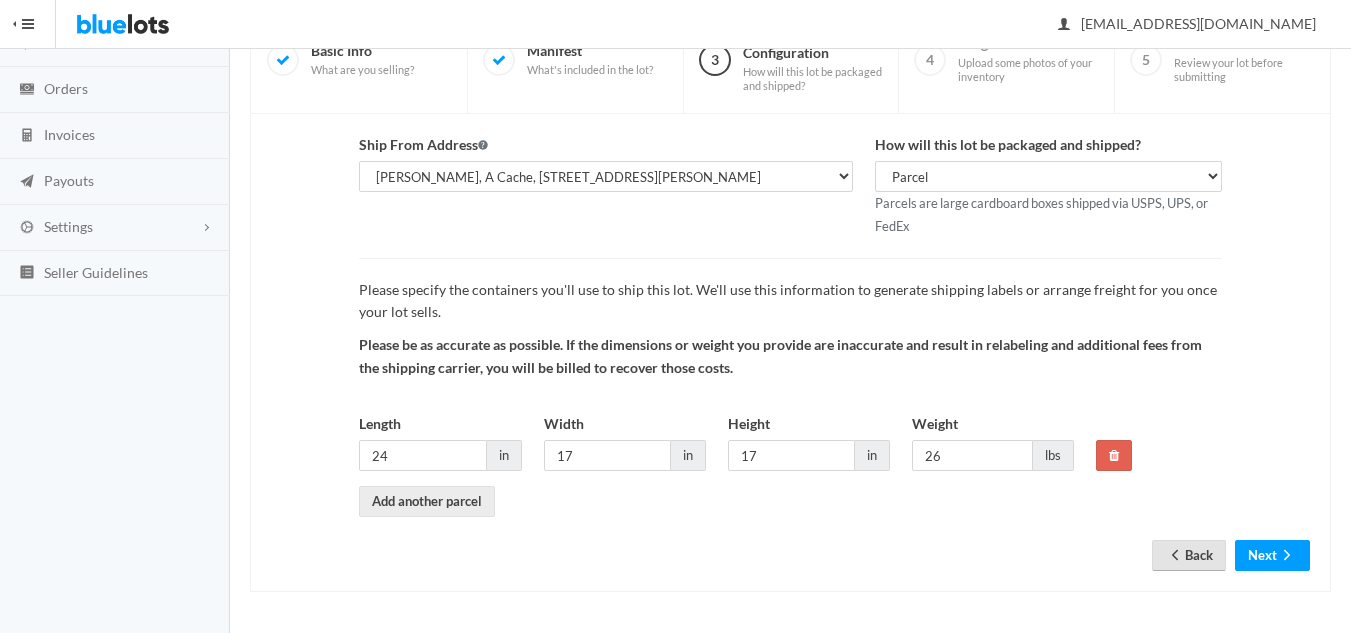 click on "Back" at bounding box center [1189, 555] 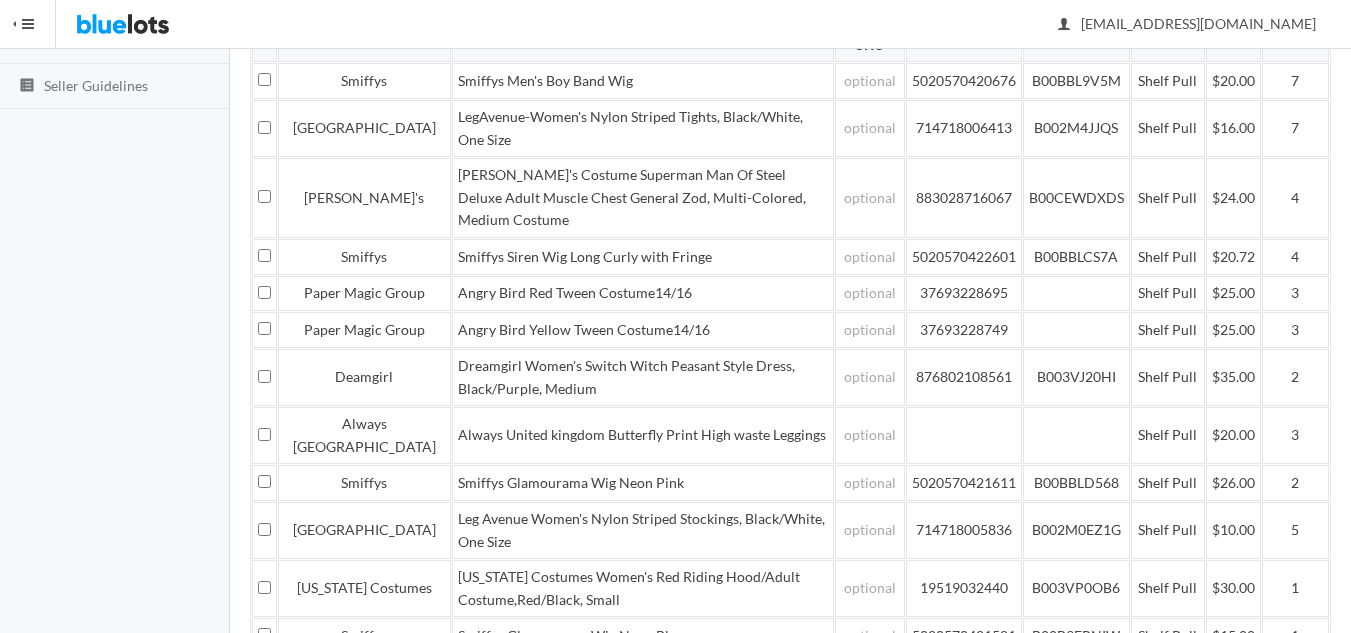scroll, scrollTop: 623, scrollLeft: 0, axis: vertical 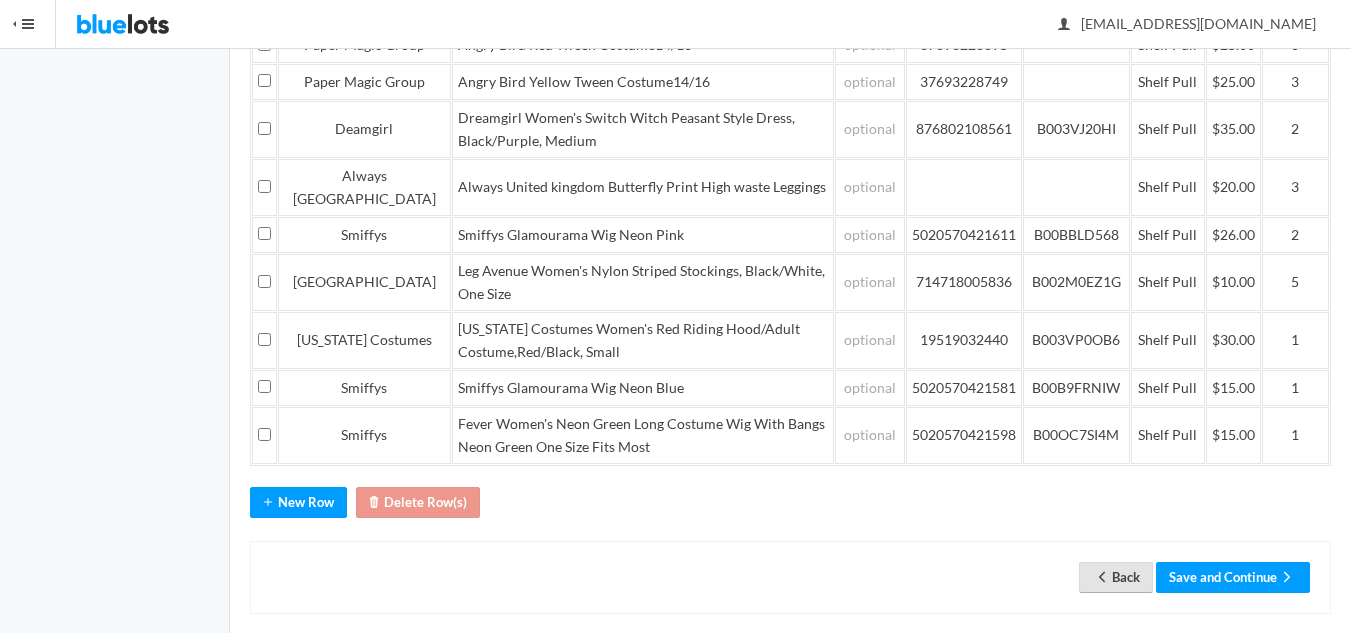 click on "Back" at bounding box center [1116, 577] 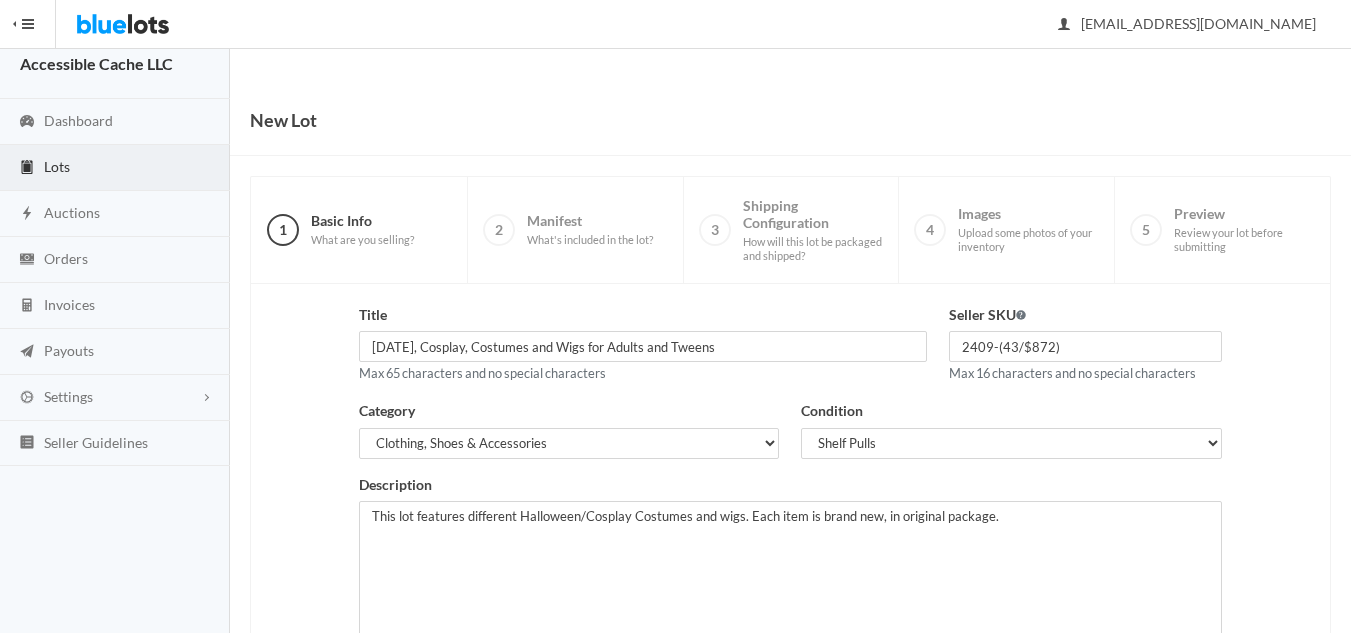 scroll, scrollTop: 385, scrollLeft: 0, axis: vertical 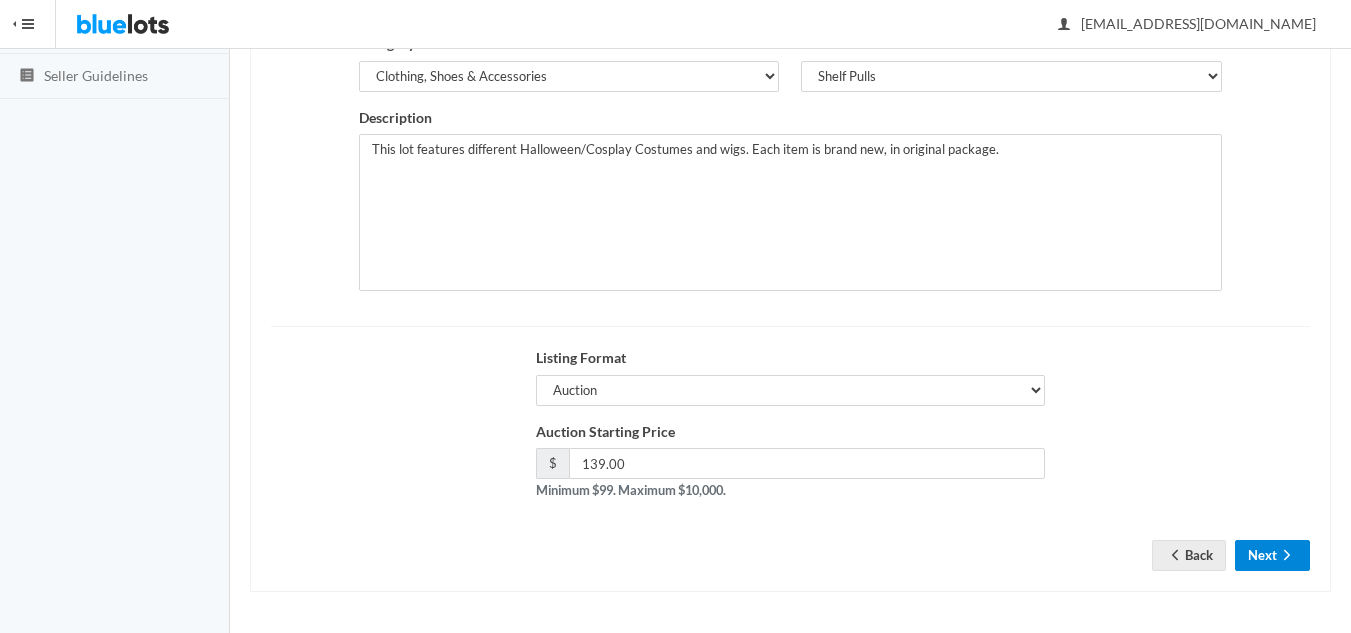 click on "Next" at bounding box center (1272, 555) 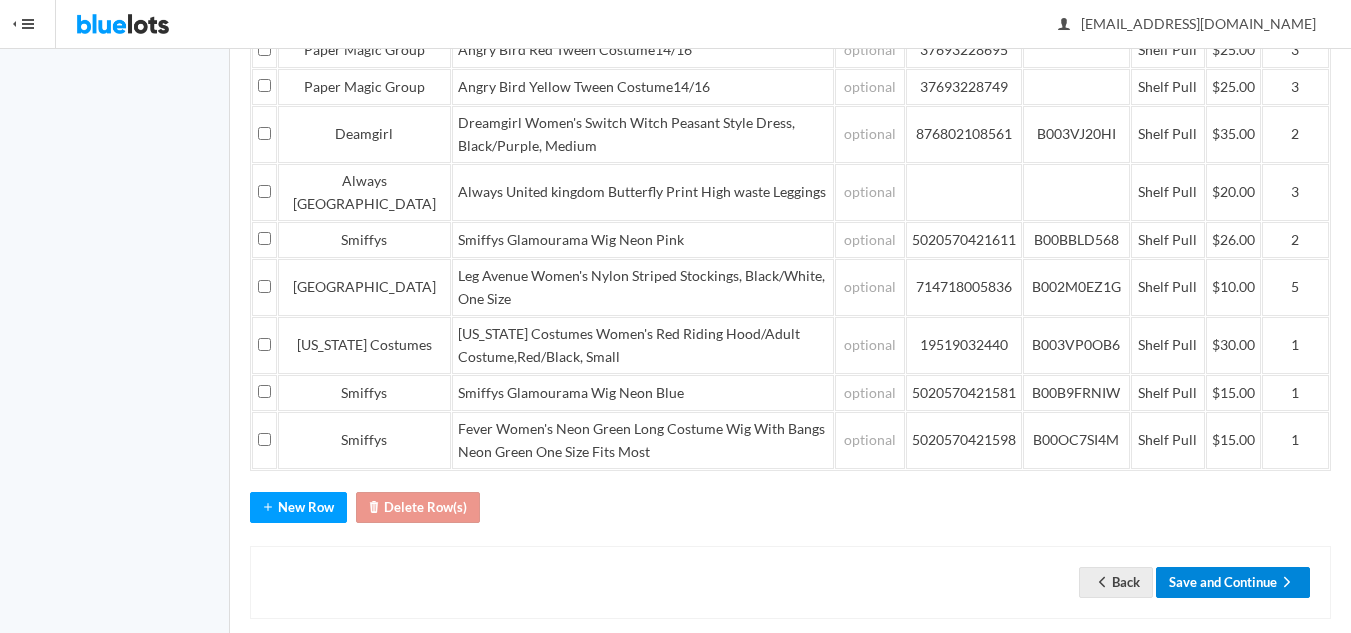 scroll, scrollTop: 623, scrollLeft: 0, axis: vertical 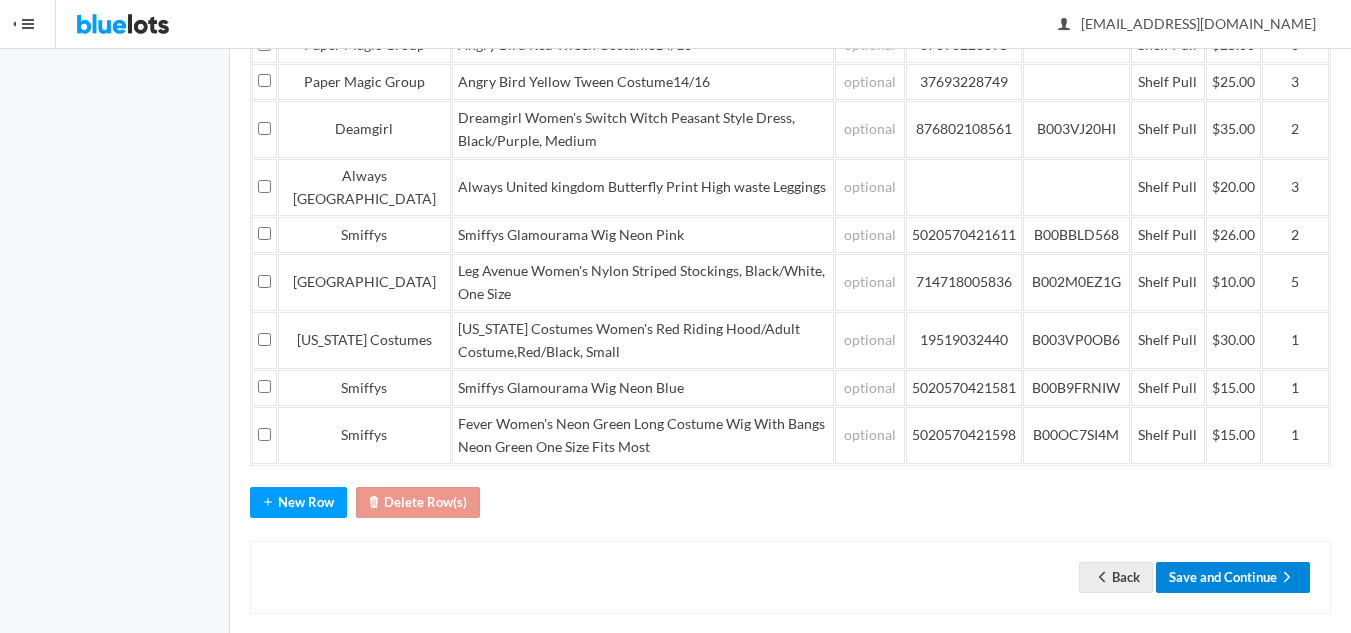 click on "Save and Continue" at bounding box center [1233, 577] 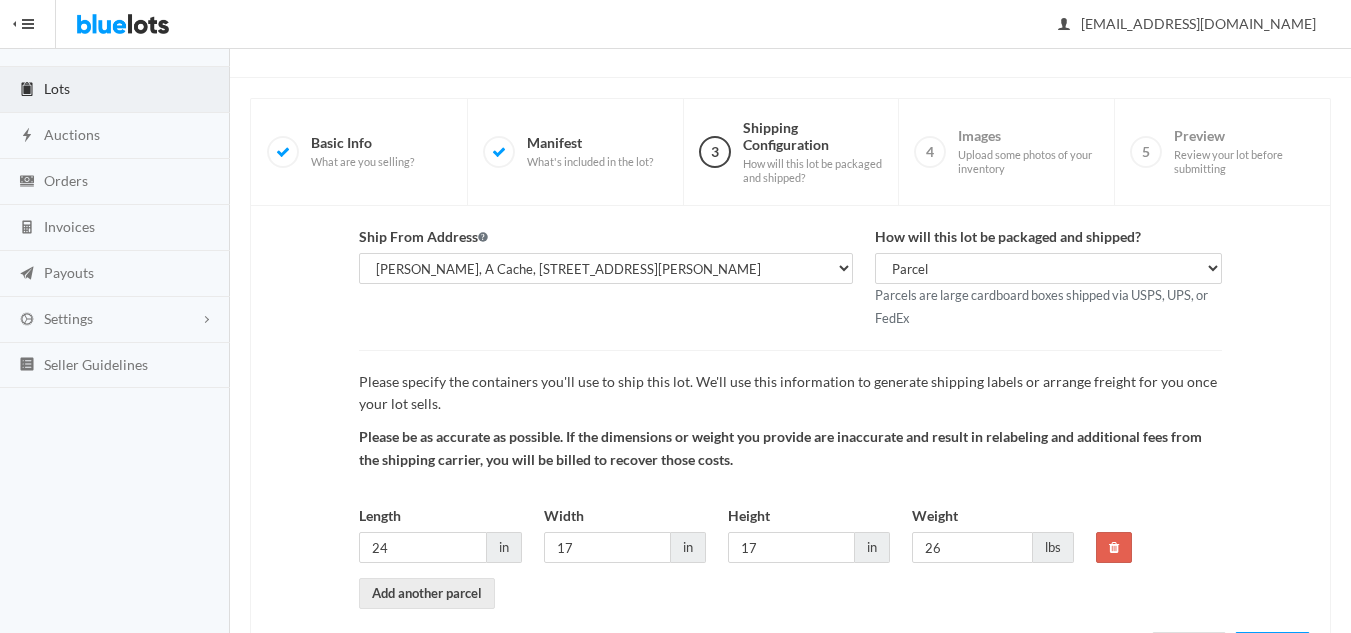 scroll, scrollTop: 188, scrollLeft: 0, axis: vertical 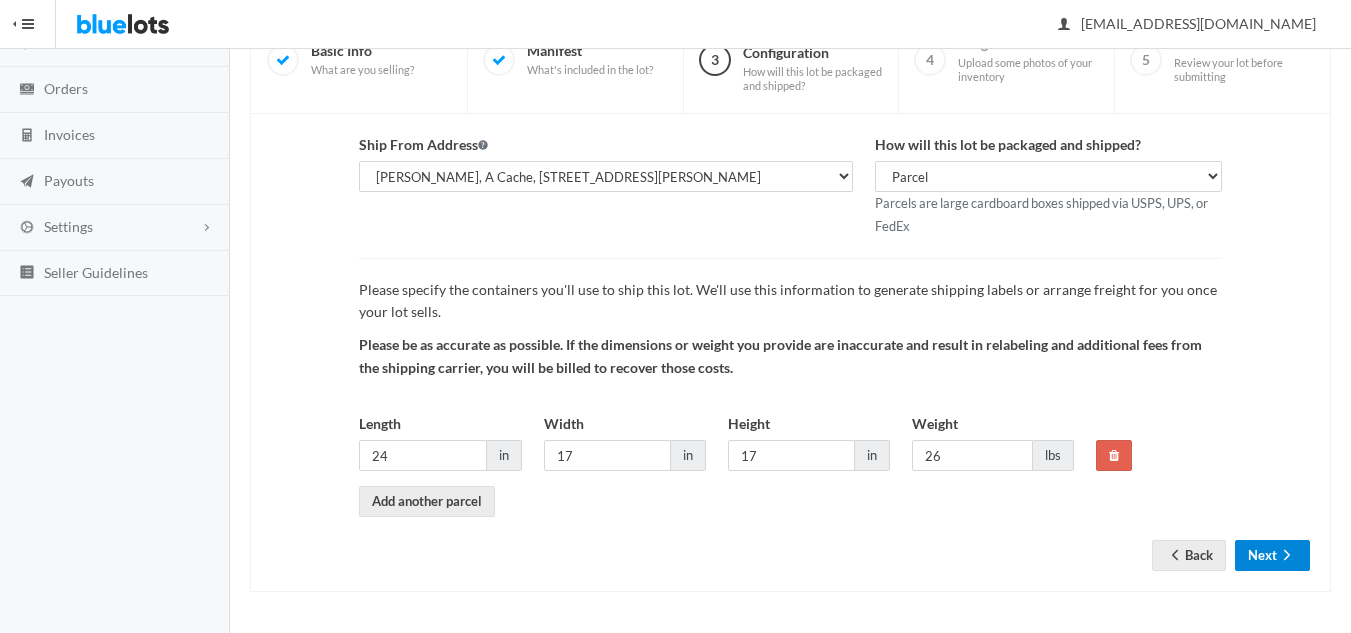 click on "Next" at bounding box center [1272, 555] 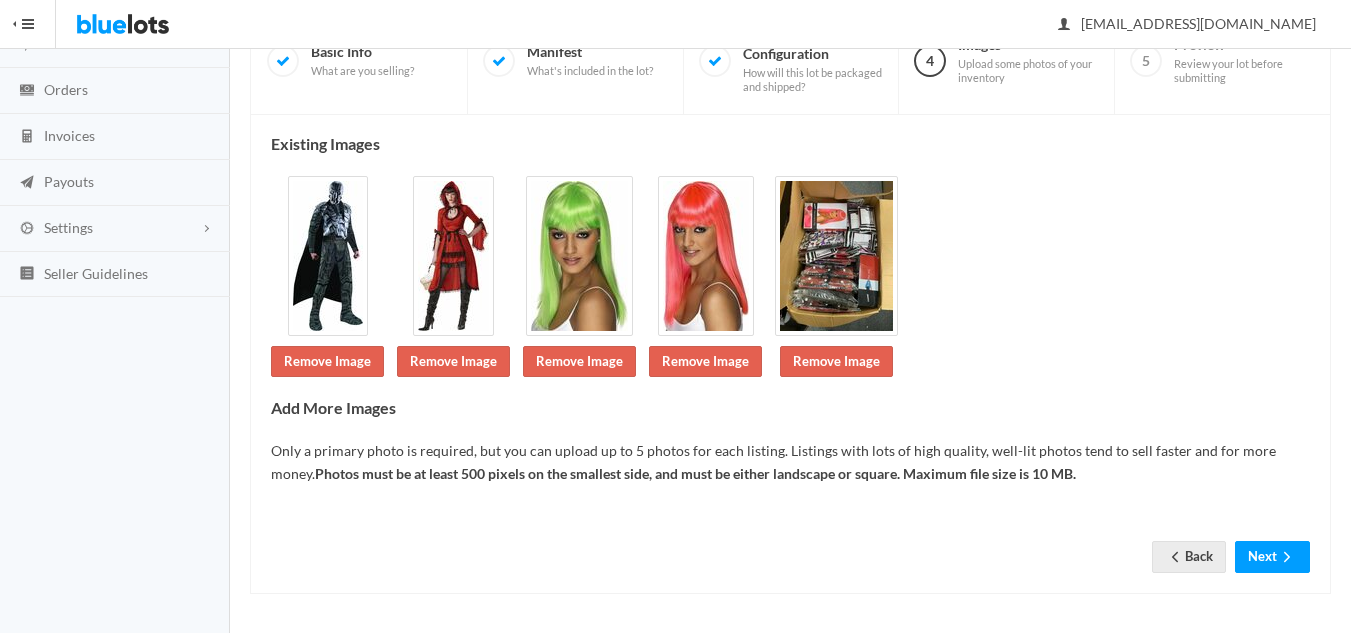 scroll, scrollTop: 189, scrollLeft: 0, axis: vertical 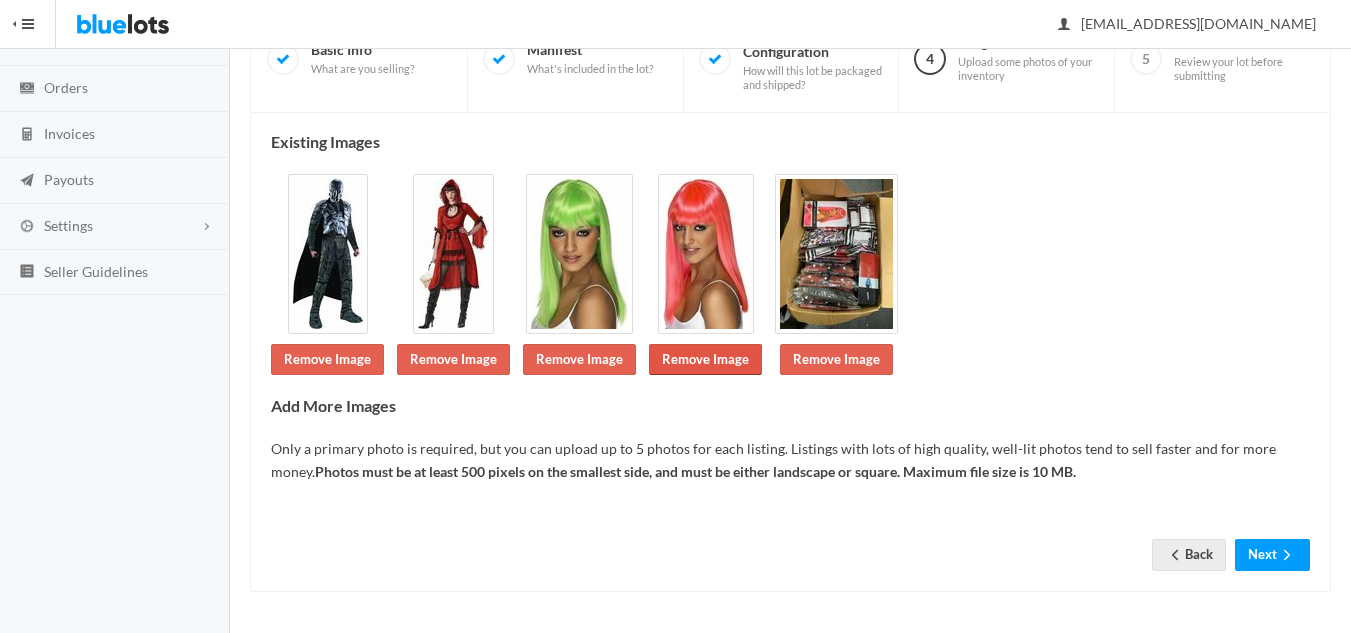 click on "Remove Image" at bounding box center [705, 359] 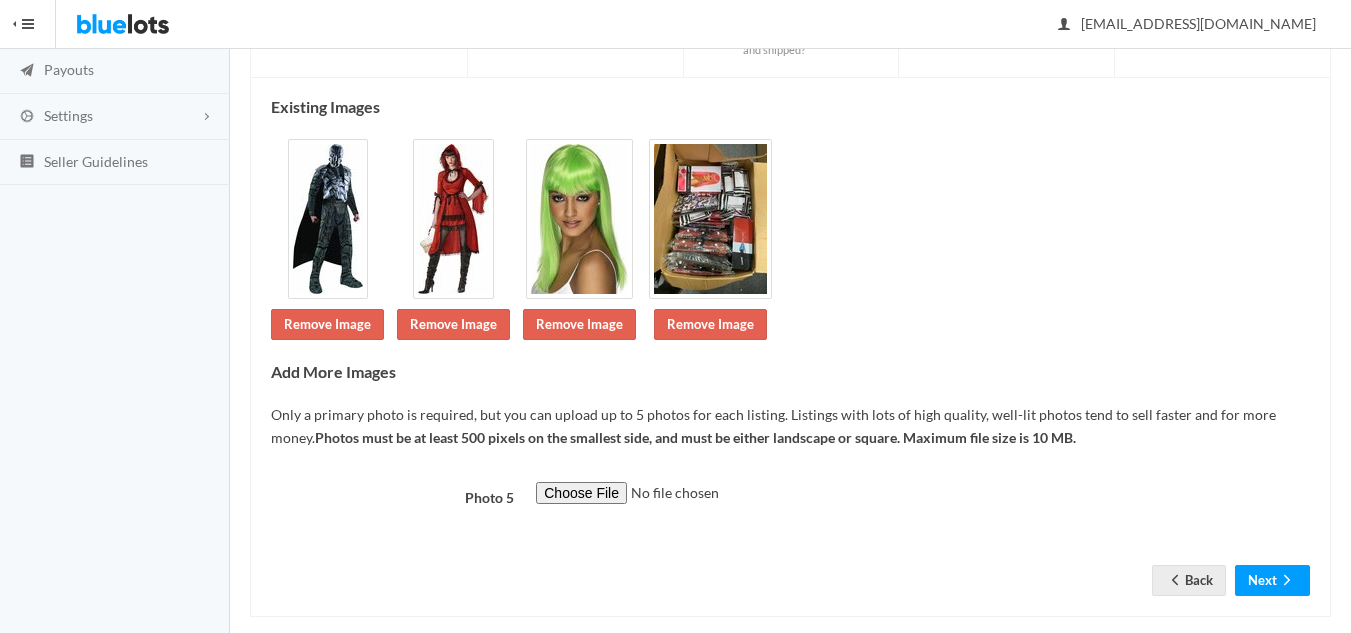 scroll, scrollTop: 300, scrollLeft: 0, axis: vertical 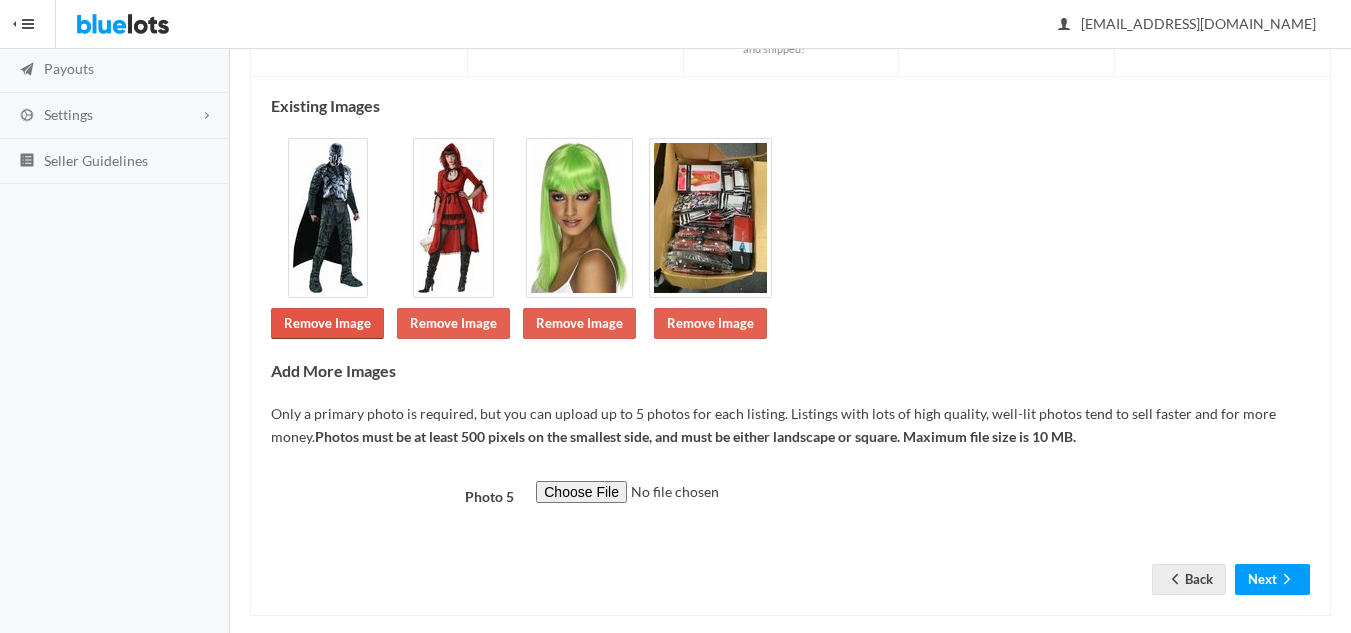 click on "Remove Image" at bounding box center [327, 323] 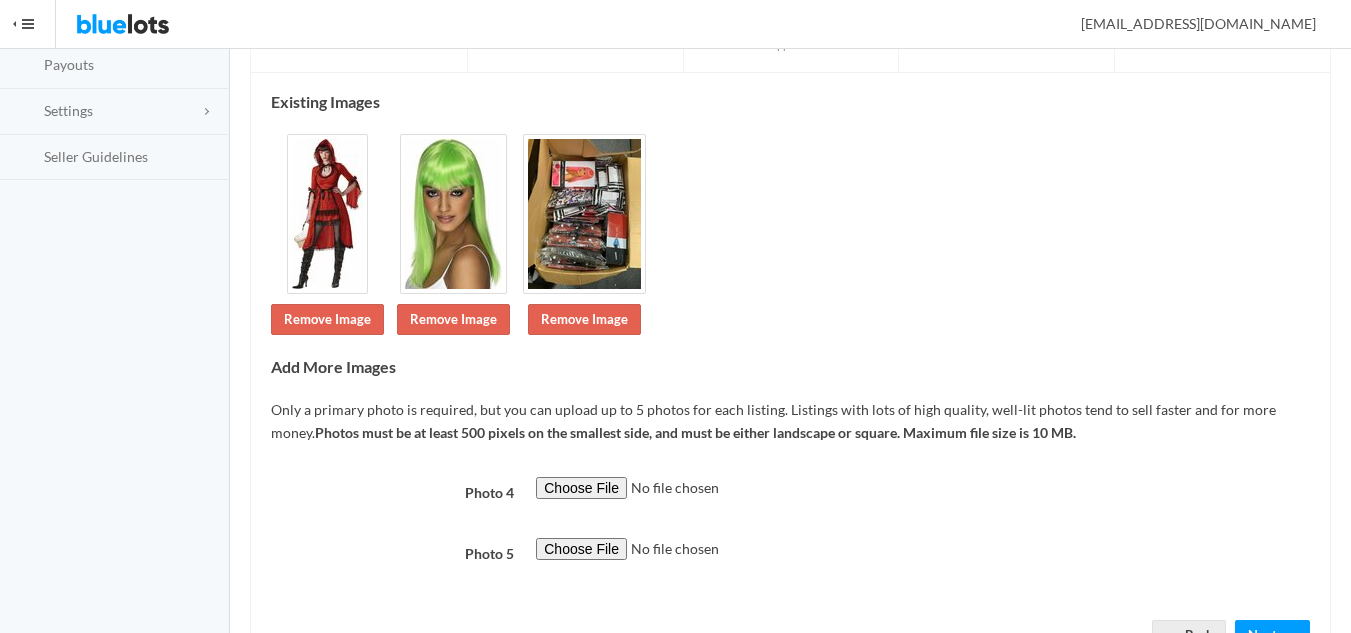 scroll, scrollTop: 300, scrollLeft: 0, axis: vertical 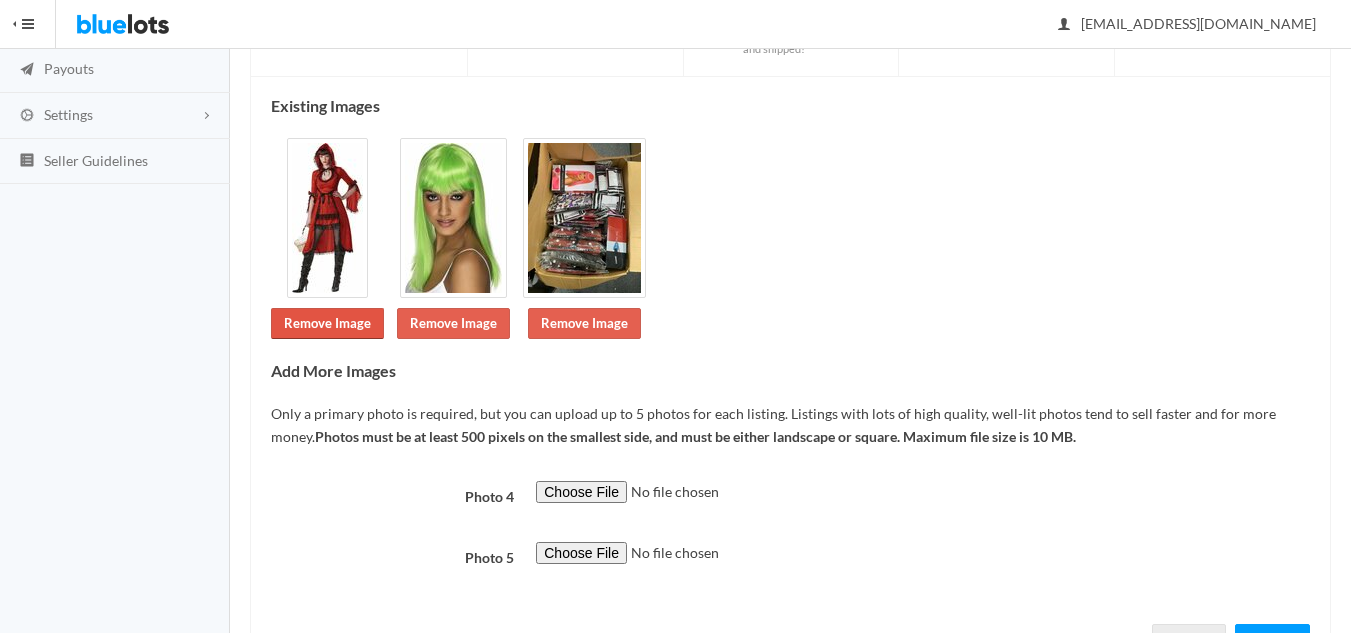 click on "Remove Image" at bounding box center (327, 323) 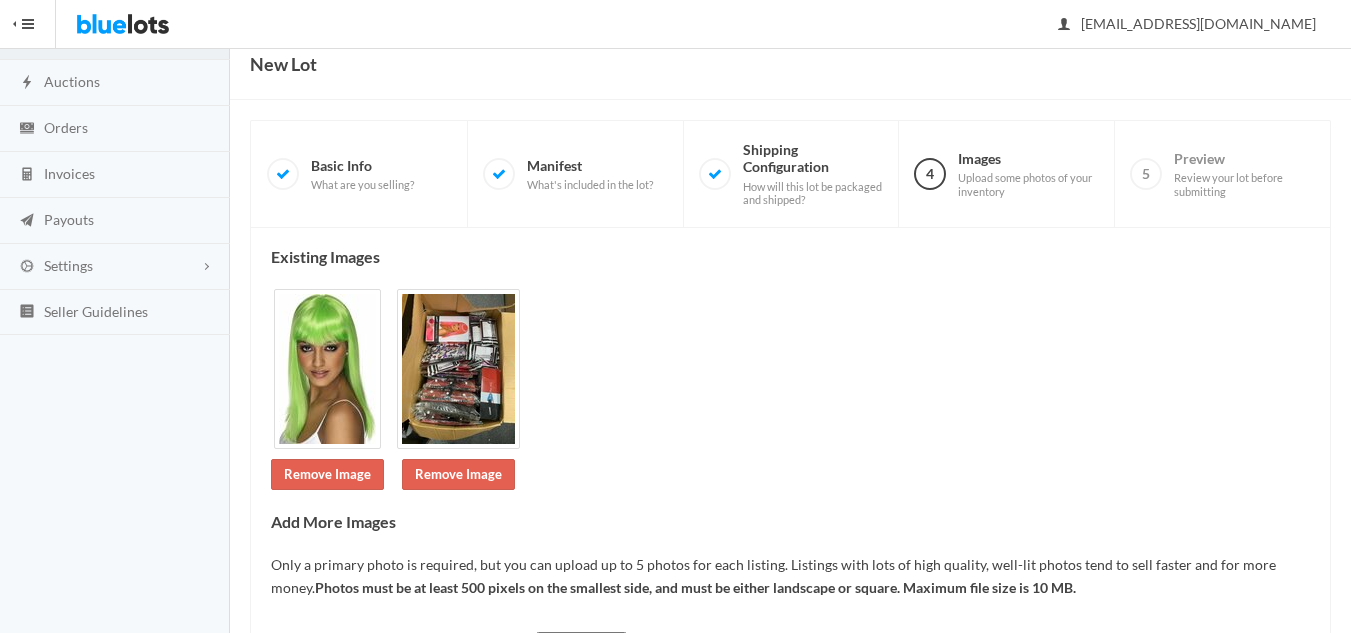 scroll, scrollTop: 300, scrollLeft: 0, axis: vertical 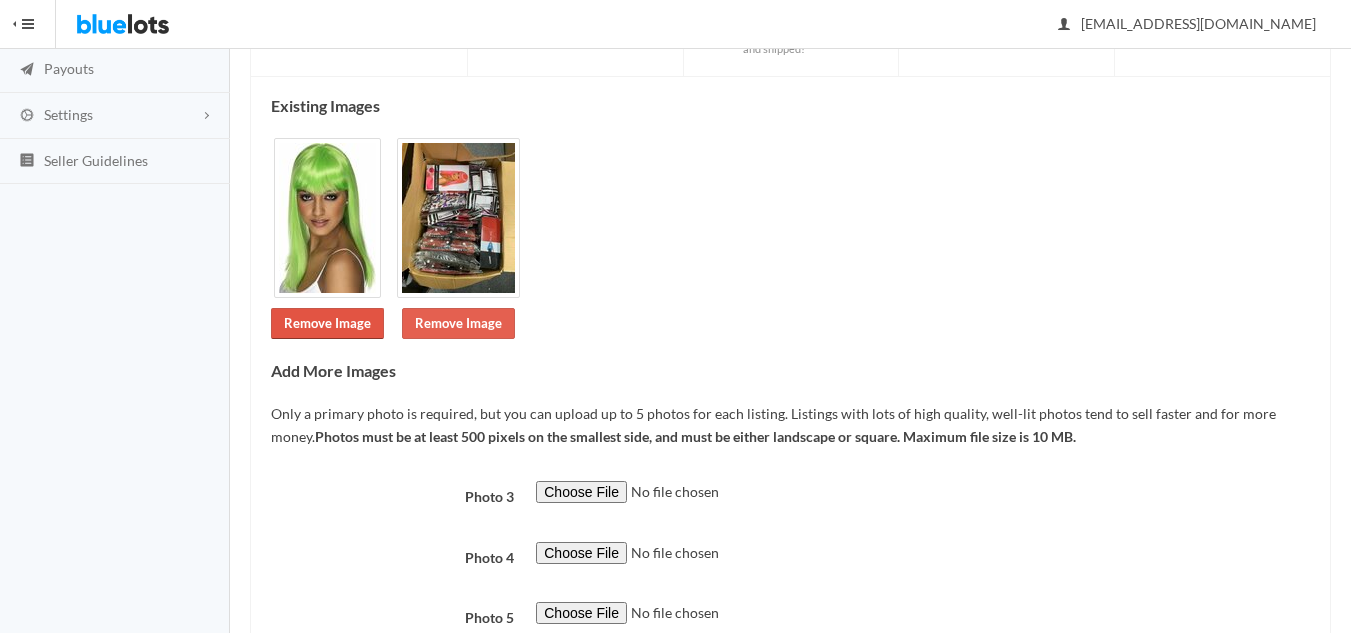click on "Remove Image" at bounding box center (327, 323) 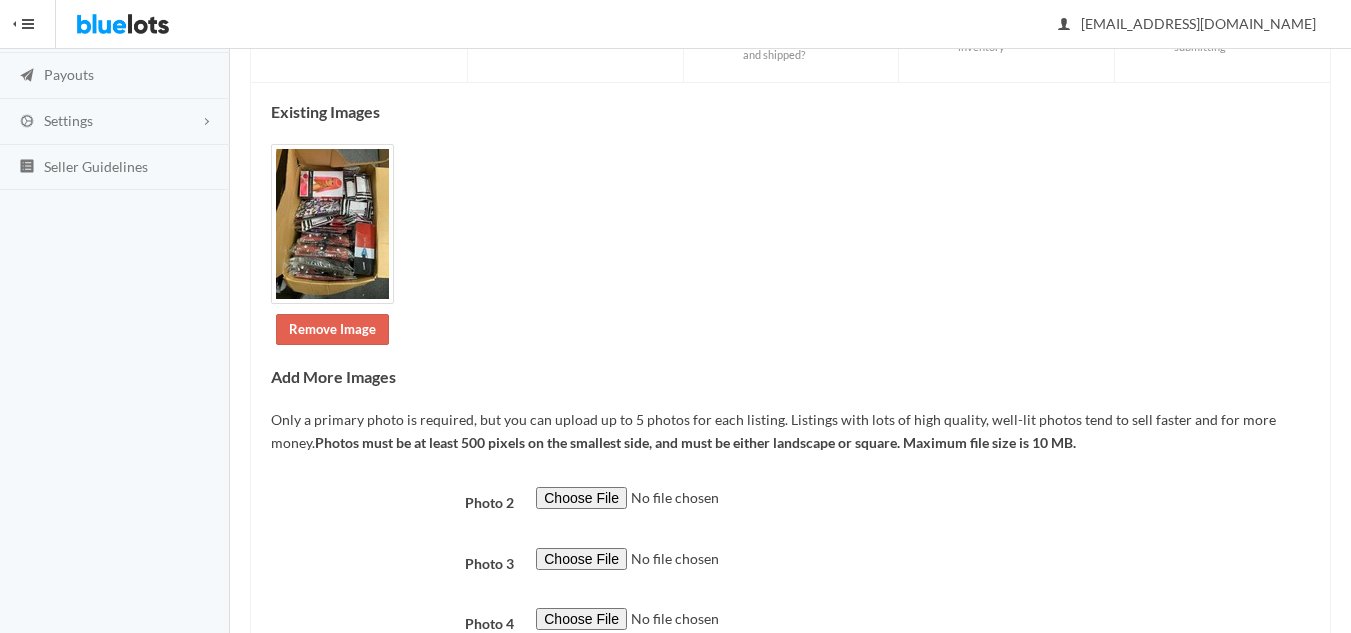 scroll, scrollTop: 300, scrollLeft: 0, axis: vertical 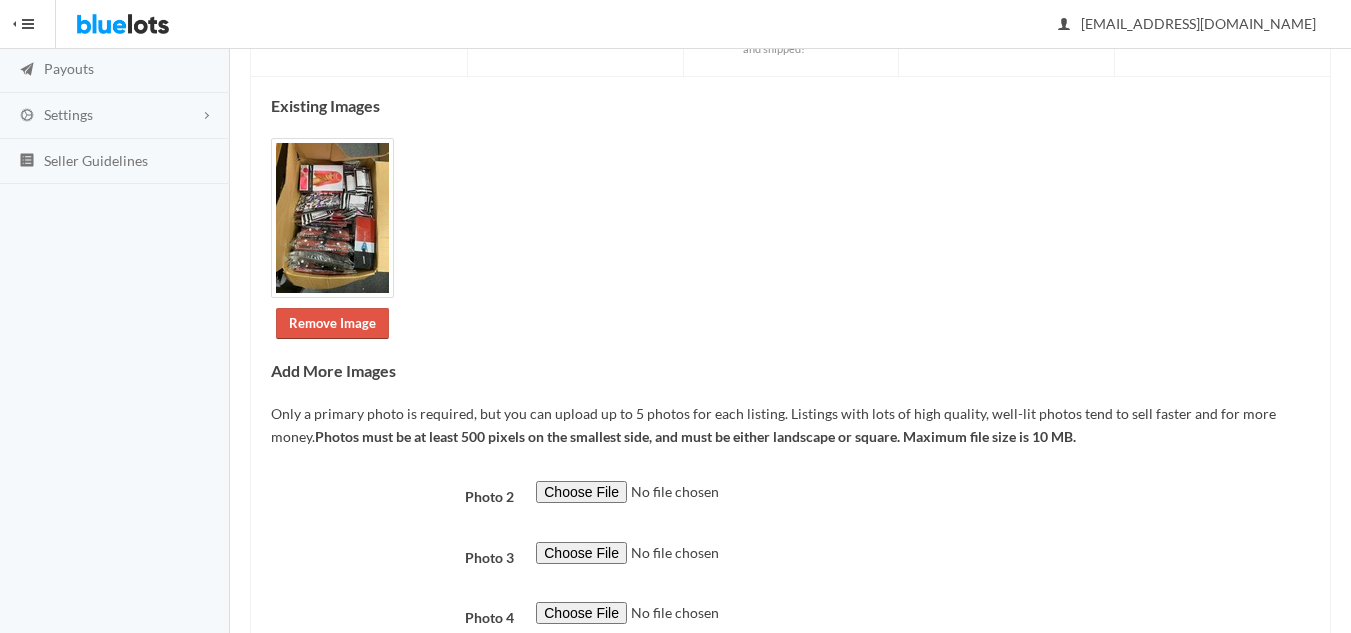 click on "Remove Image" at bounding box center [332, 323] 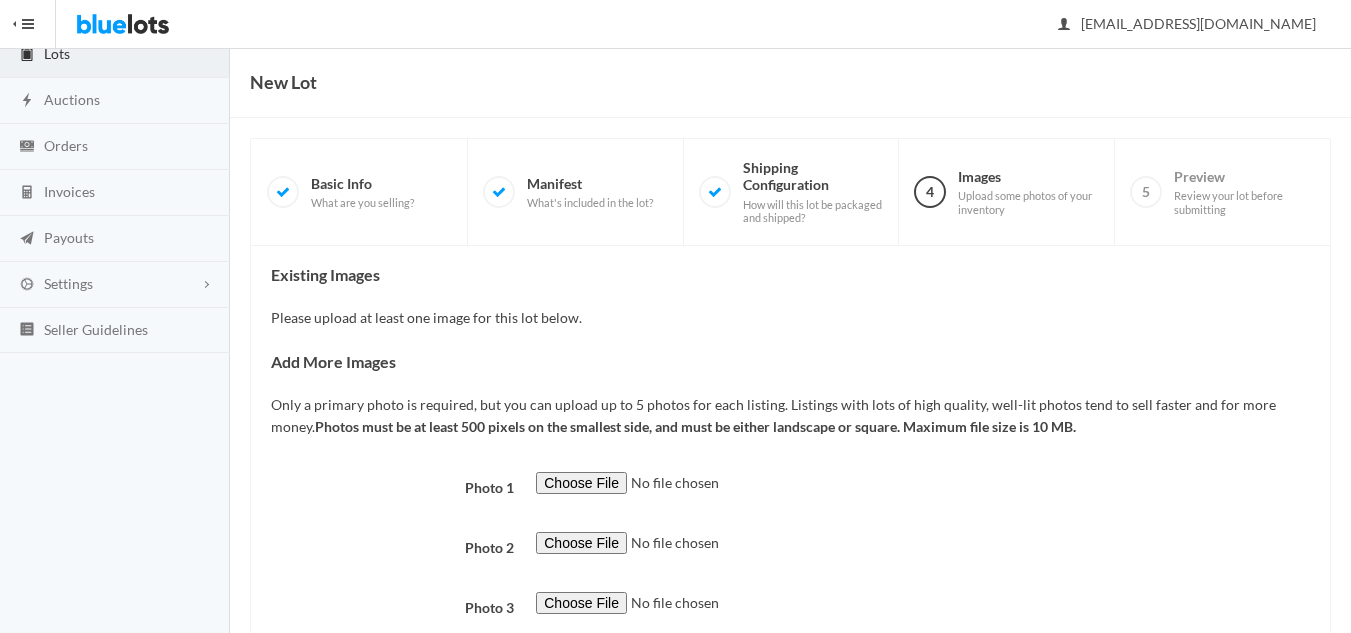 scroll, scrollTop: 300, scrollLeft: 0, axis: vertical 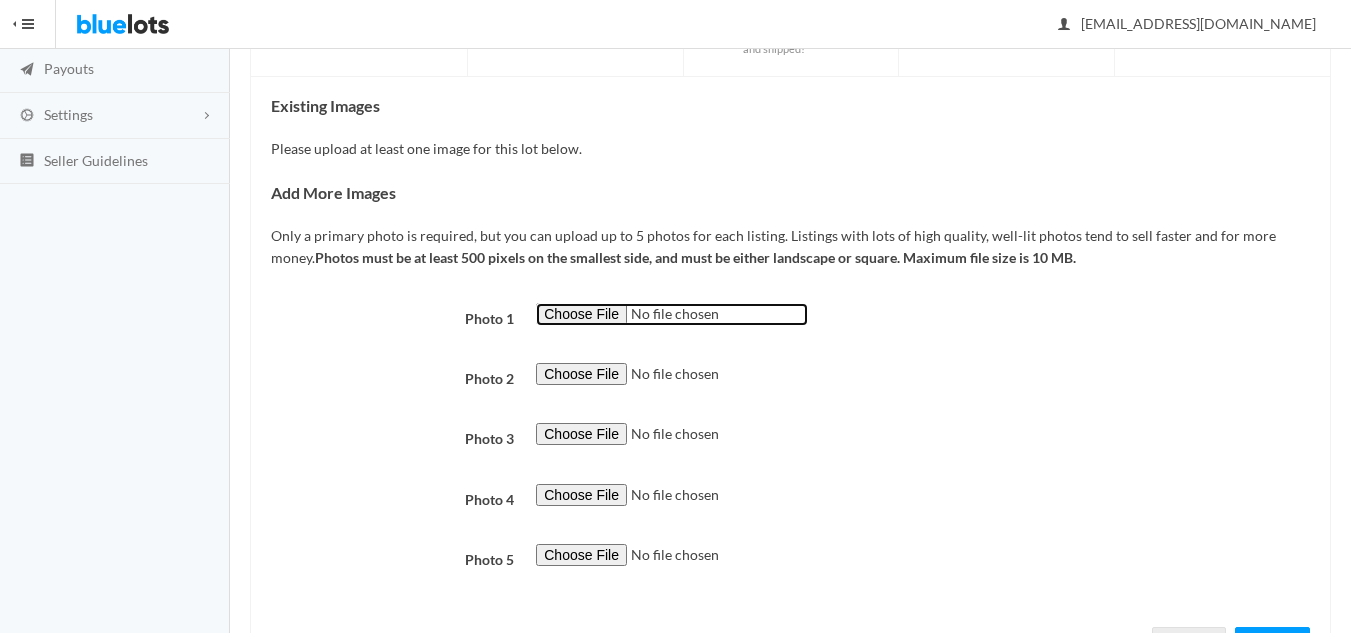 click at bounding box center (672, 314) 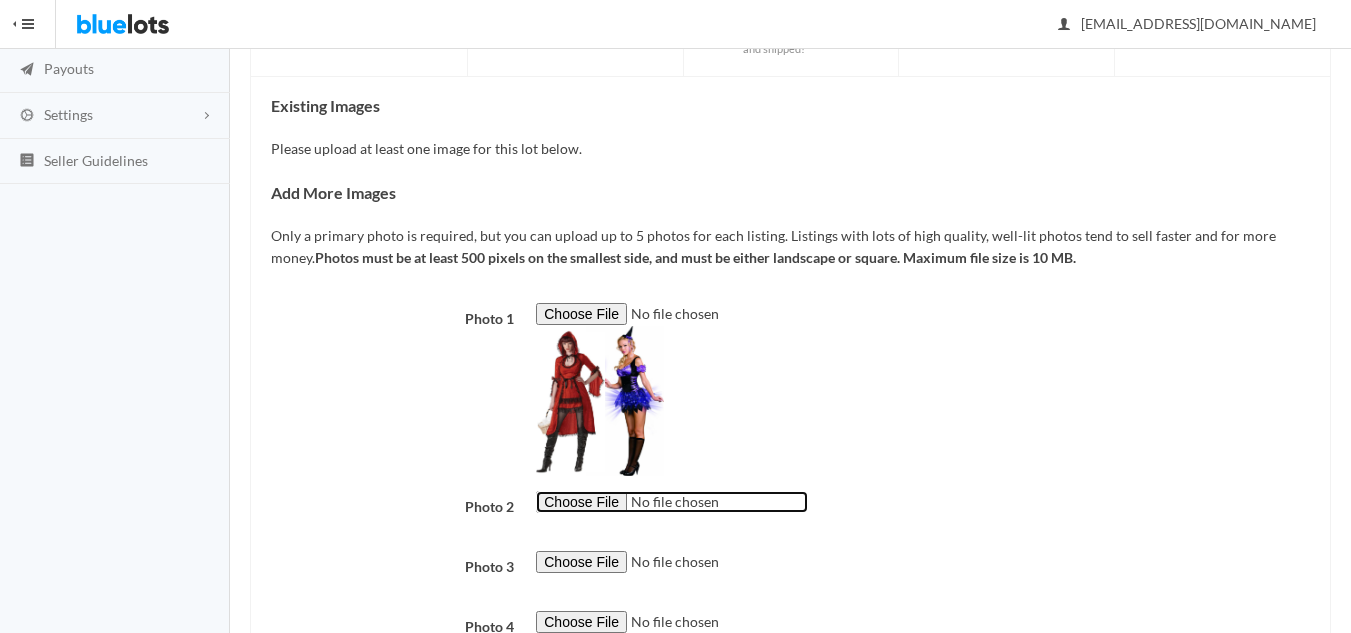 click at bounding box center (672, 502) 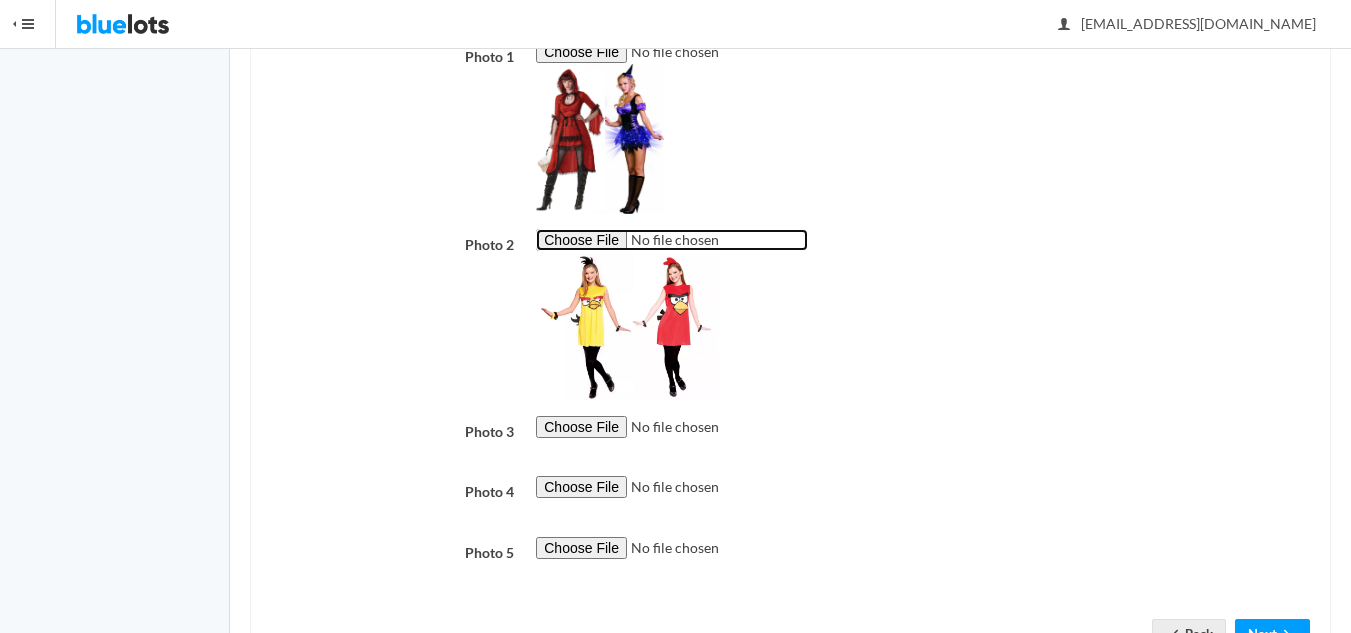 scroll, scrollTop: 600, scrollLeft: 0, axis: vertical 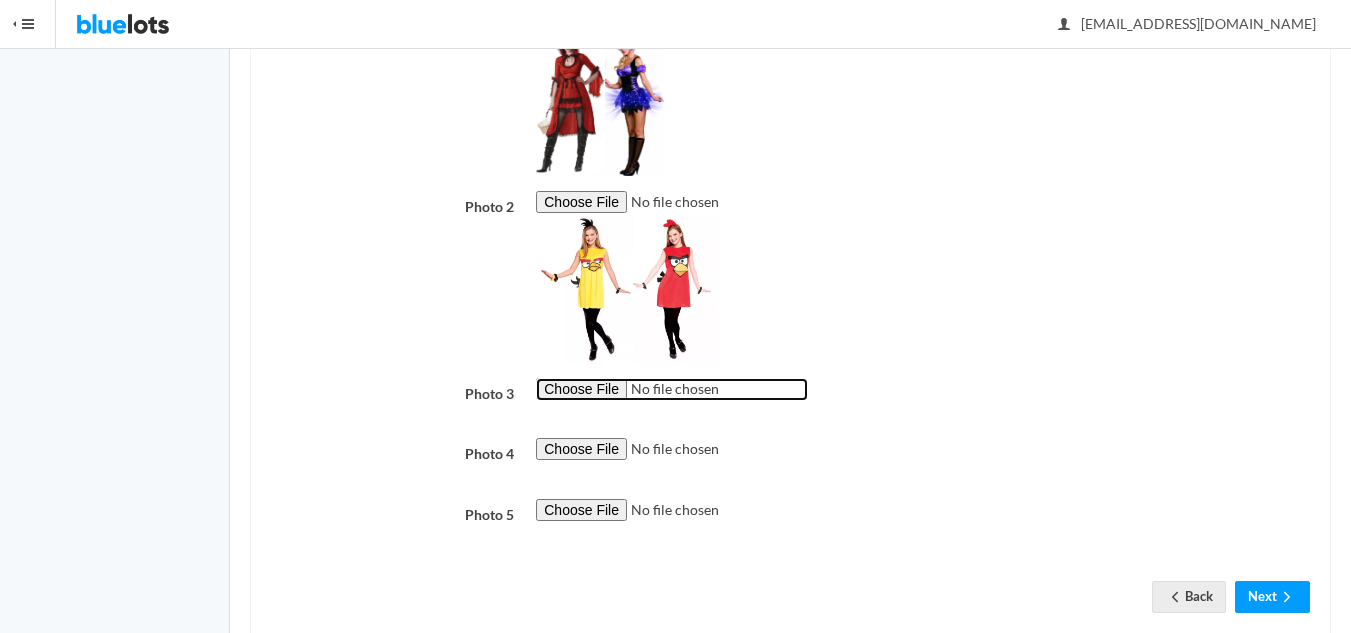 click at bounding box center (672, 389) 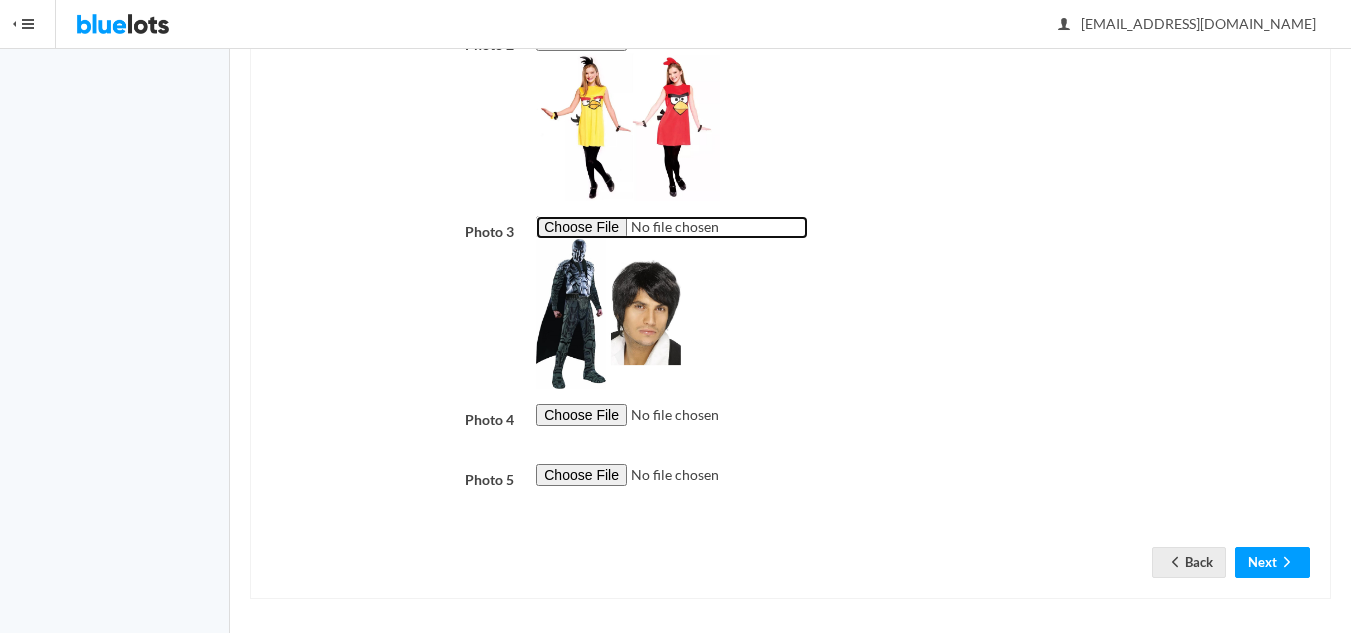 scroll, scrollTop: 769, scrollLeft: 0, axis: vertical 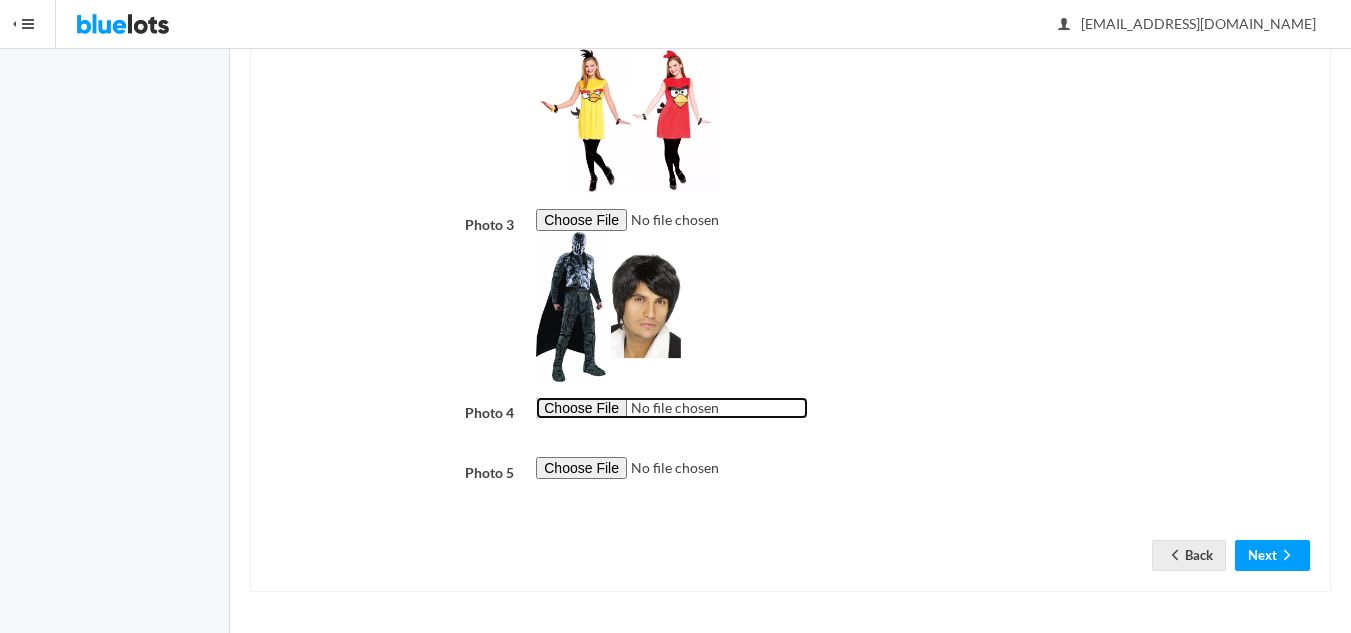 click at bounding box center (672, 408) 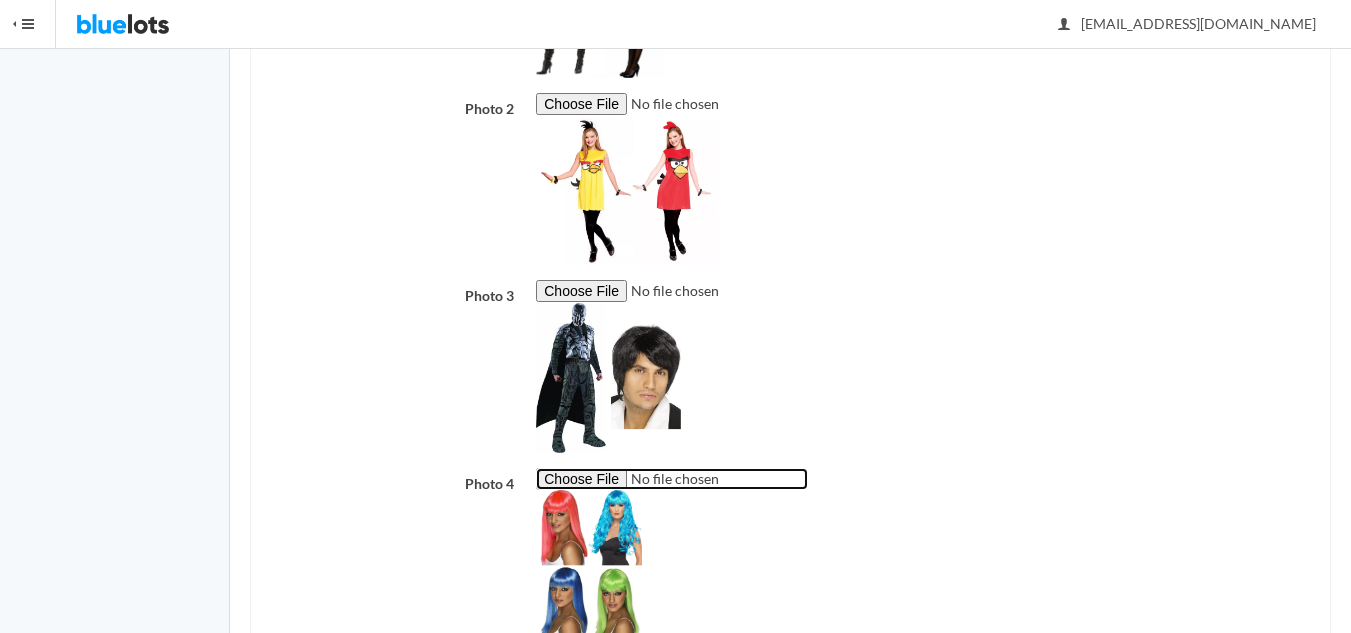 scroll, scrollTop: 869, scrollLeft: 0, axis: vertical 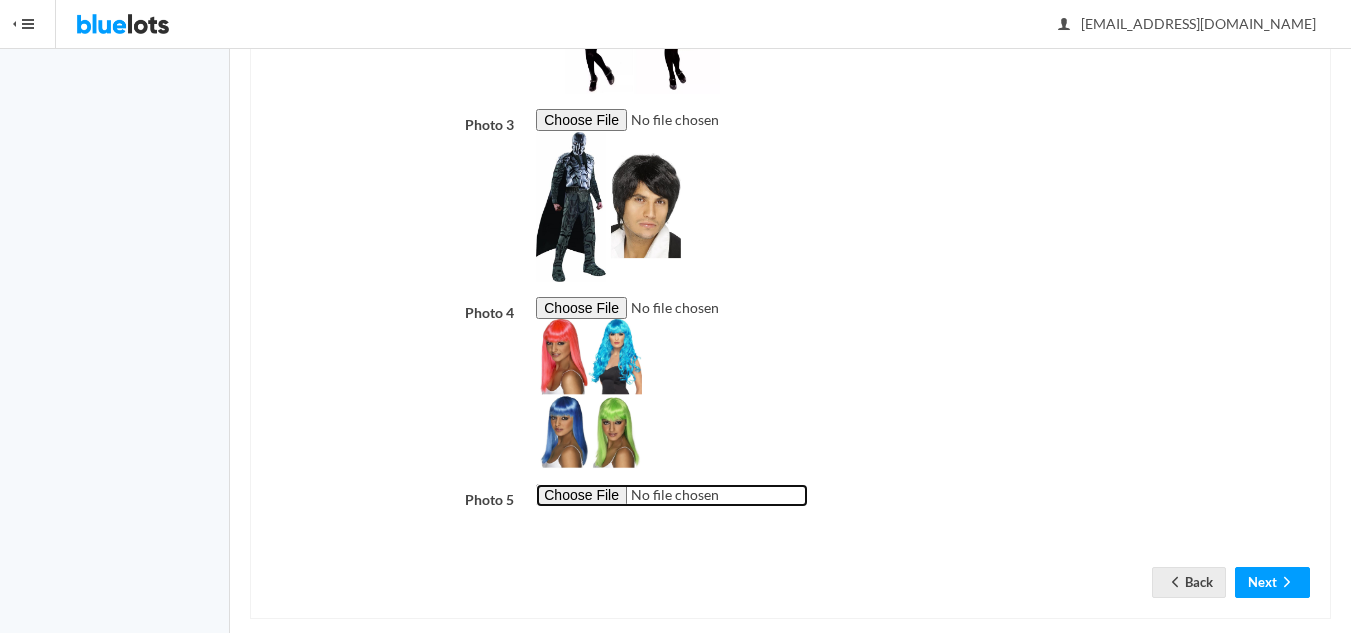 click at bounding box center (672, 495) 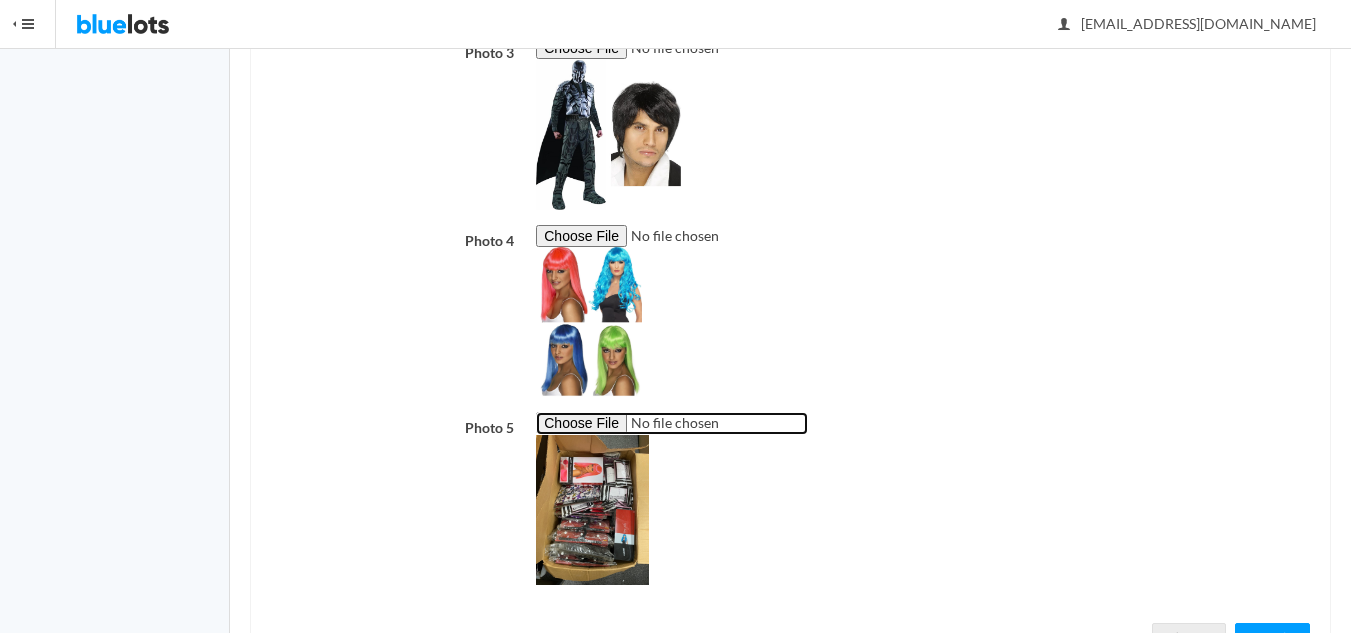 scroll, scrollTop: 1024, scrollLeft: 0, axis: vertical 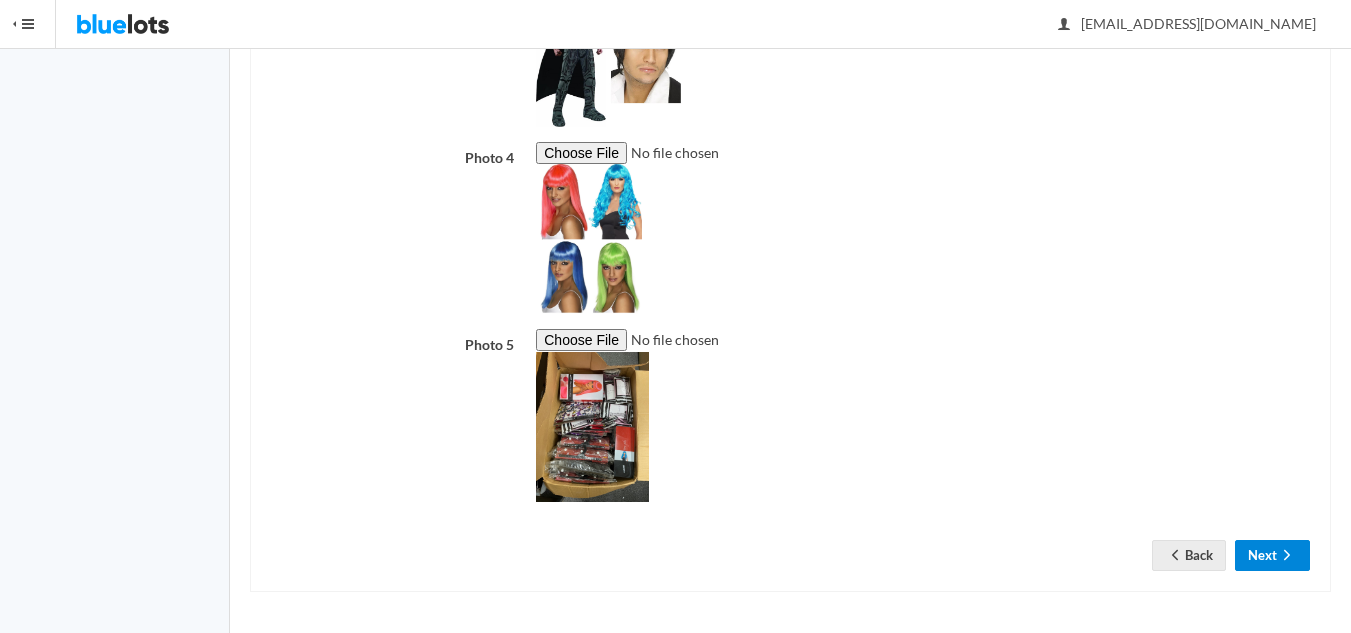 click on "Next" at bounding box center [1272, 555] 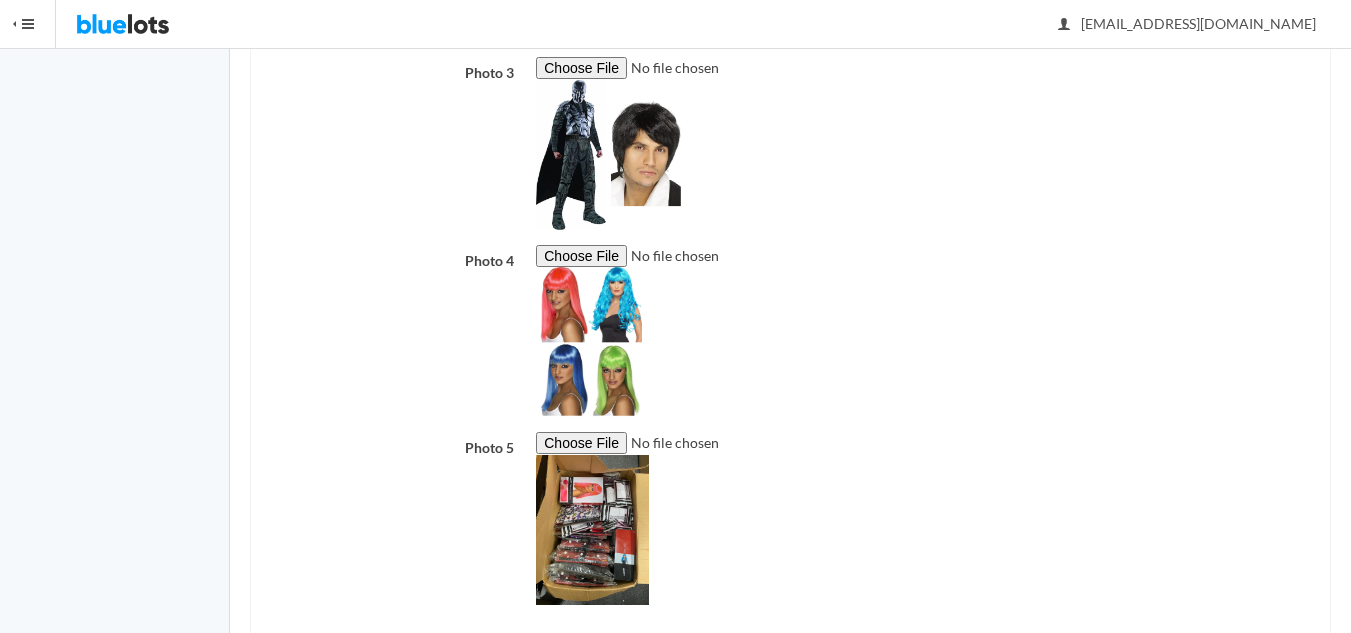 scroll, scrollTop: 724, scrollLeft: 0, axis: vertical 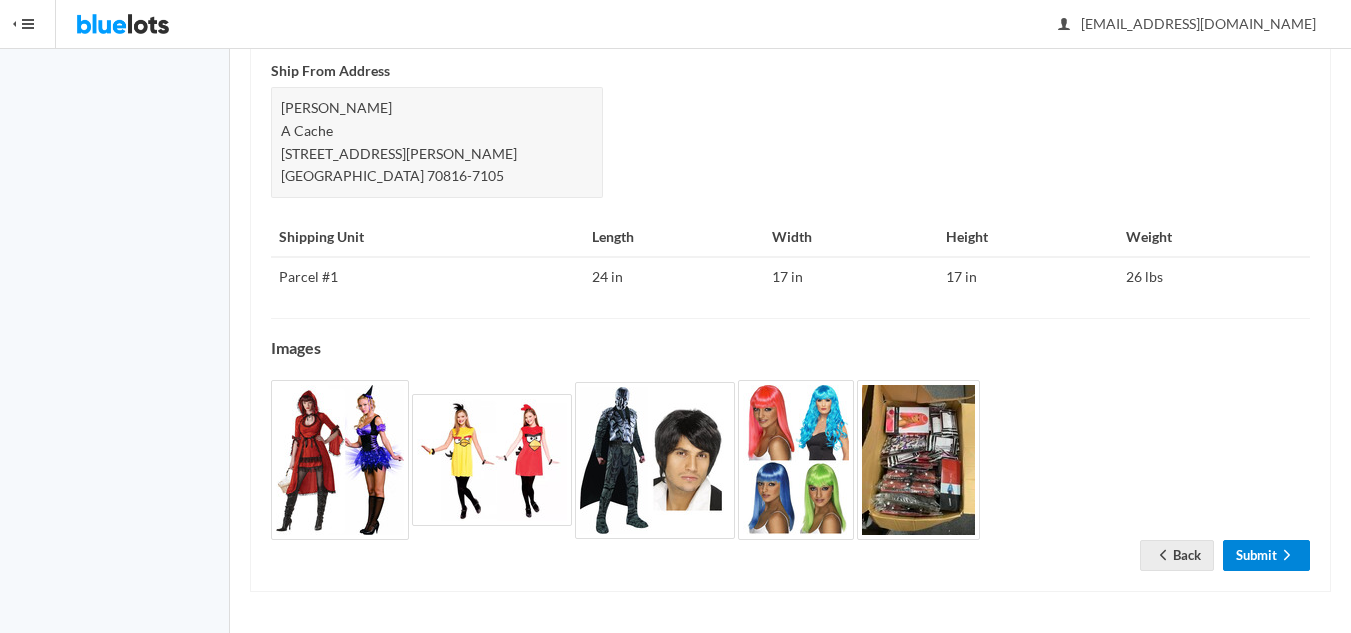 click 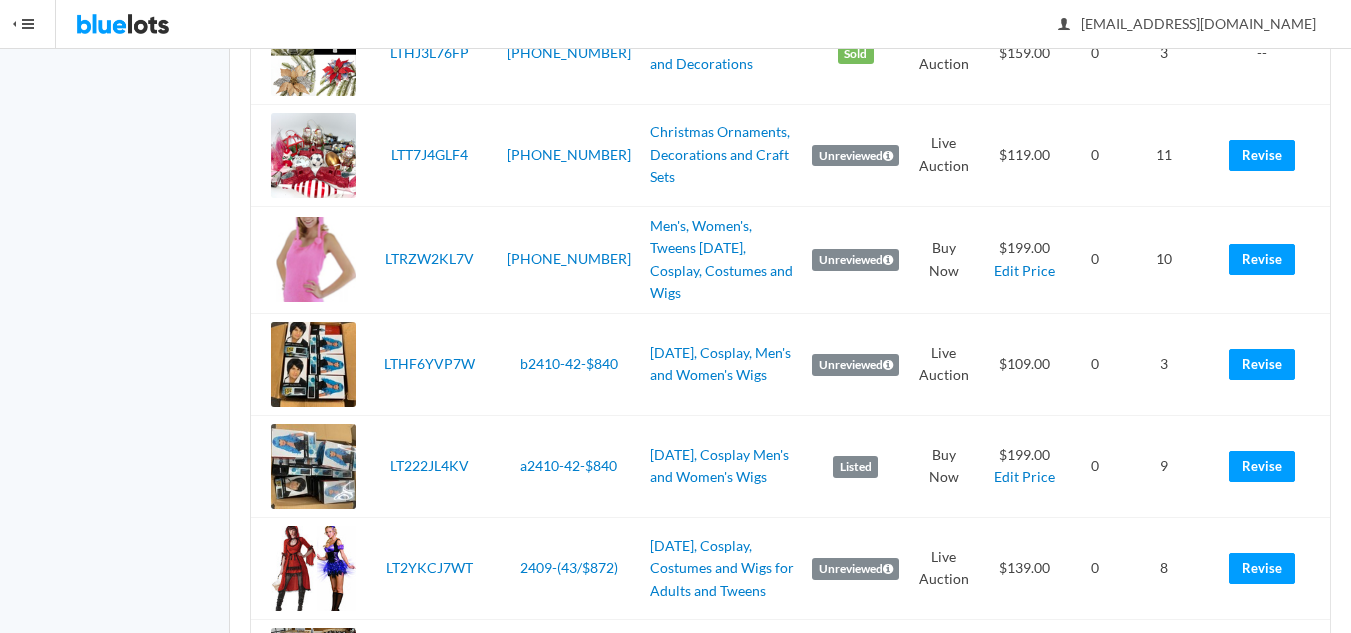 scroll, scrollTop: 3000, scrollLeft: 0, axis: vertical 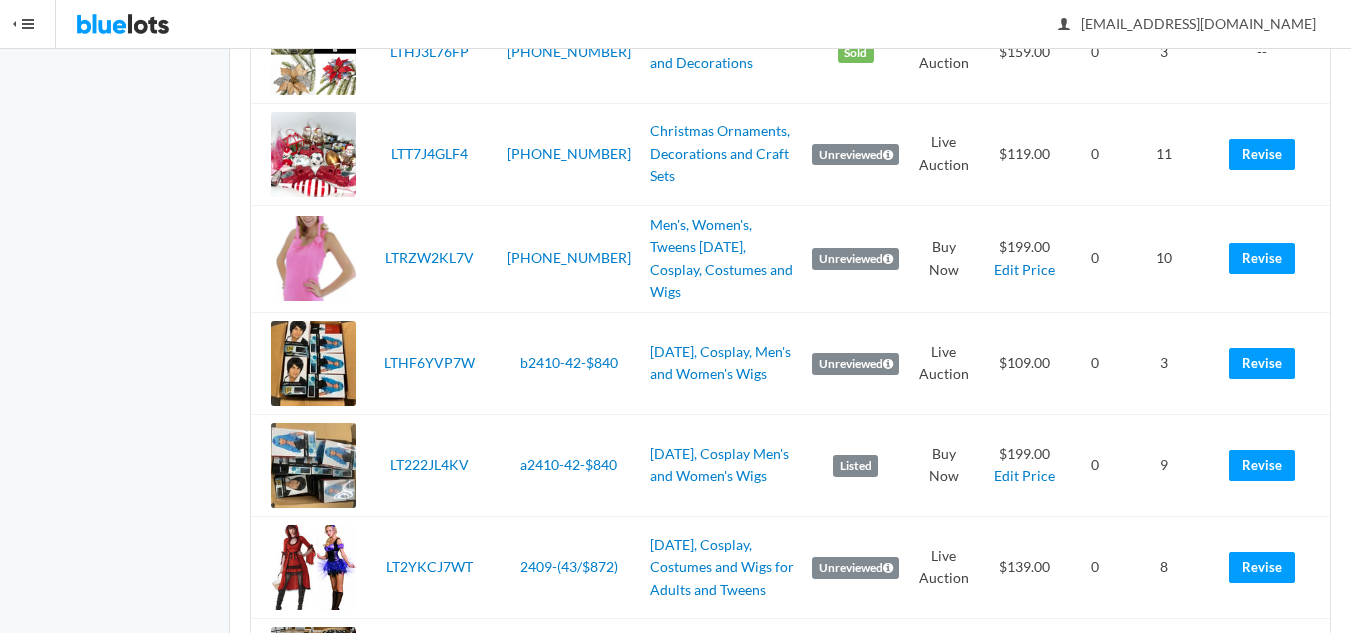 drag, startPoint x: 655, startPoint y: 235, endPoint x: 577, endPoint y: 299, distance: 100.89599 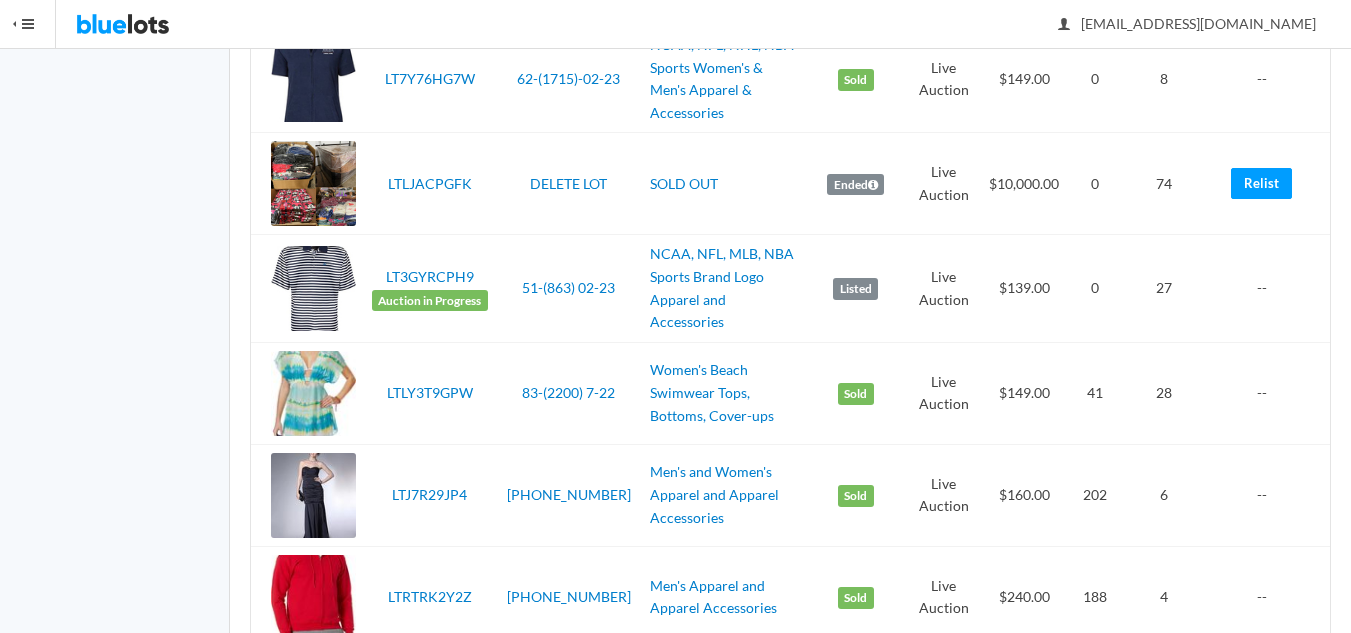 scroll, scrollTop: 4000, scrollLeft: 0, axis: vertical 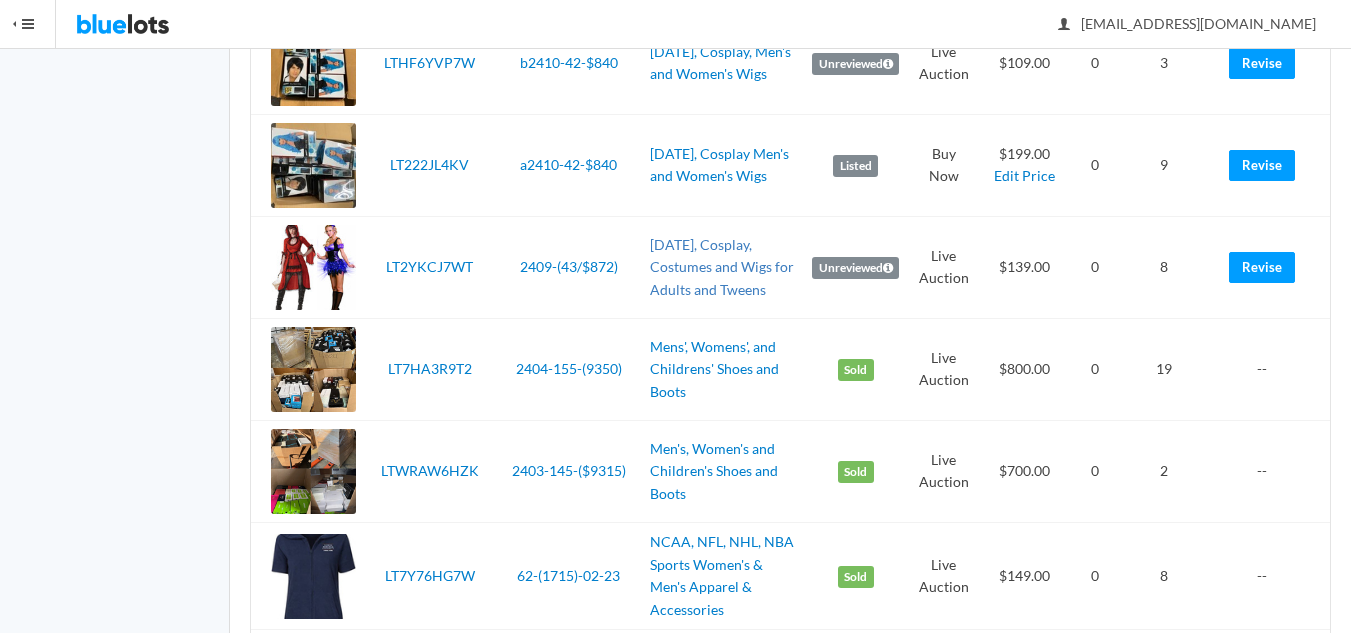 click on "Halloween, Cosplay, Costumes and Wigs for Adults and Tweens" at bounding box center [722, 267] 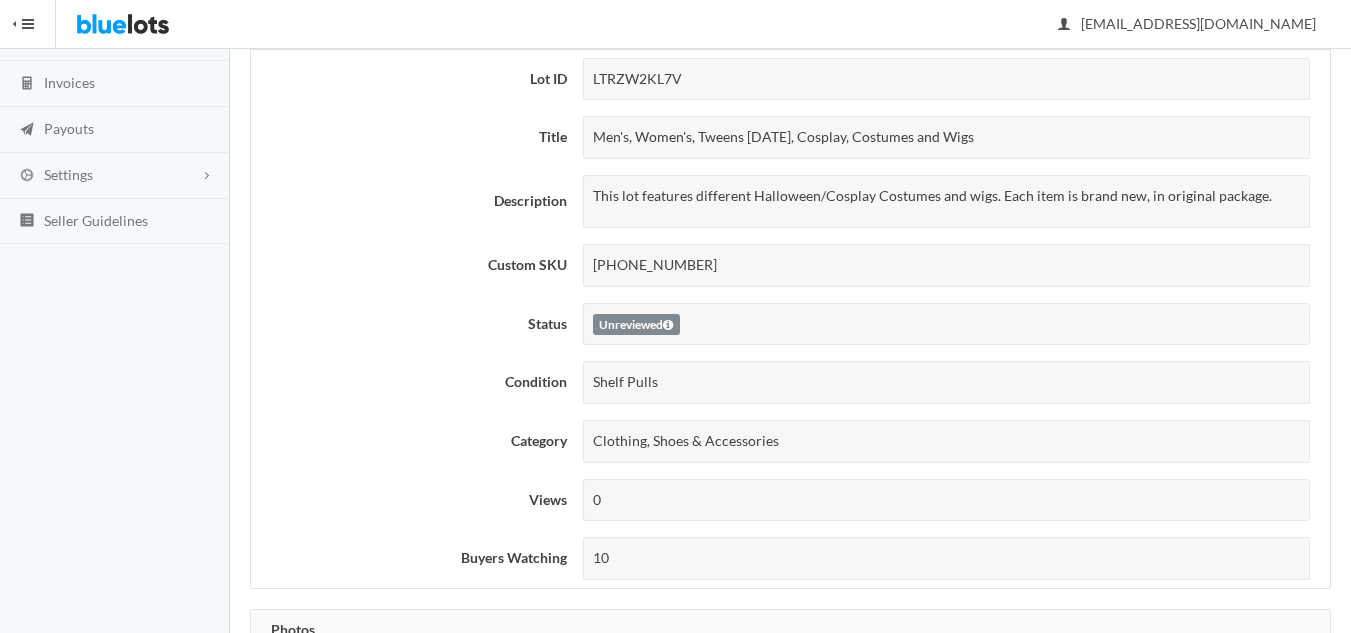 scroll, scrollTop: 200, scrollLeft: 0, axis: vertical 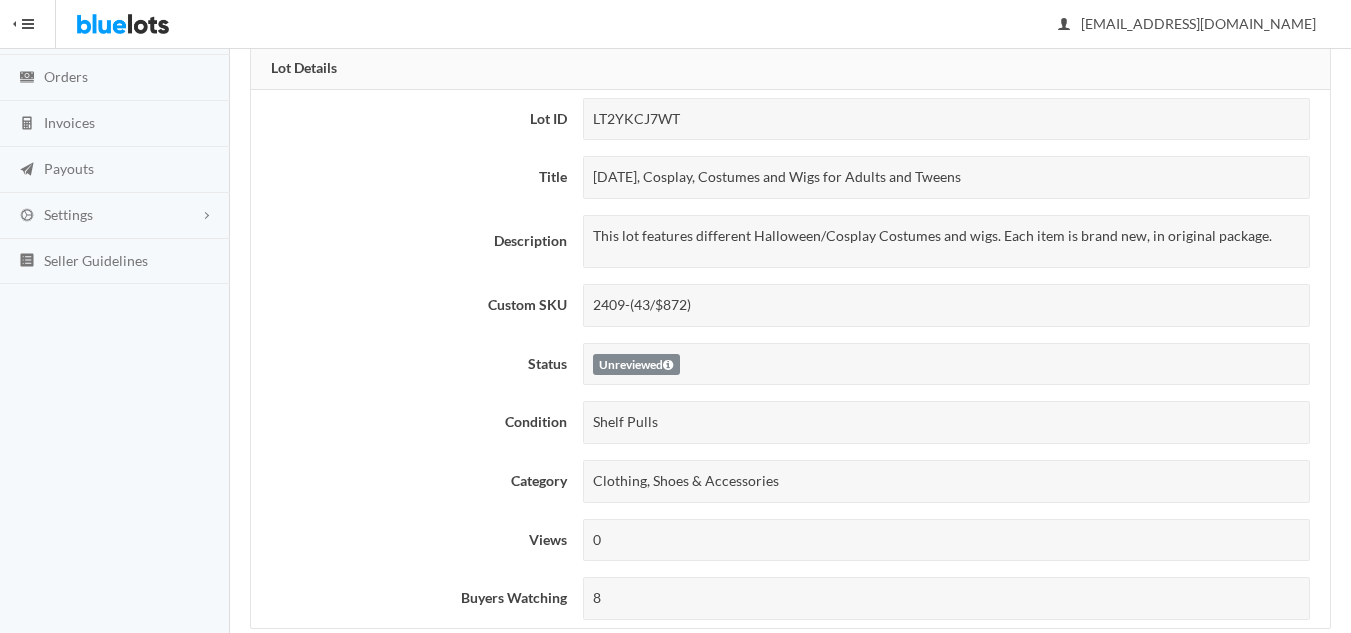 drag, startPoint x: 706, startPoint y: 308, endPoint x: 590, endPoint y: 296, distance: 116.61904 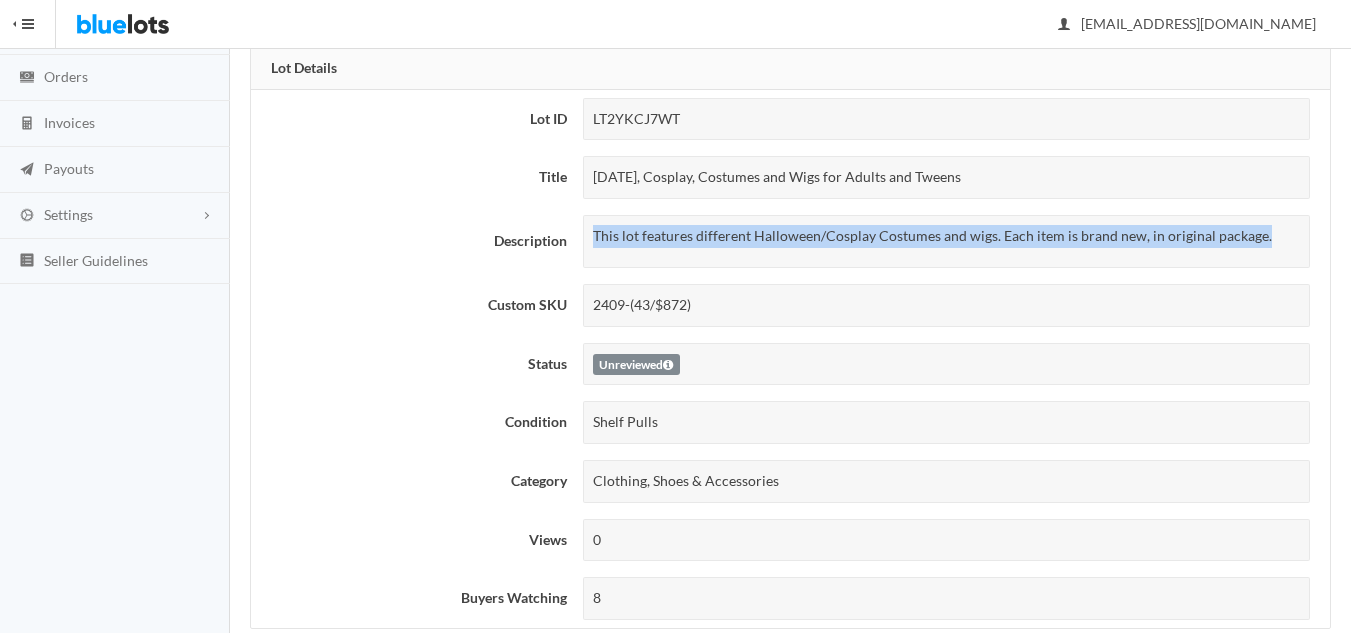 drag, startPoint x: 596, startPoint y: 234, endPoint x: 1226, endPoint y: 238, distance: 630.0127 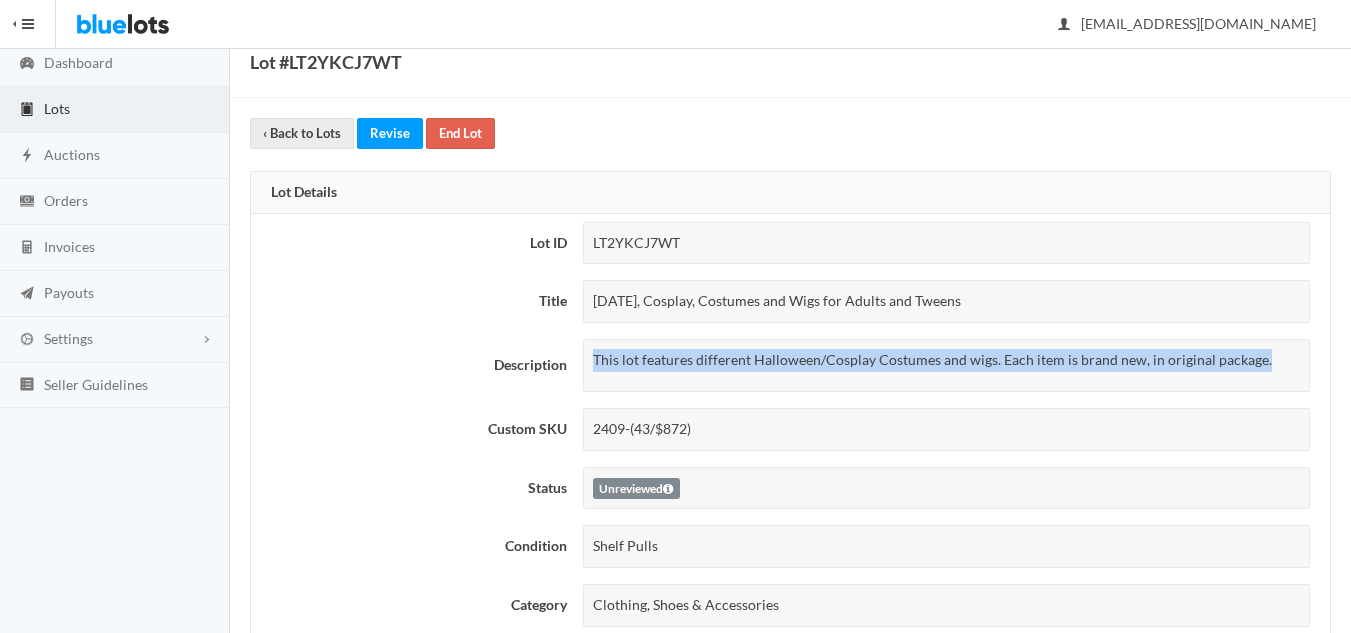 scroll, scrollTop: 0, scrollLeft: 0, axis: both 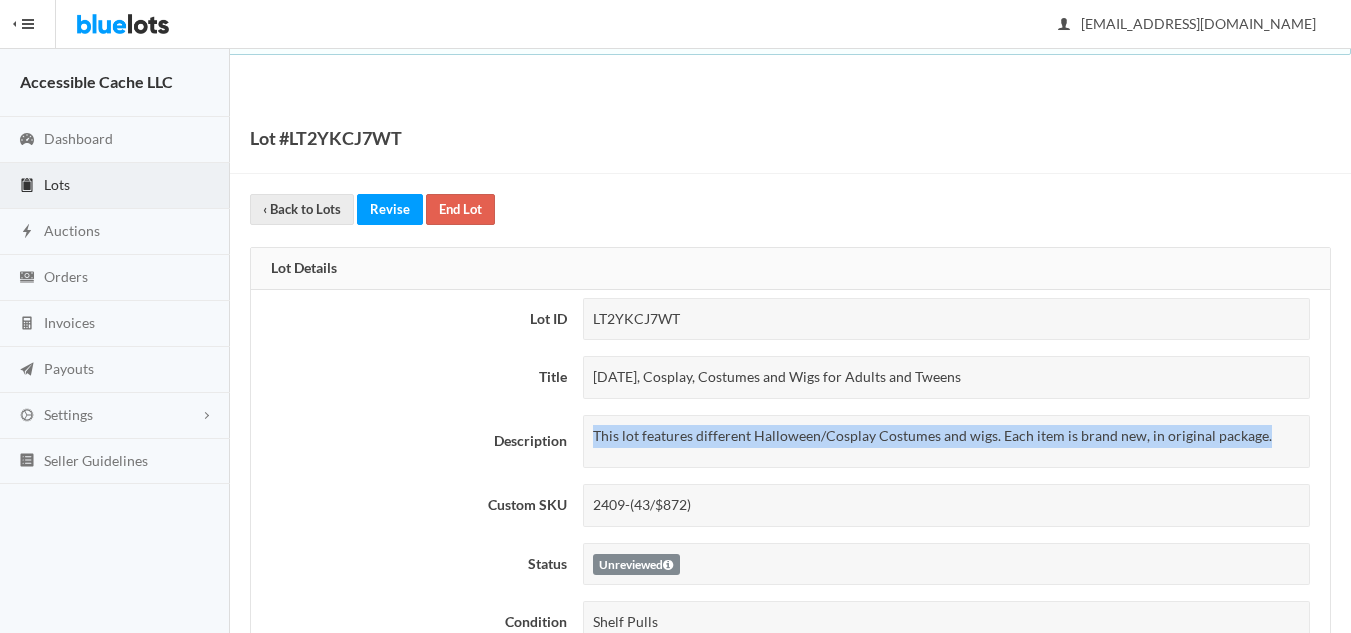 drag, startPoint x: 978, startPoint y: 374, endPoint x: 594, endPoint y: 372, distance: 384.00522 